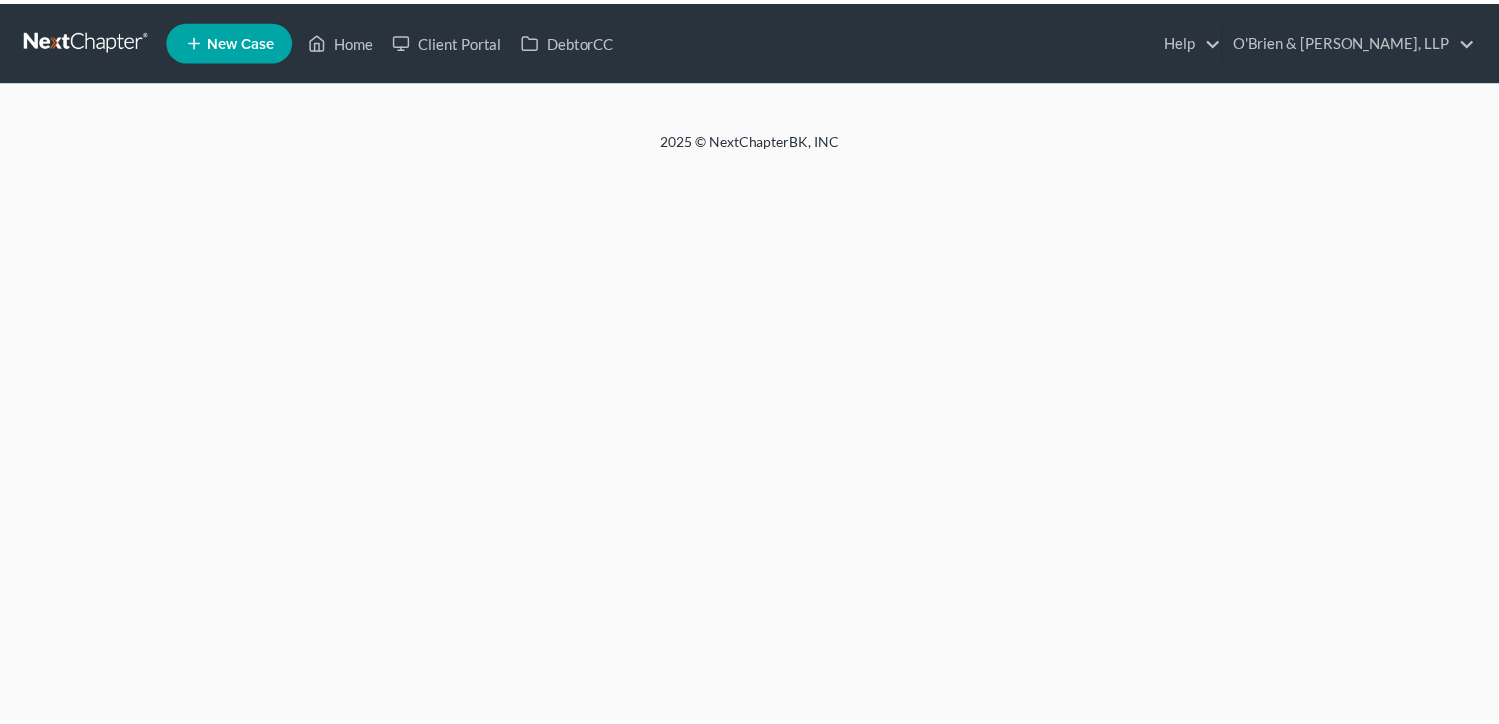 scroll, scrollTop: 0, scrollLeft: 0, axis: both 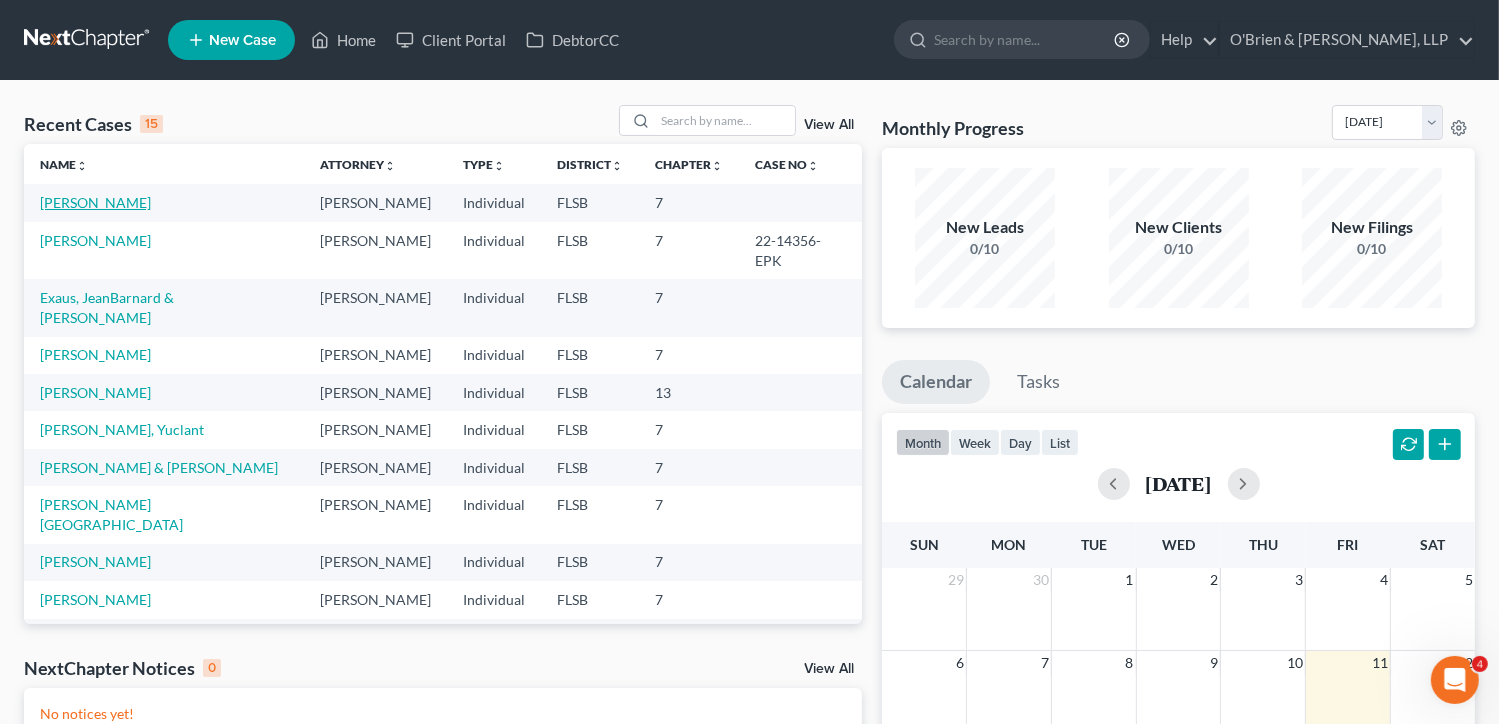 click on "[PERSON_NAME]" at bounding box center (95, 202) 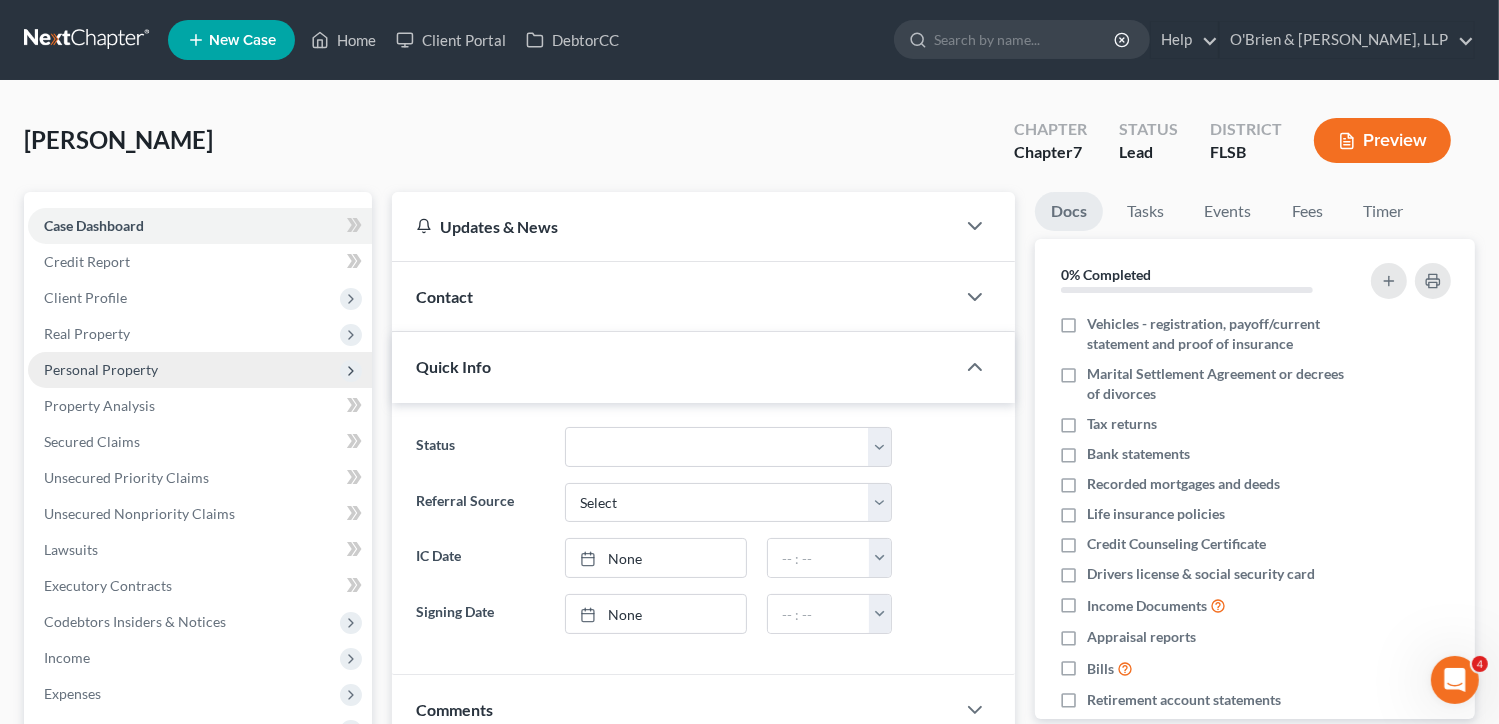 click on "Personal Property" at bounding box center [101, 369] 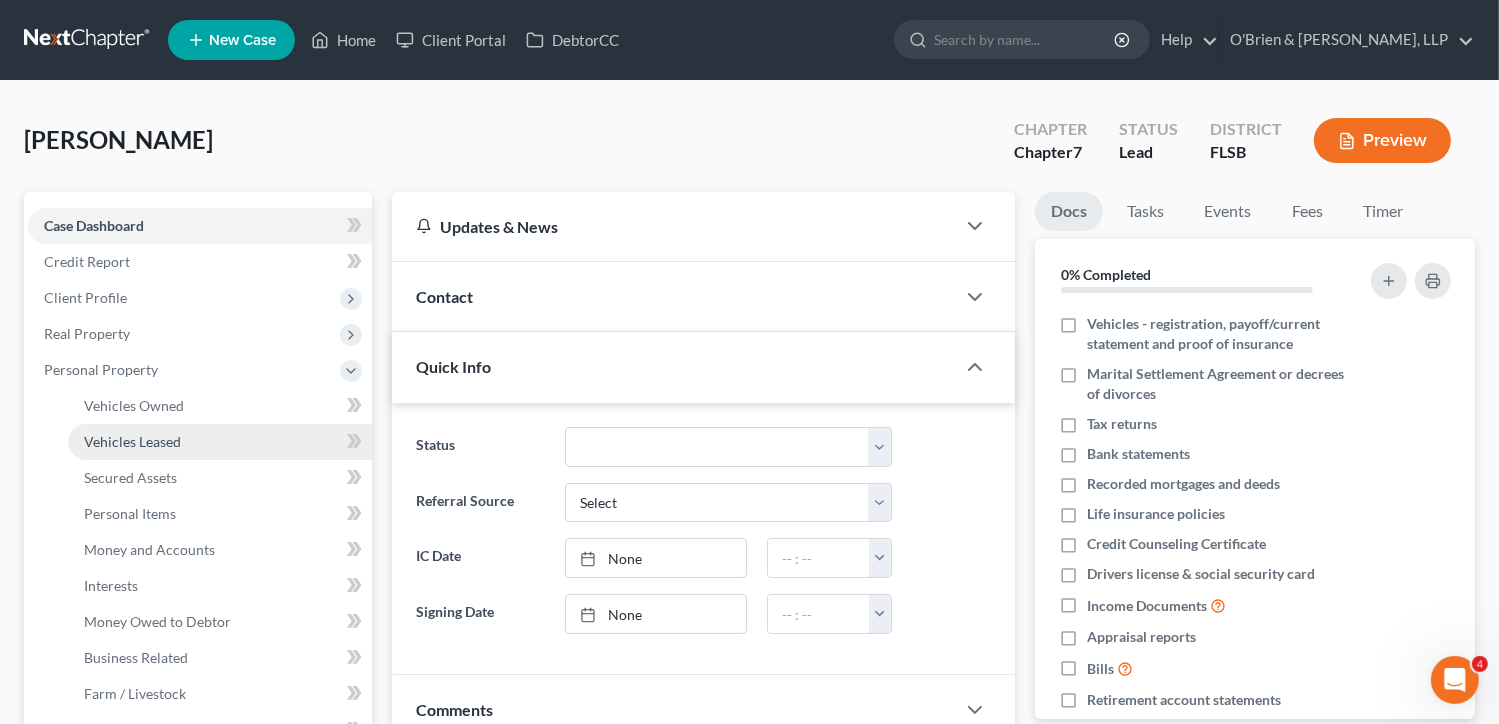 click on "Vehicles Leased" at bounding box center (220, 442) 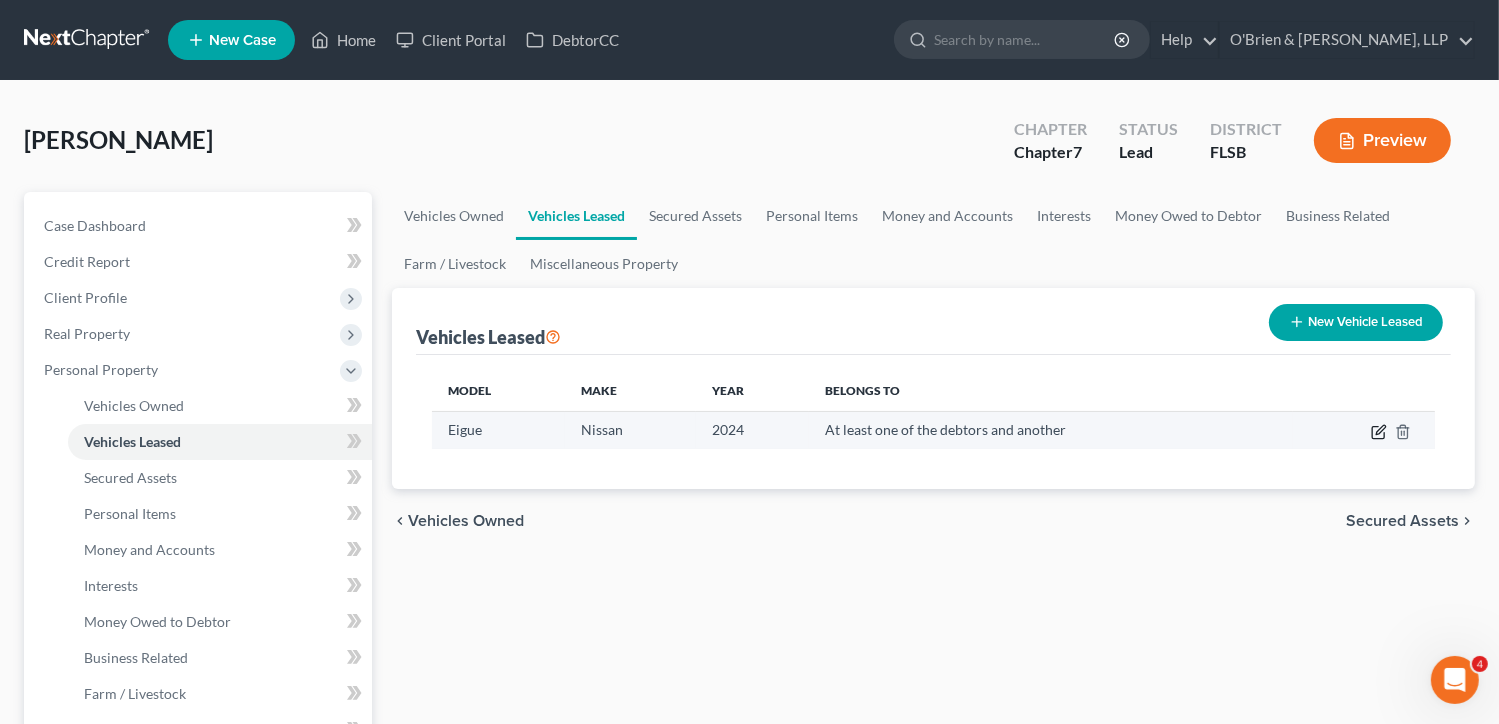click 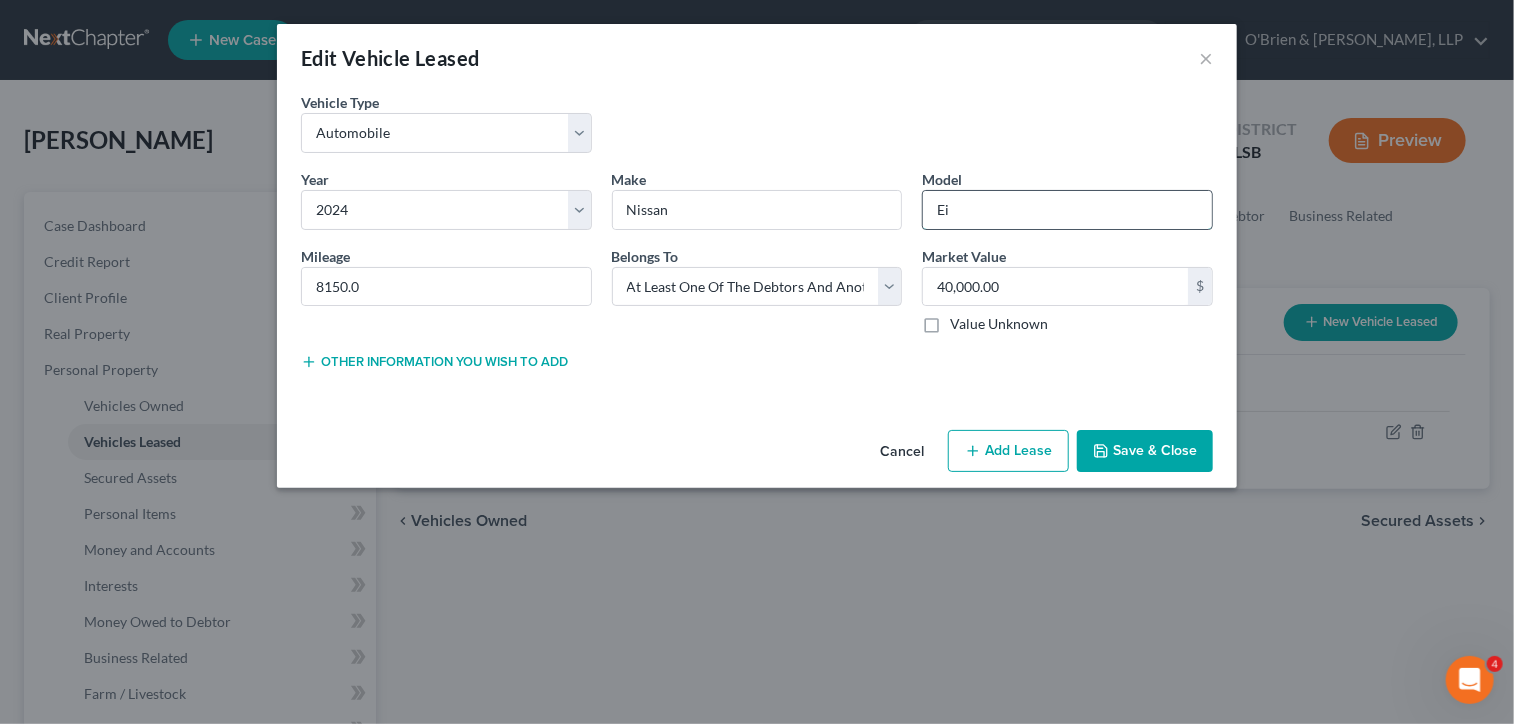 type on "E" 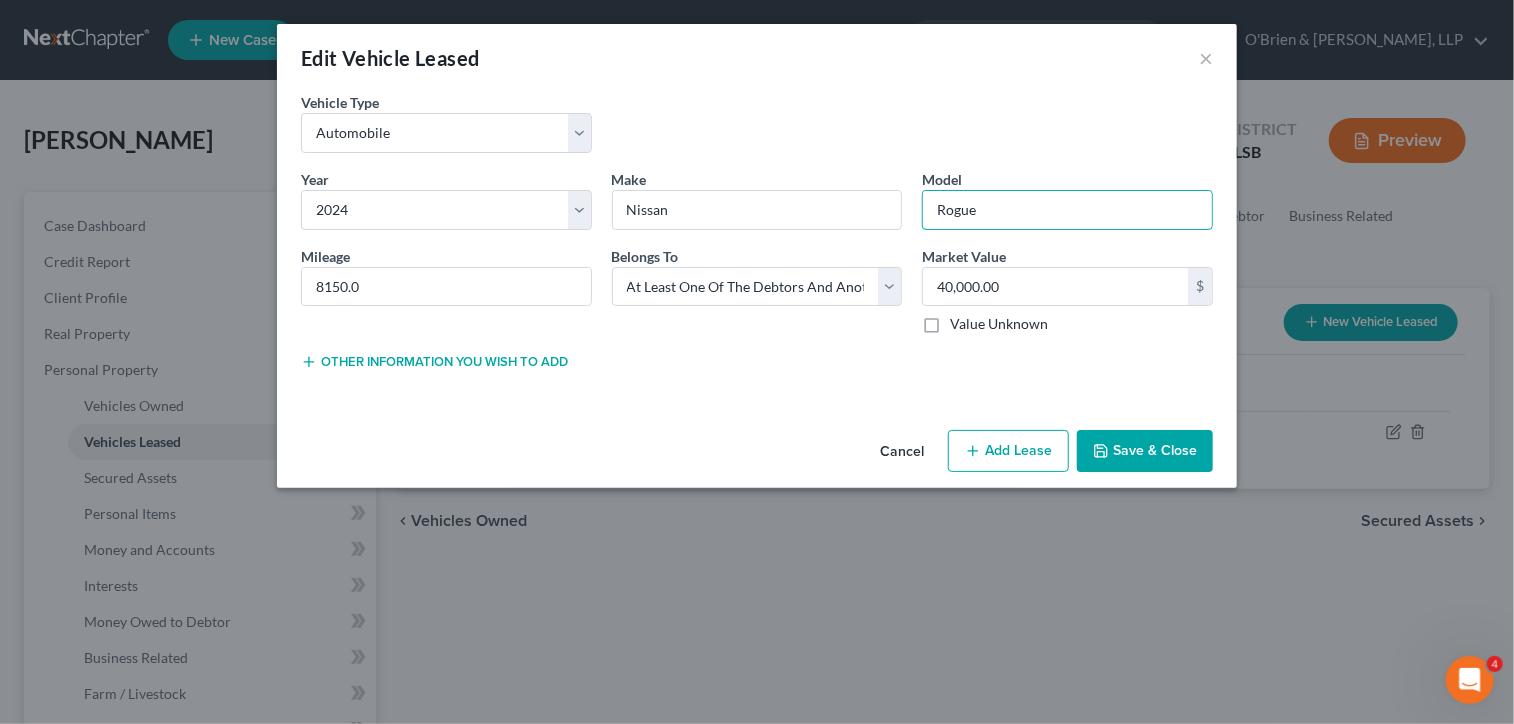 type on "Rogue" 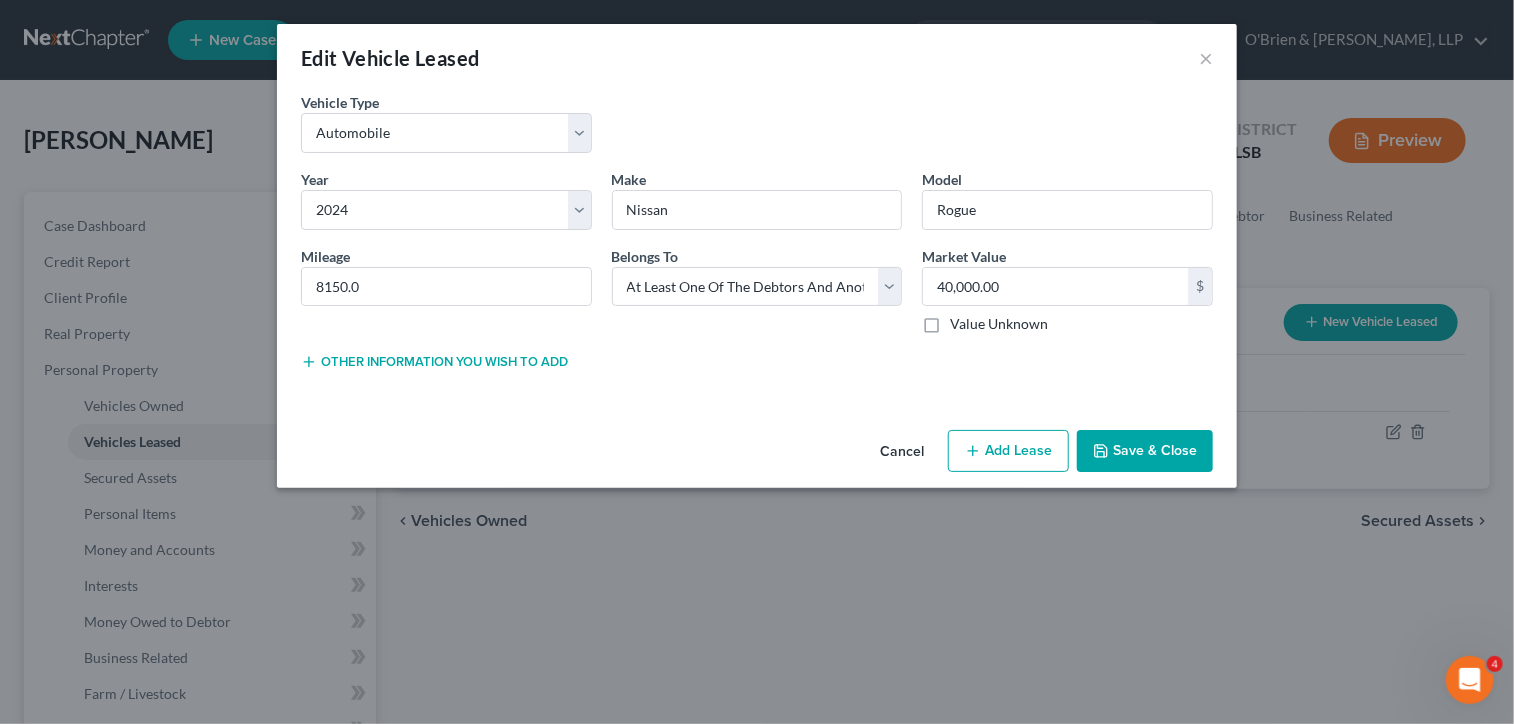 click on "Save & Close" at bounding box center (1145, 451) 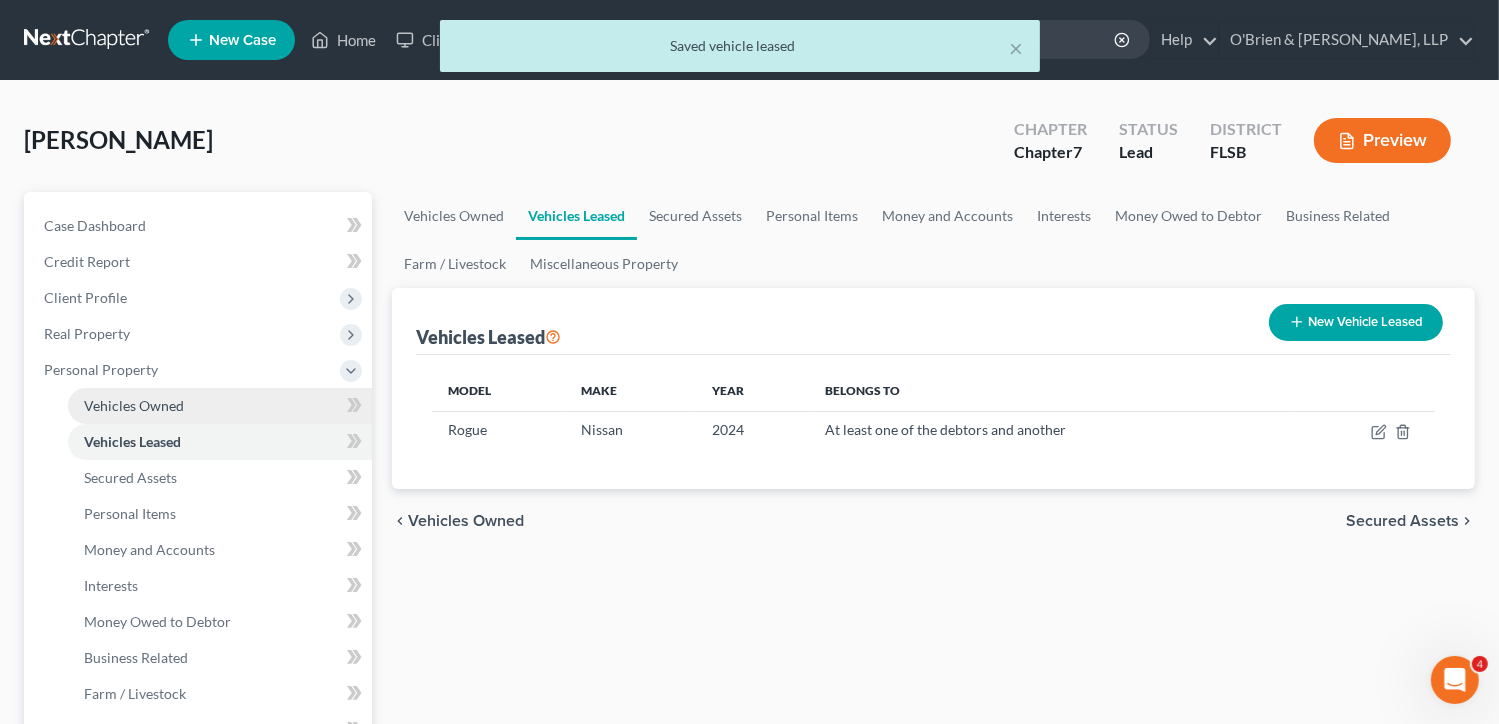 click on "Vehicles Owned" at bounding box center (134, 405) 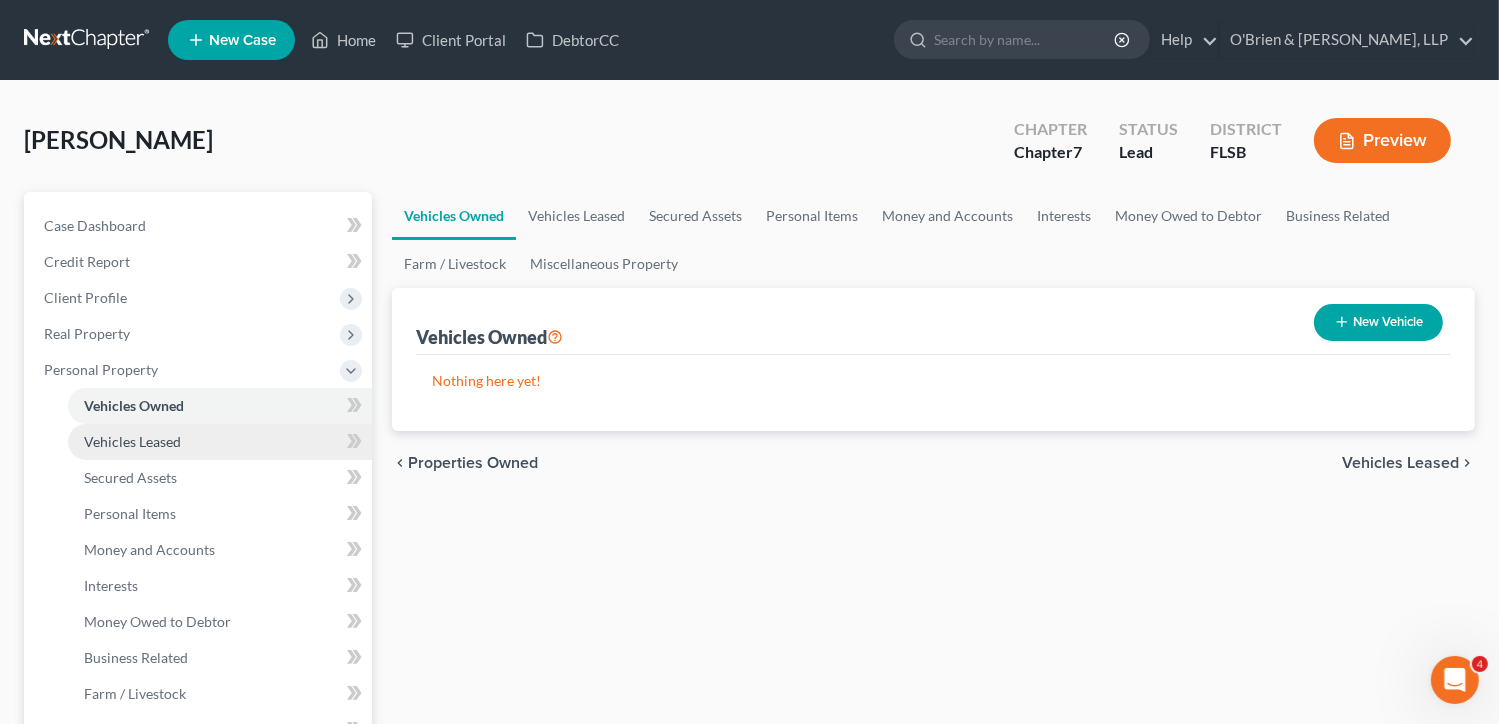 click on "Vehicles Leased" at bounding box center (132, 441) 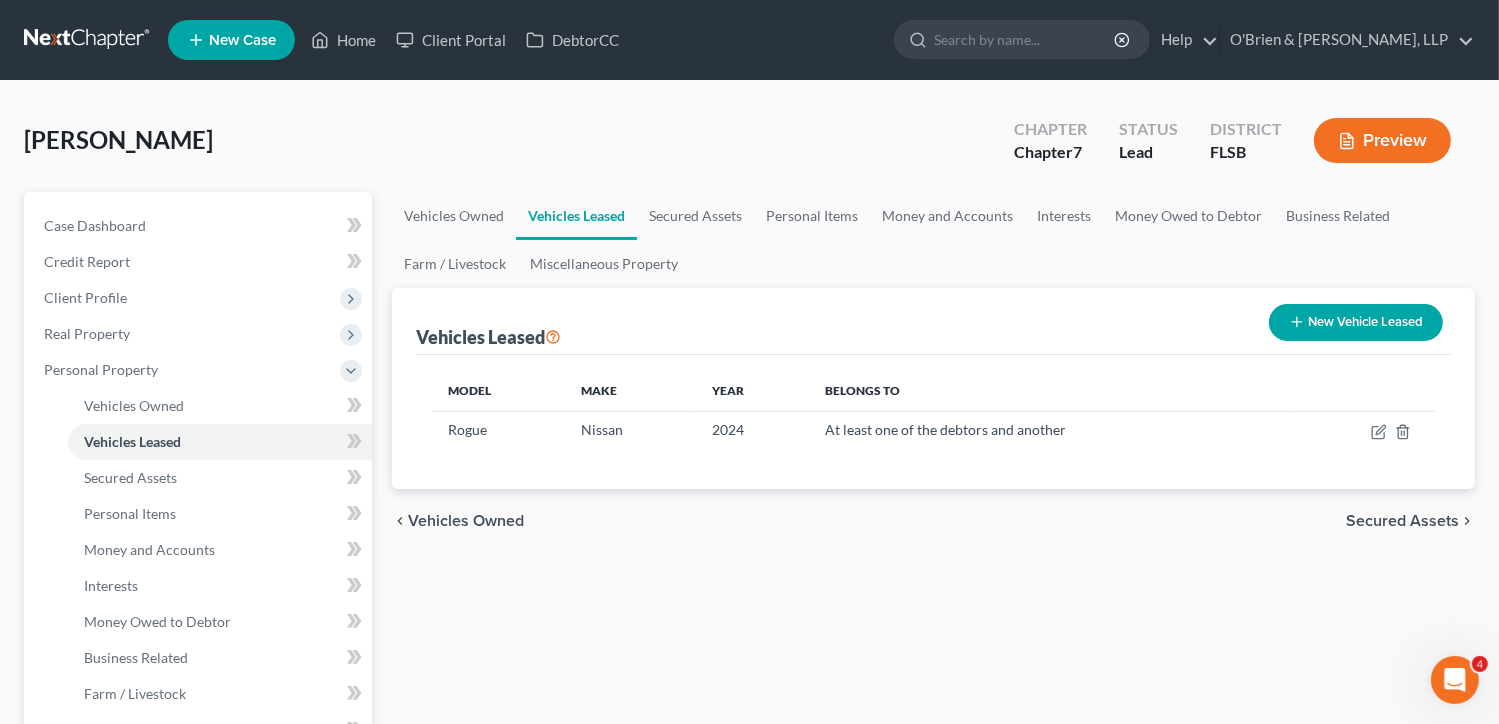 click on "Vehicles Owned
Vehicles Leased
Secured Assets
Personal Items
Money and Accounts
Interests
Money Owed to Debtor
Business Related
Farm / Livestock
Miscellaneous Property
Vehicles Leased  New Vehicle Leased
Model Make Year Belongs To Rogue Nissan 2024 At least one of the debtors and another
chevron_left
Vehicles Owned
Secured Assets
chevron_right" at bounding box center (933, 769) 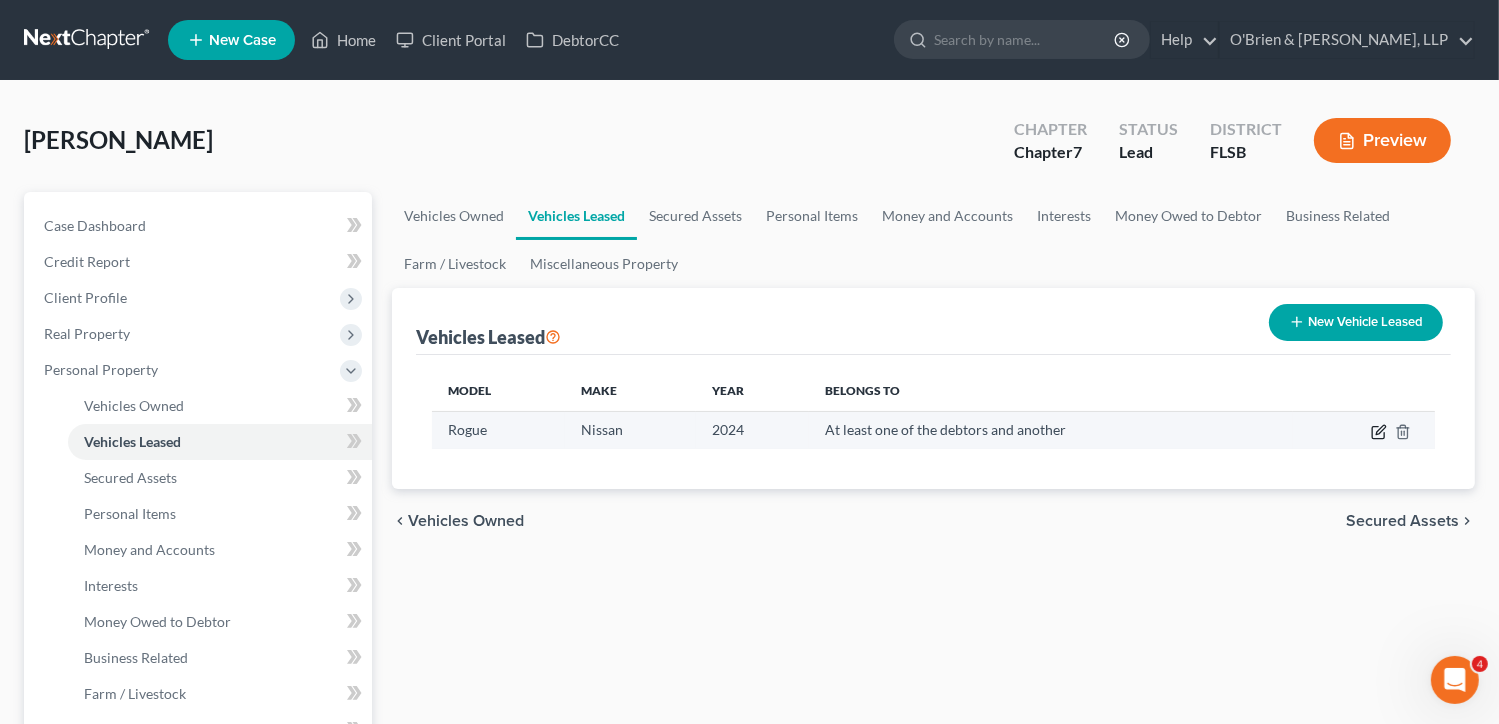 click 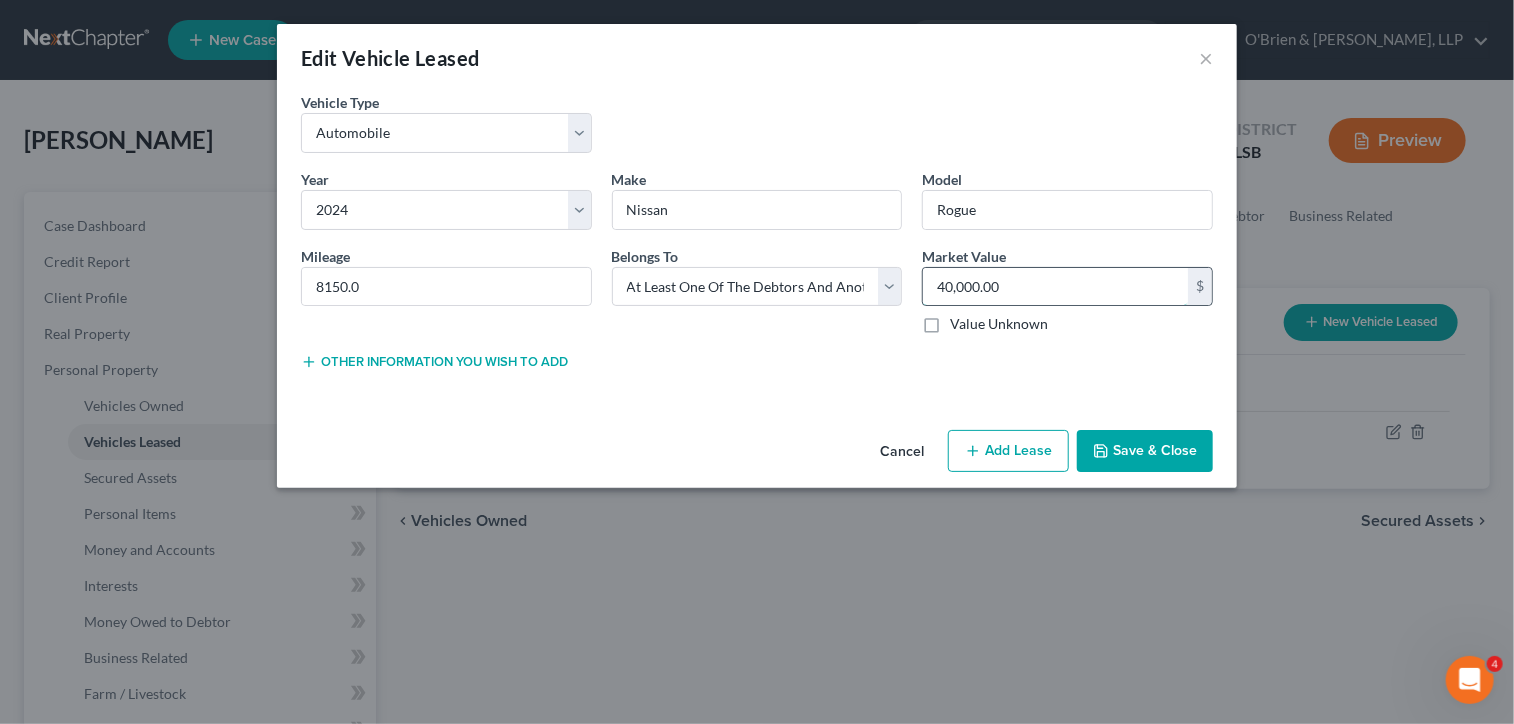click on "40,000.00" at bounding box center (1055, 287) 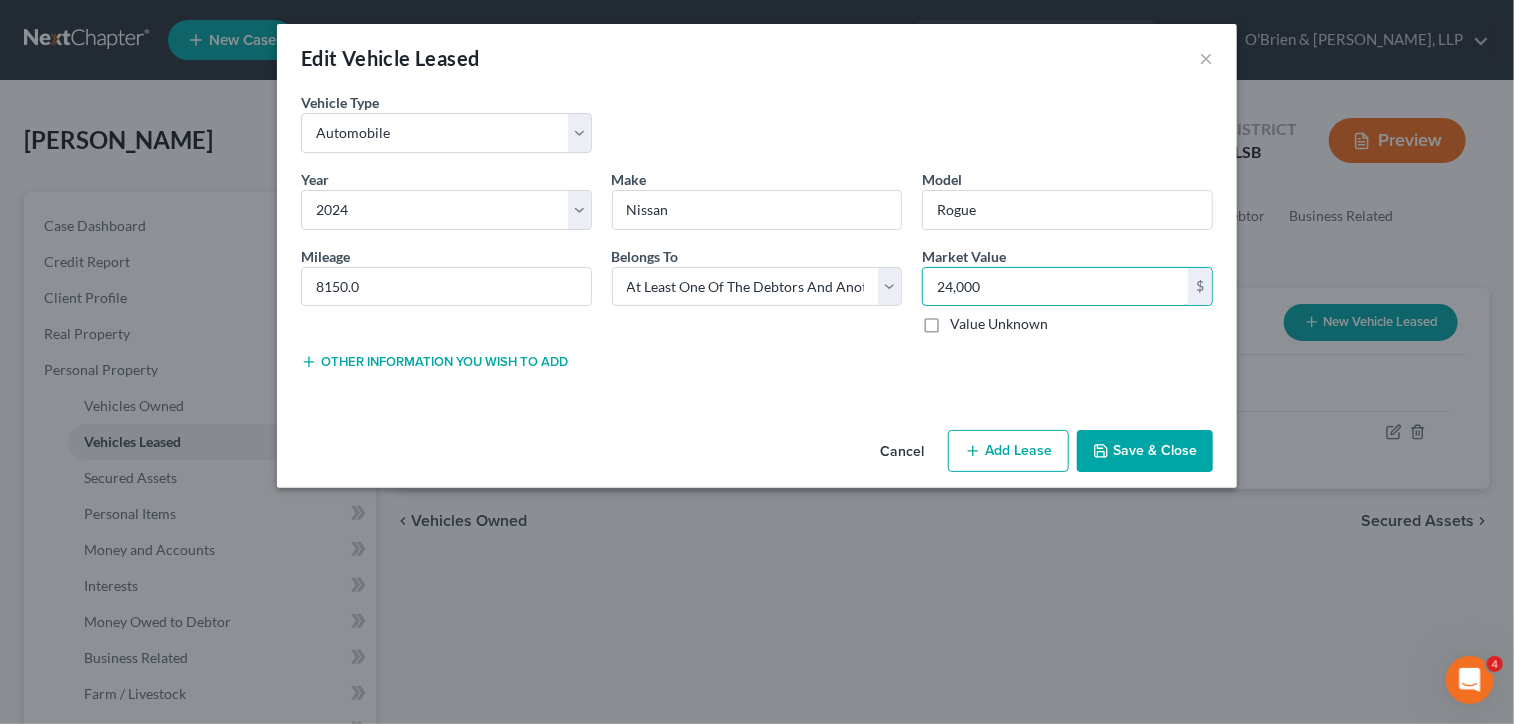 type on "24,000" 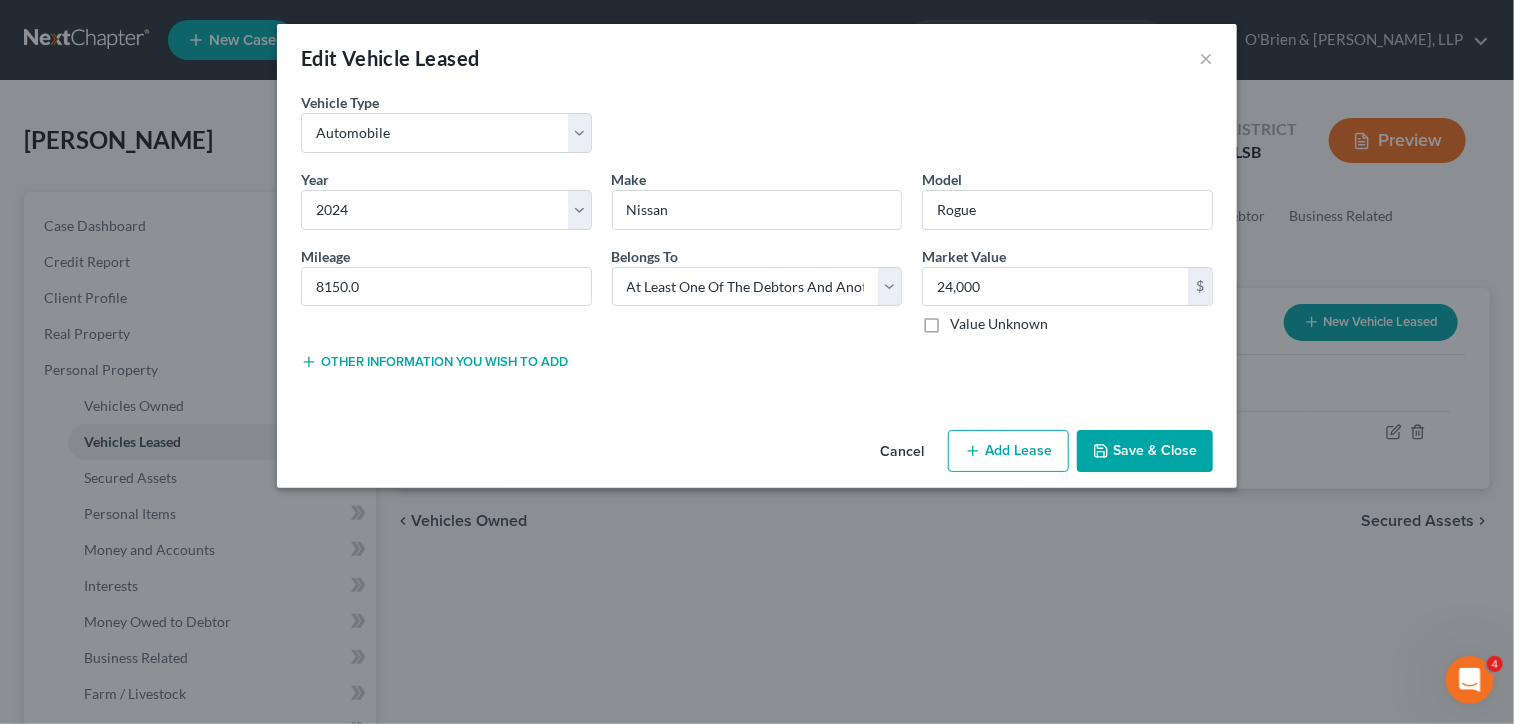 click on "Save & Close" at bounding box center [1145, 451] 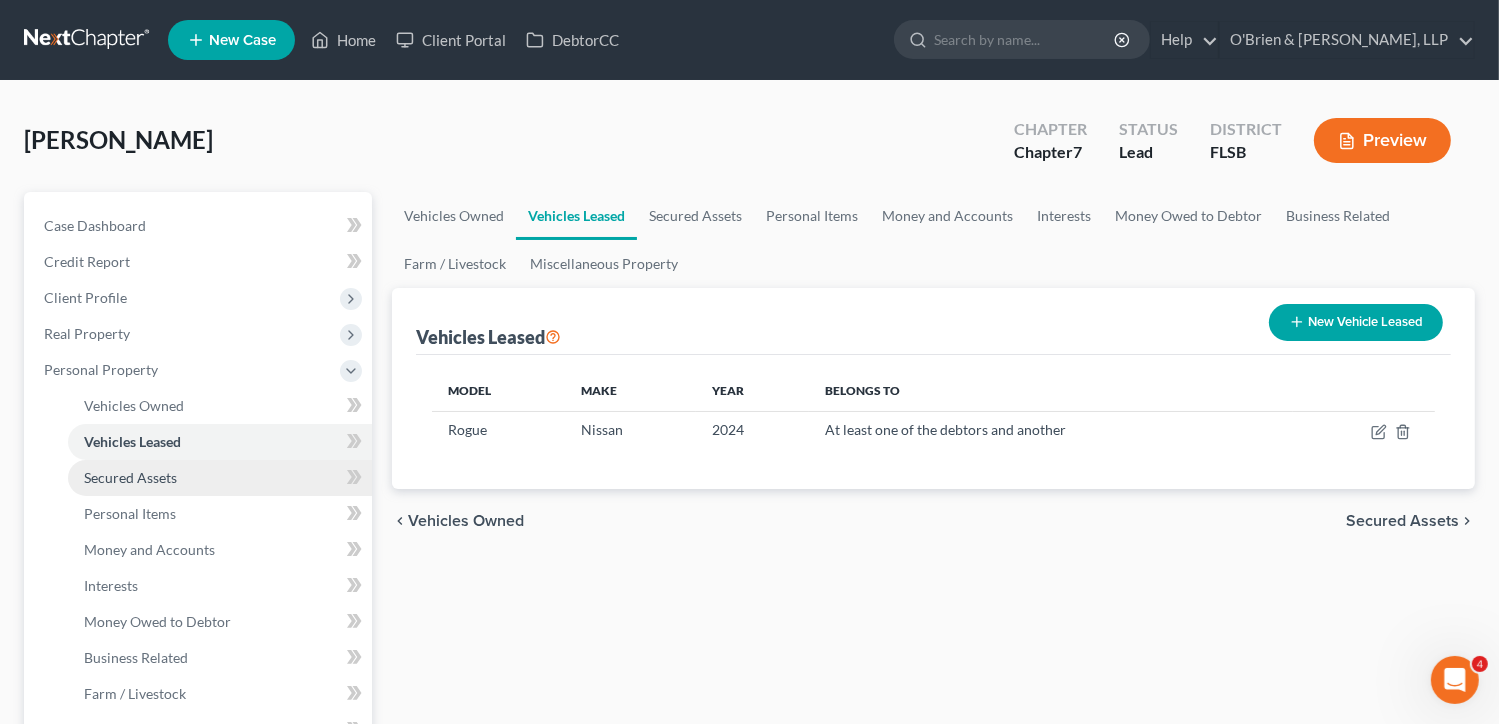 click on "Secured Assets" at bounding box center (220, 478) 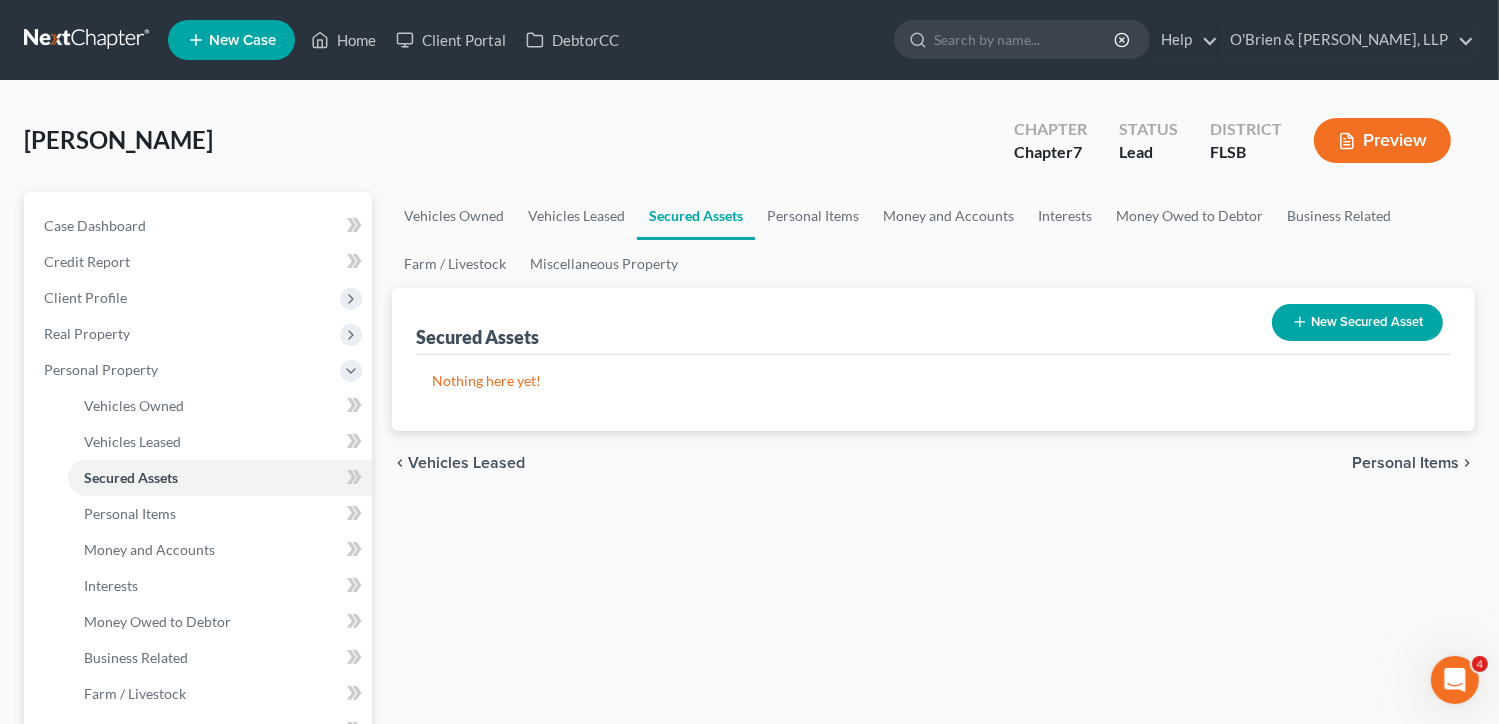 click on "Vehicles Owned
Vehicles Leased
Secured Assets
Personal Items
Money and Accounts
Interests
Money Owed to Debtor
Business Related
Farm / Livestock
Miscellaneous Property" at bounding box center [933, 240] 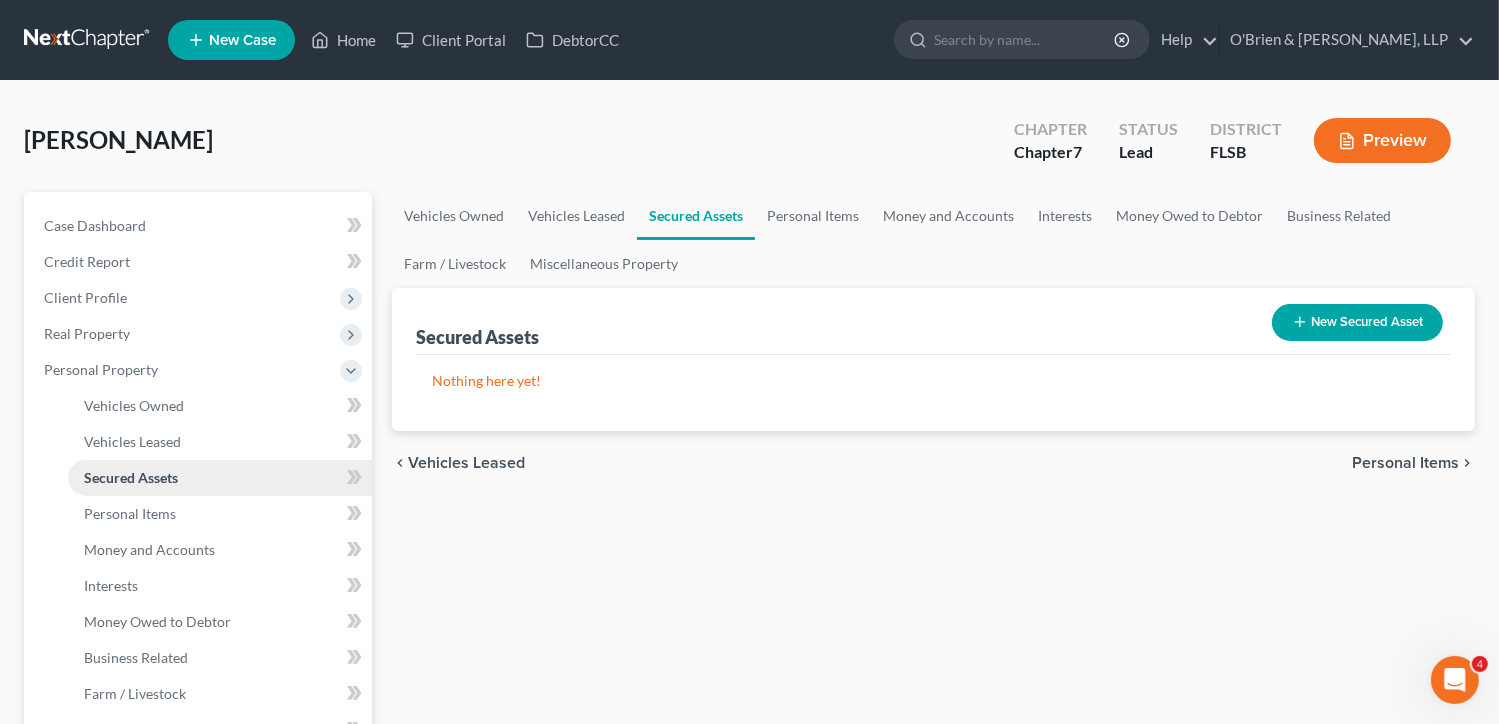 click on "Secured Assets" at bounding box center (220, 478) 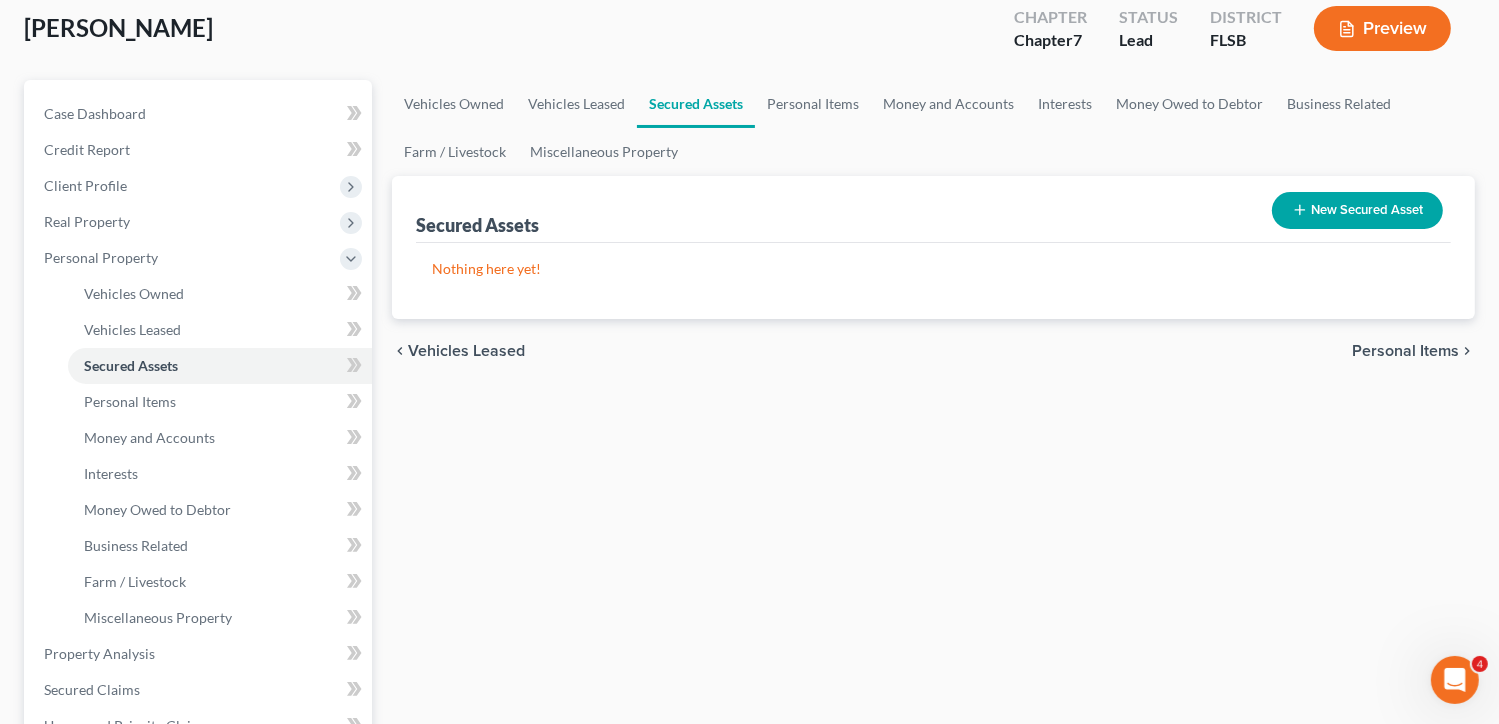 scroll, scrollTop: 116, scrollLeft: 0, axis: vertical 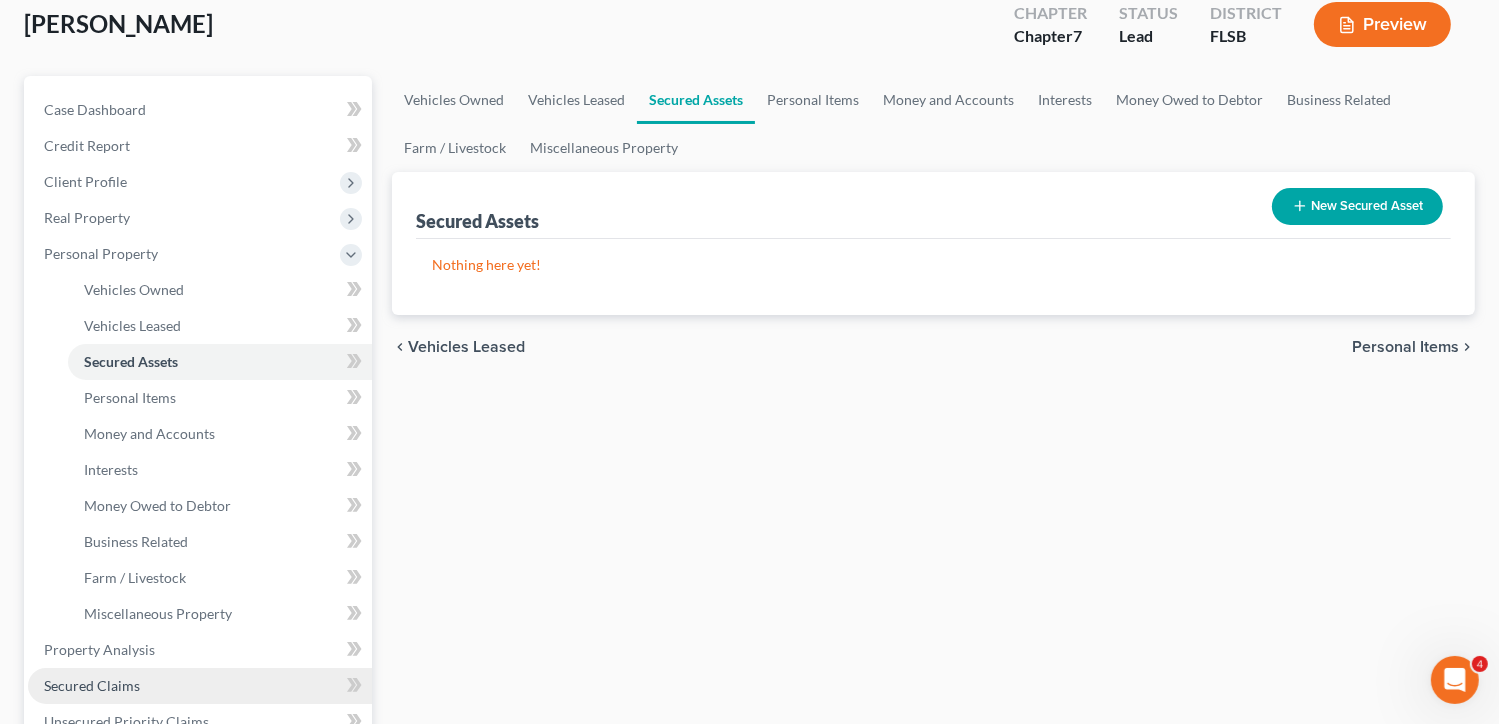 click on "Secured Claims" at bounding box center (200, 686) 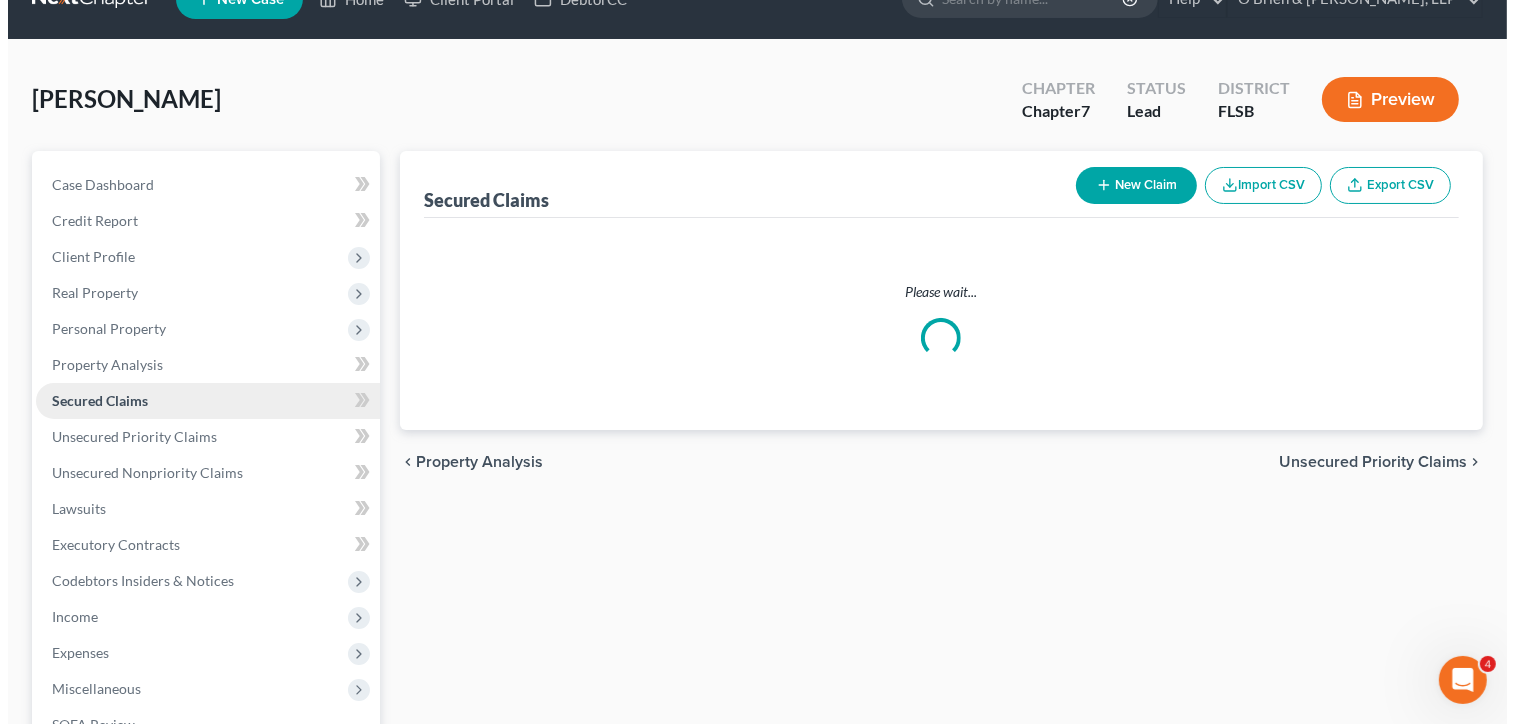 scroll, scrollTop: 0, scrollLeft: 0, axis: both 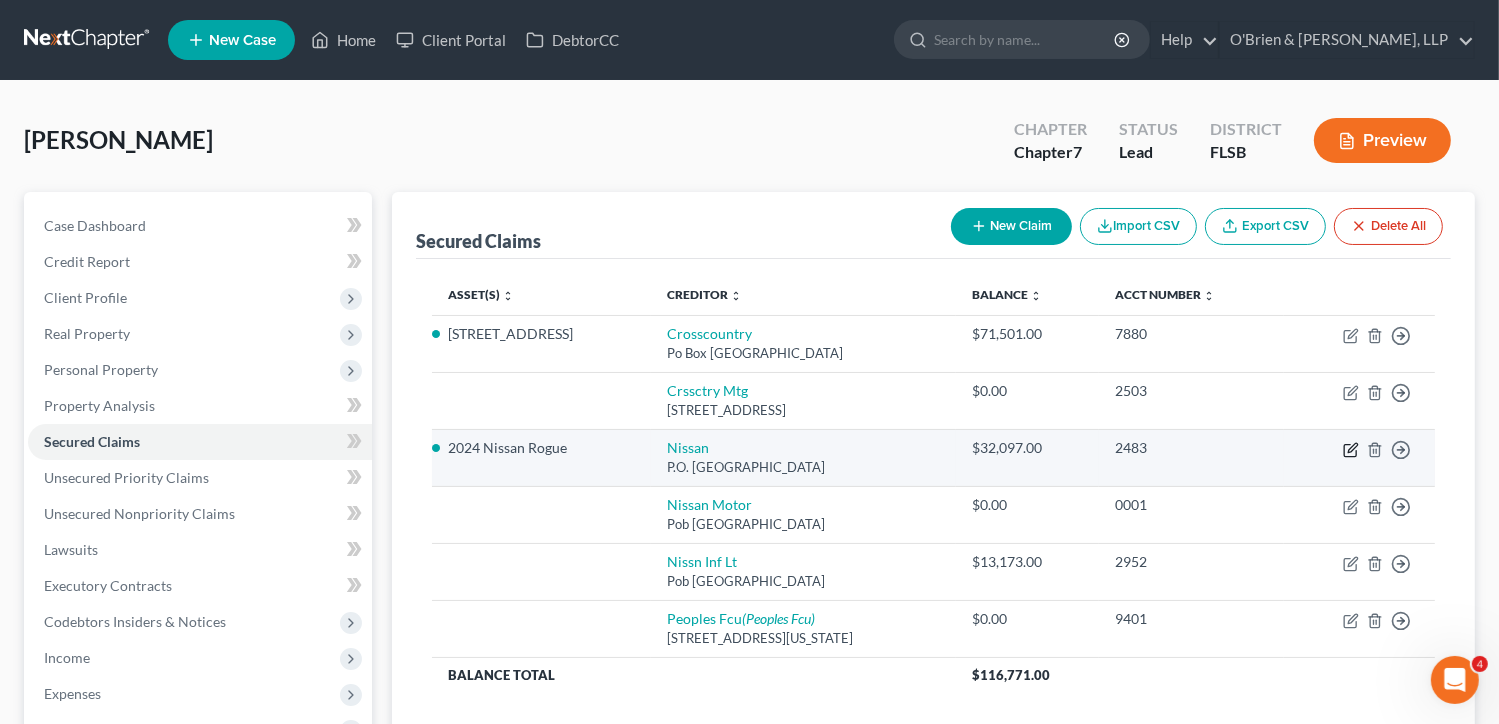 click 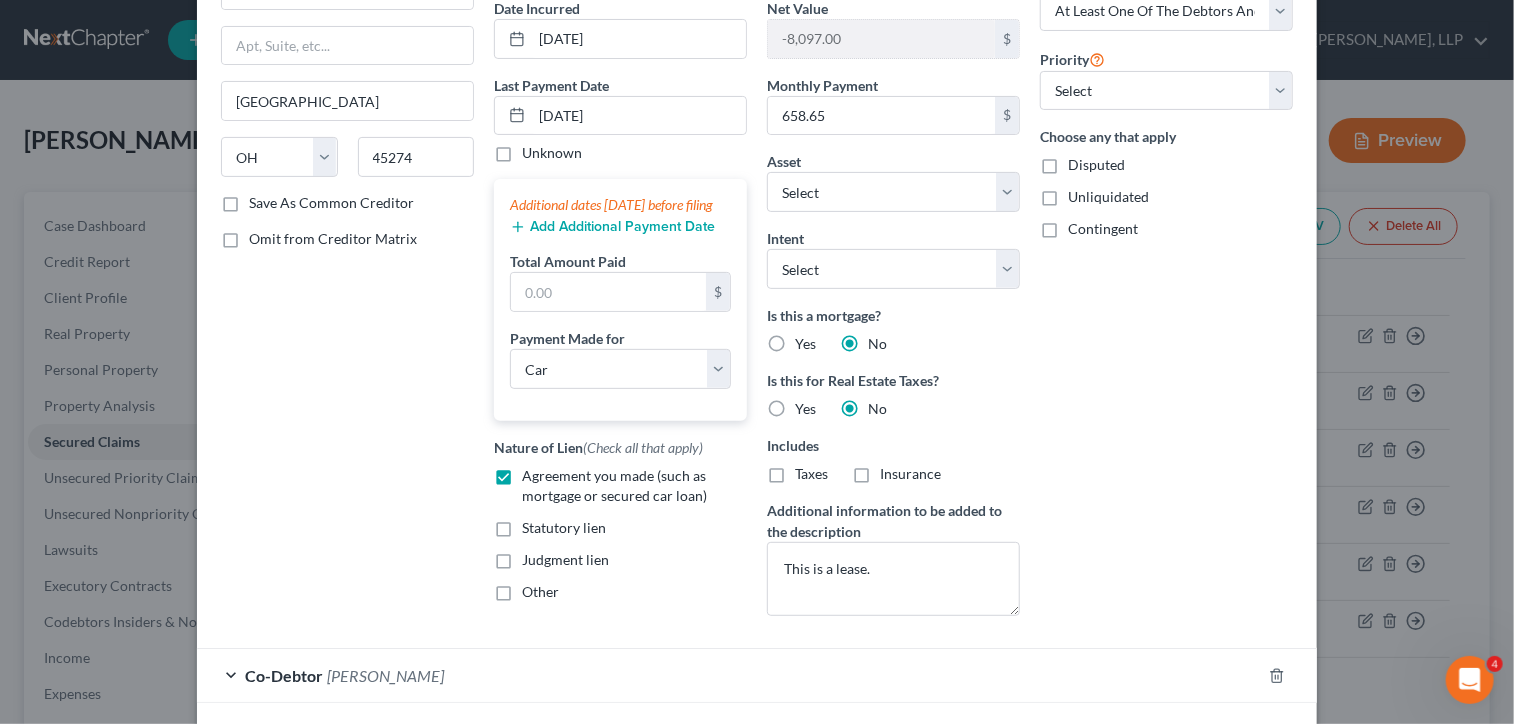 scroll, scrollTop: 200, scrollLeft: 0, axis: vertical 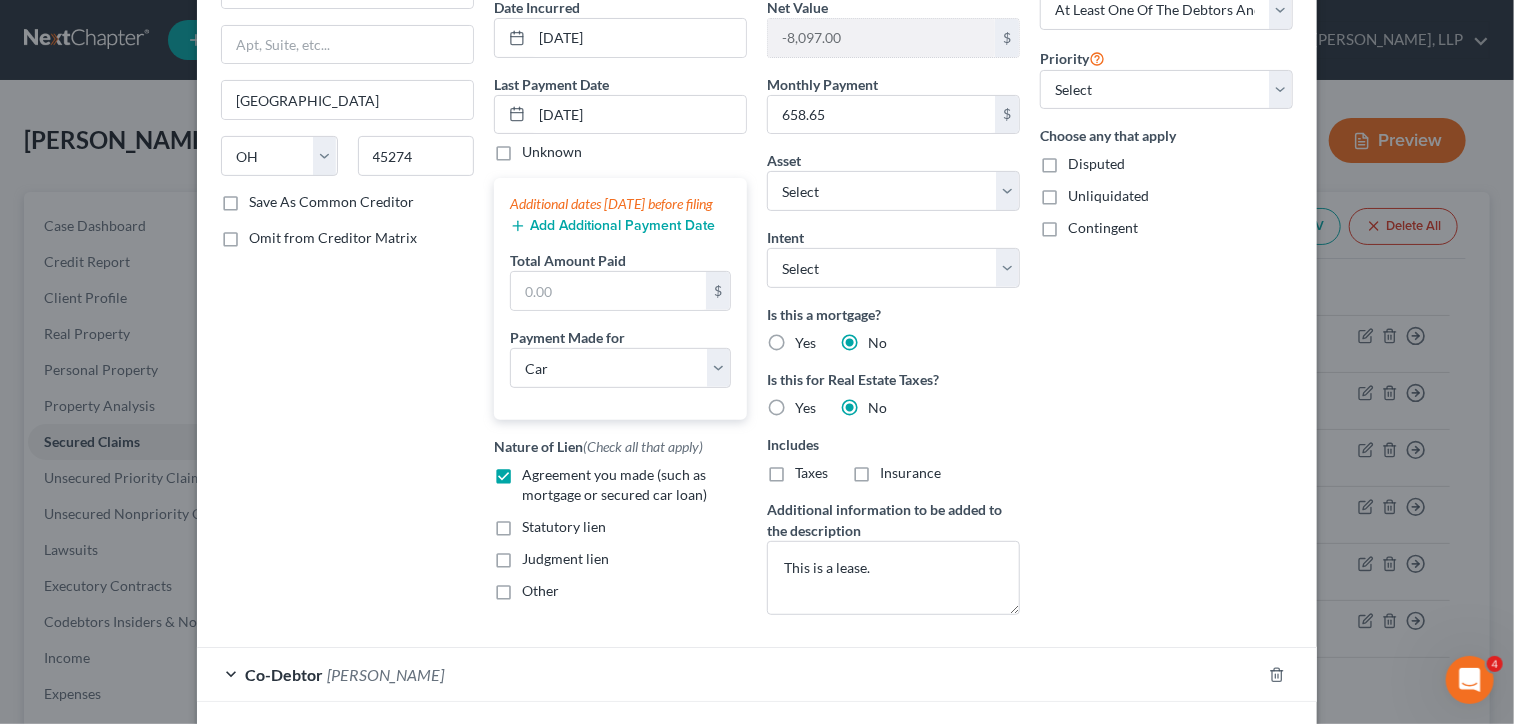 click on "Additional information to be added to the description" at bounding box center (893, 520) 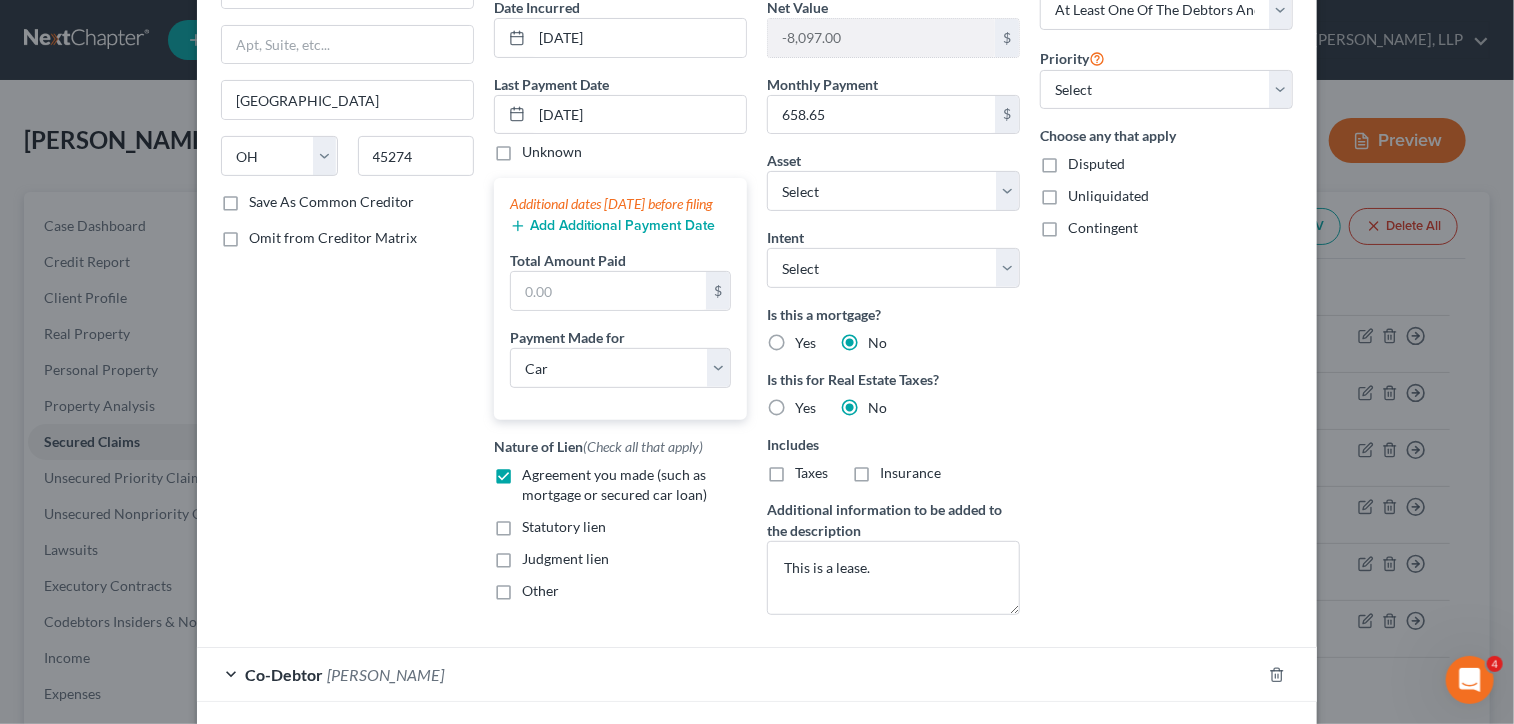 click on "Agreement you made (such as mortgage or secured car loan)" at bounding box center (634, 485) 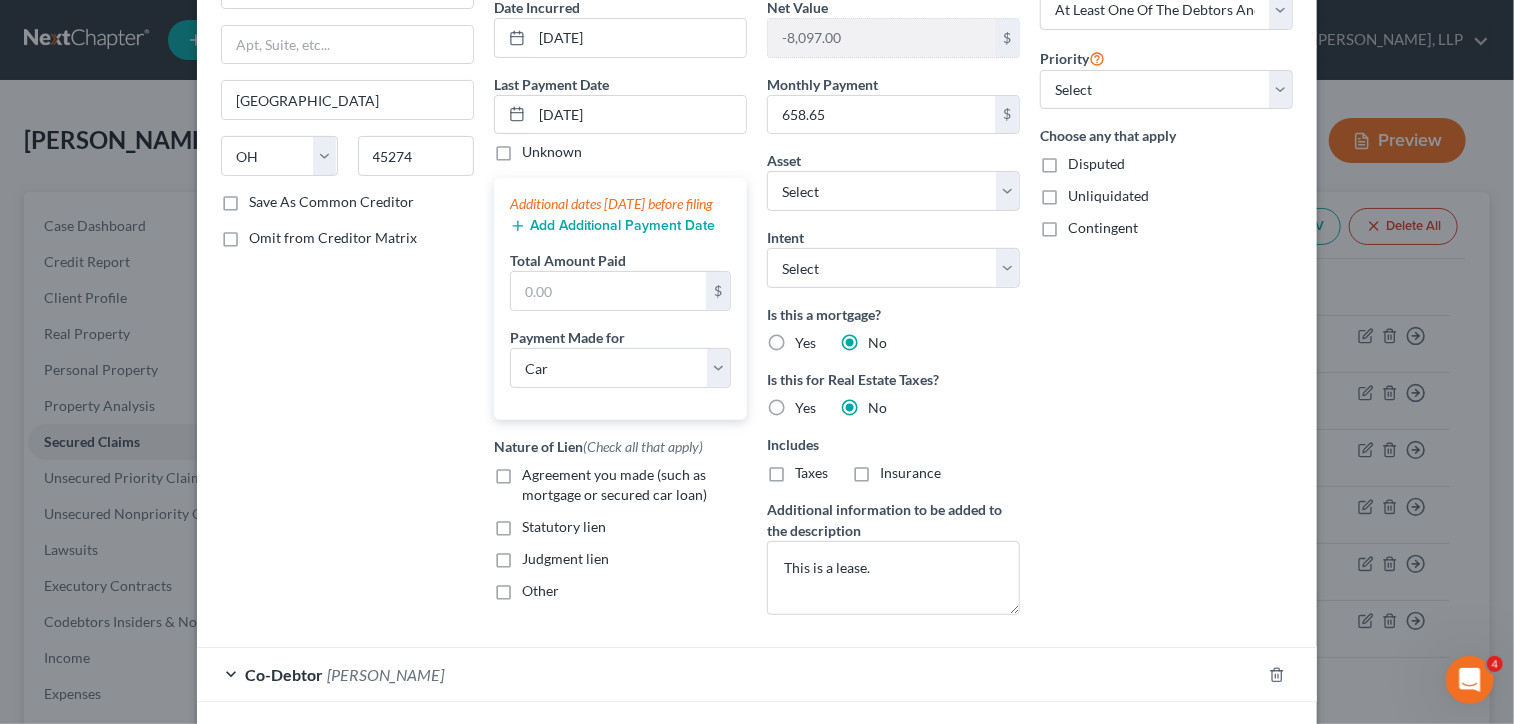 click on "Other" at bounding box center (540, 591) 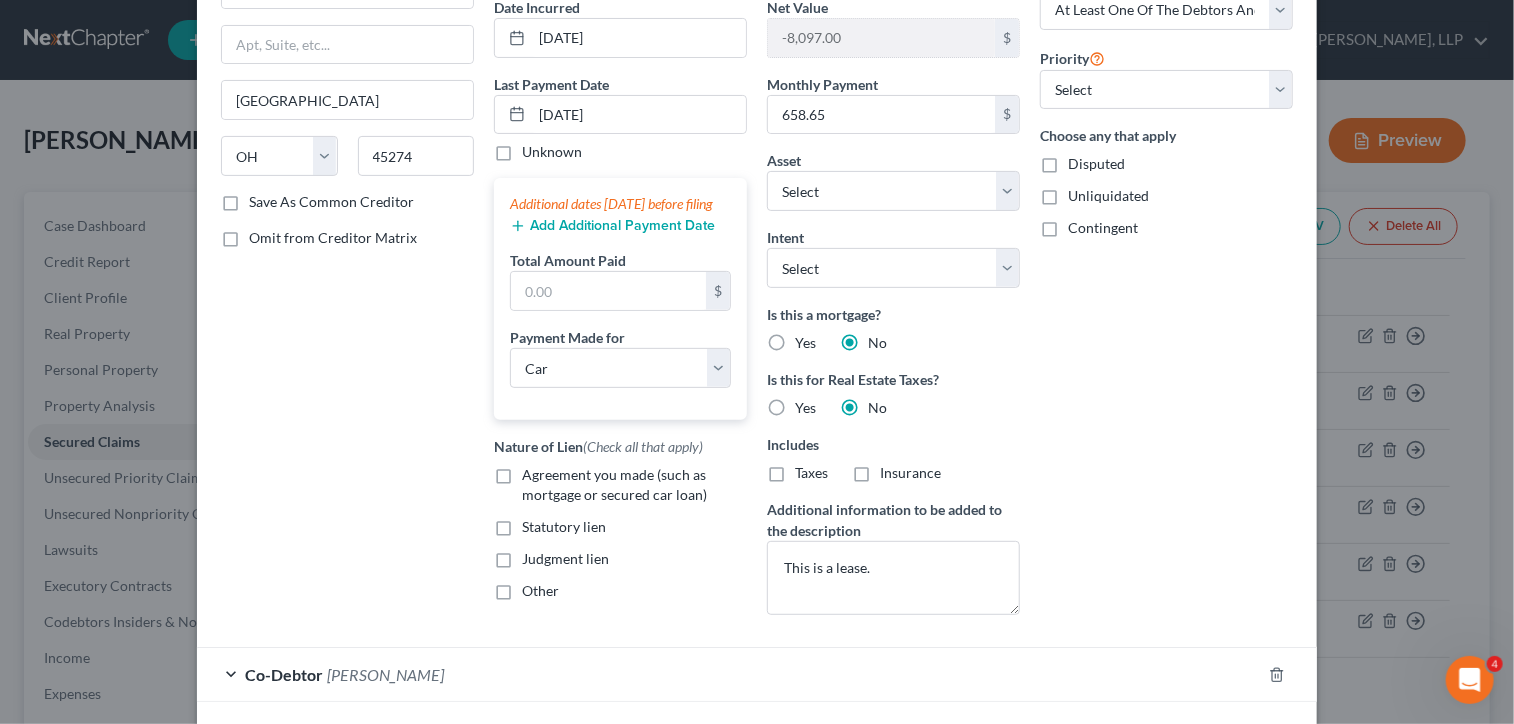 click on "Other" at bounding box center [536, 587] 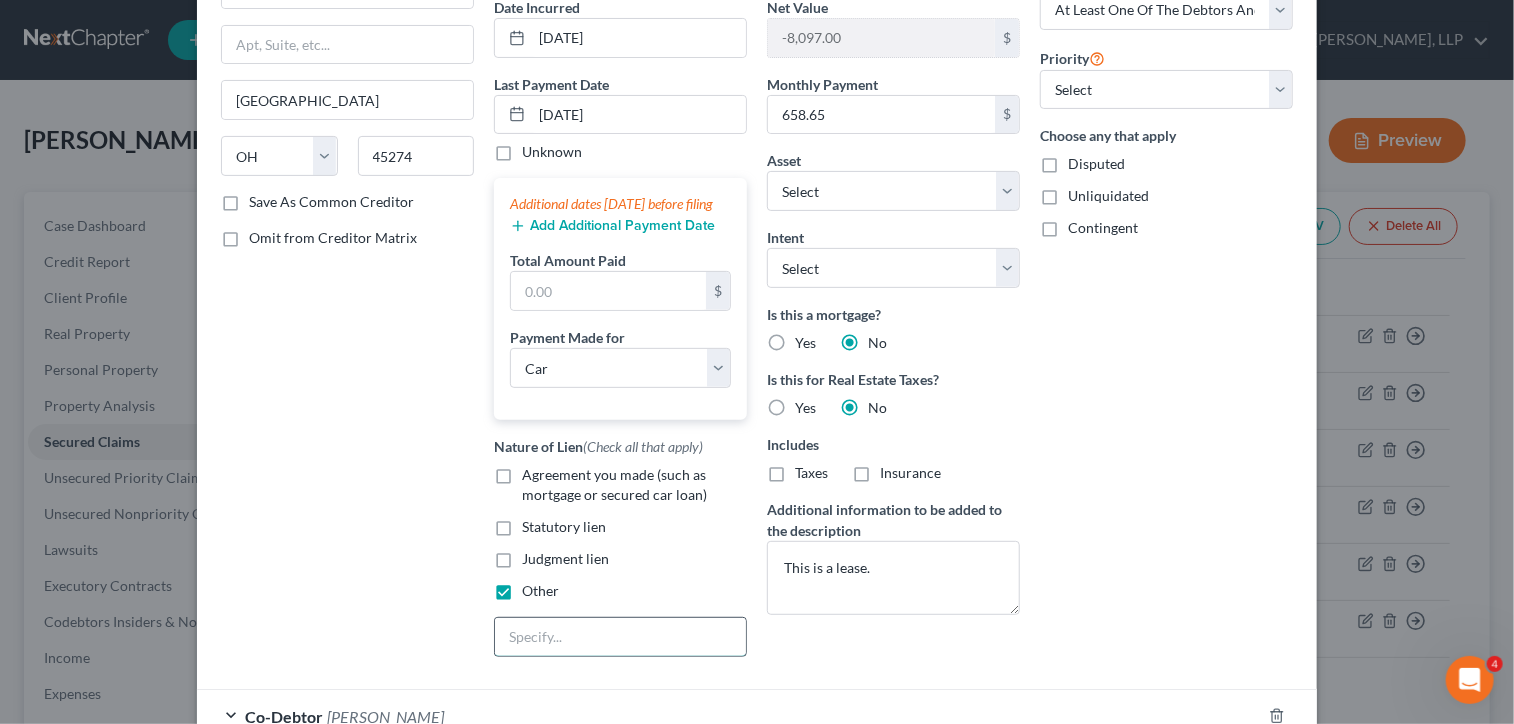 click at bounding box center [620, 637] 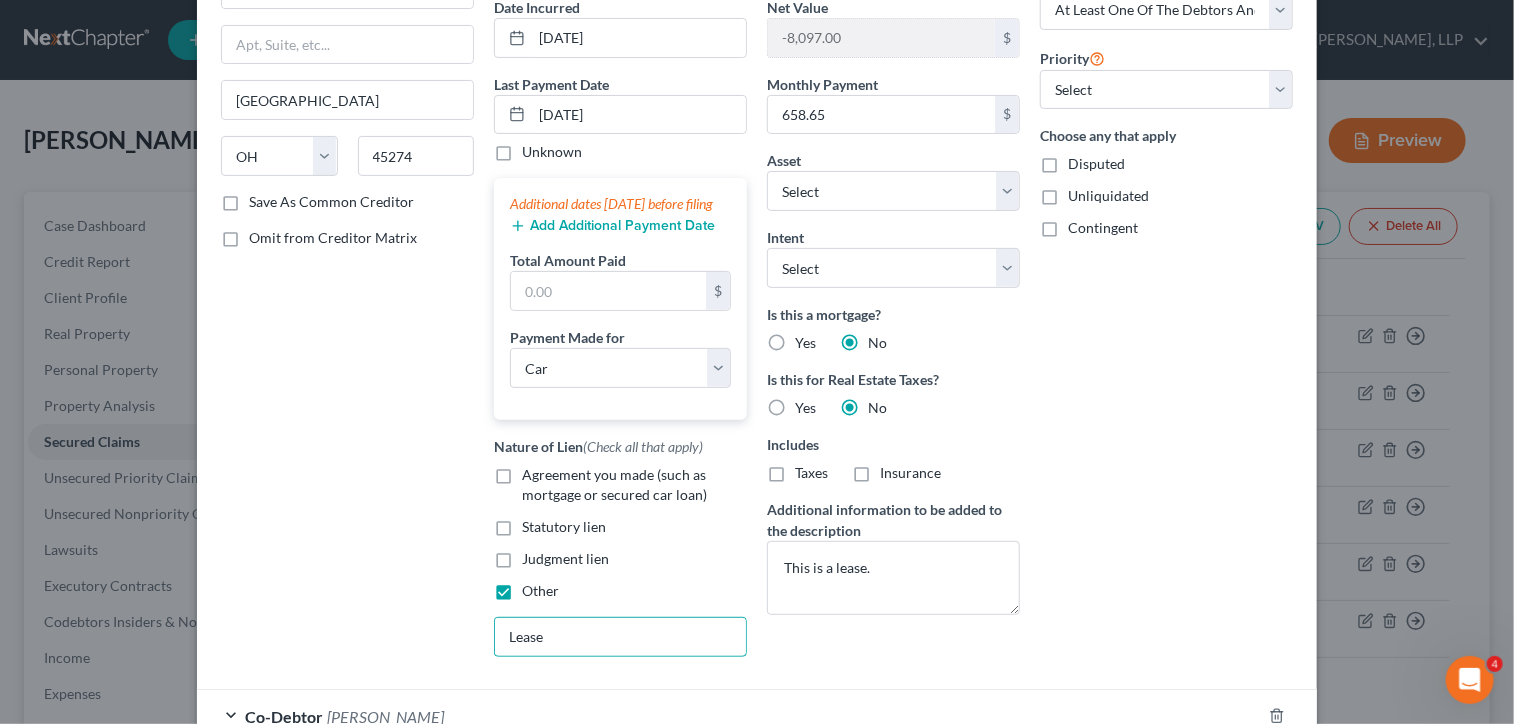 type on "Lease" 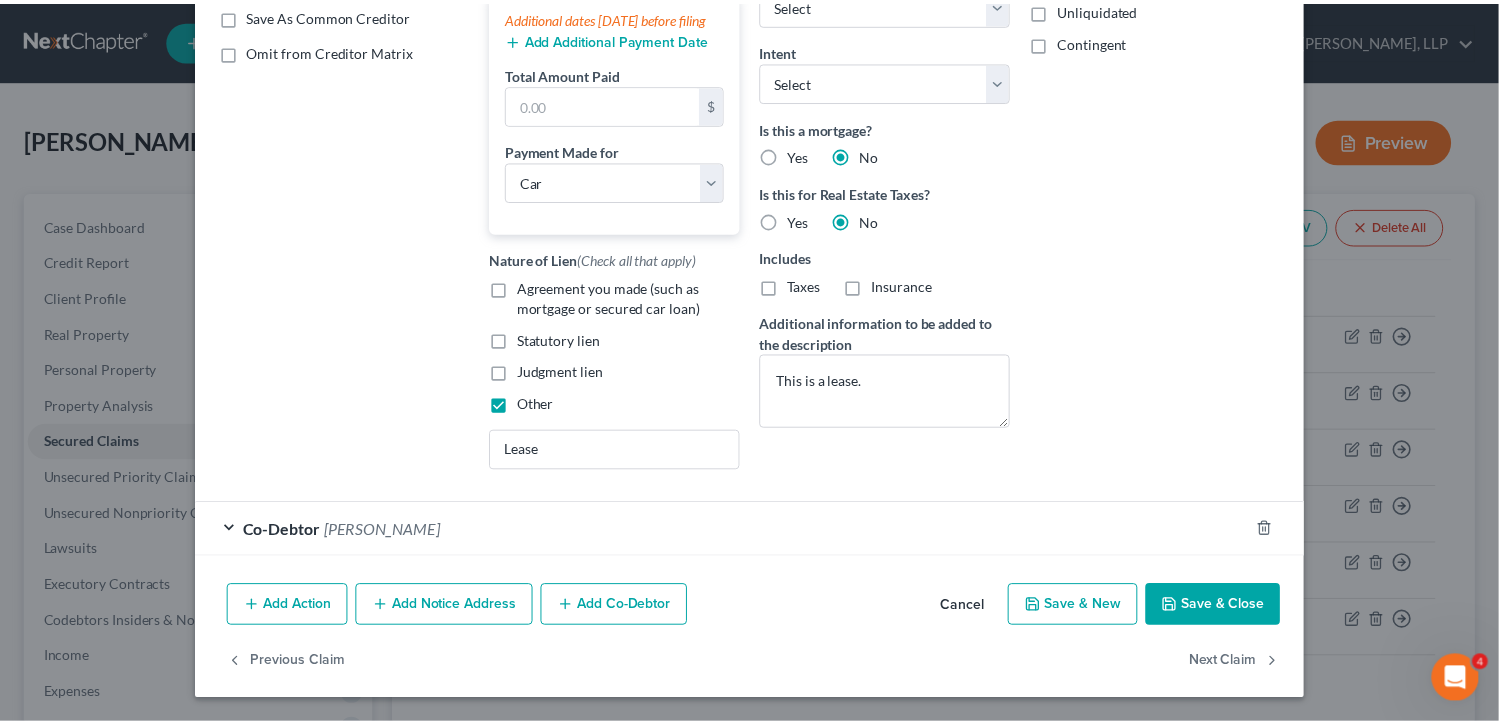 scroll, scrollTop: 404, scrollLeft: 0, axis: vertical 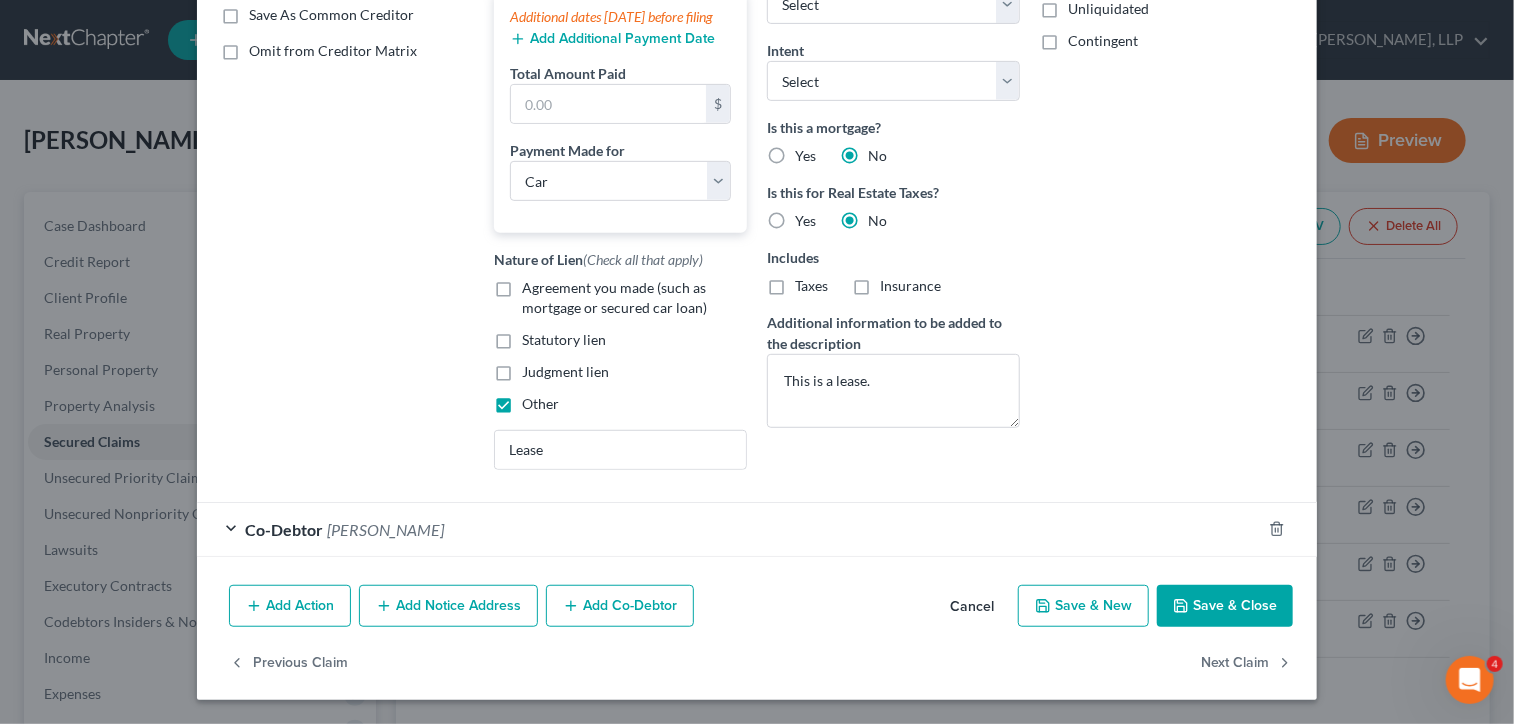 click on "Save & Close" at bounding box center (1225, 606) 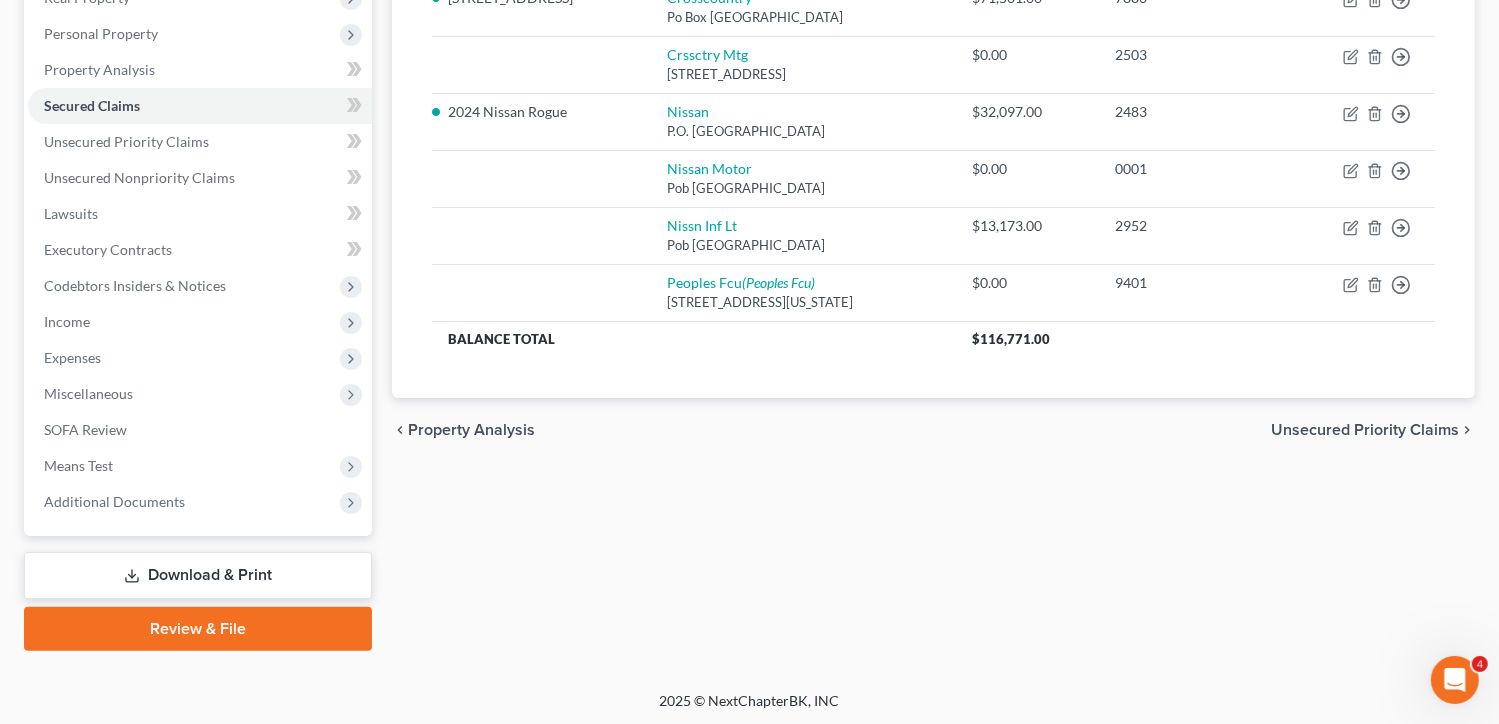 scroll, scrollTop: 337, scrollLeft: 0, axis: vertical 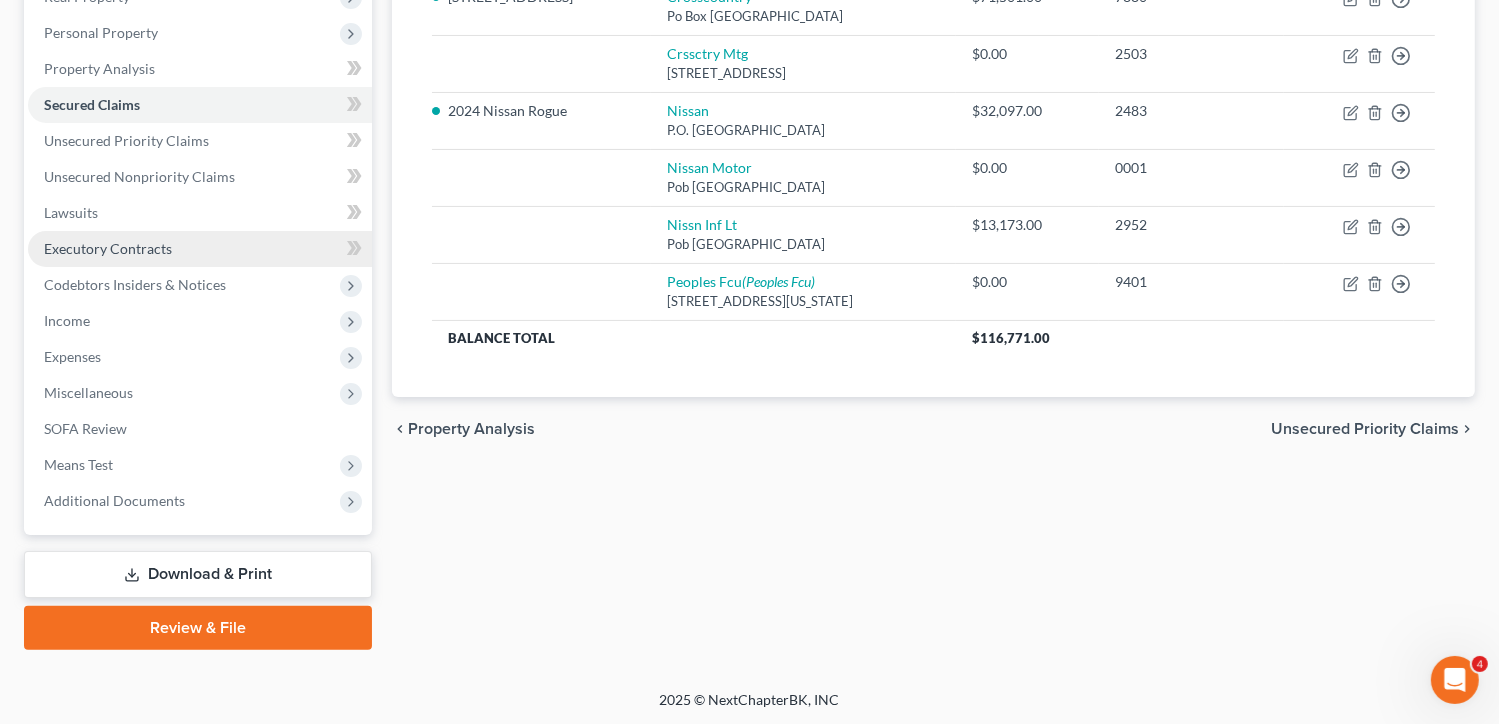 click on "Executory Contracts" at bounding box center [200, 249] 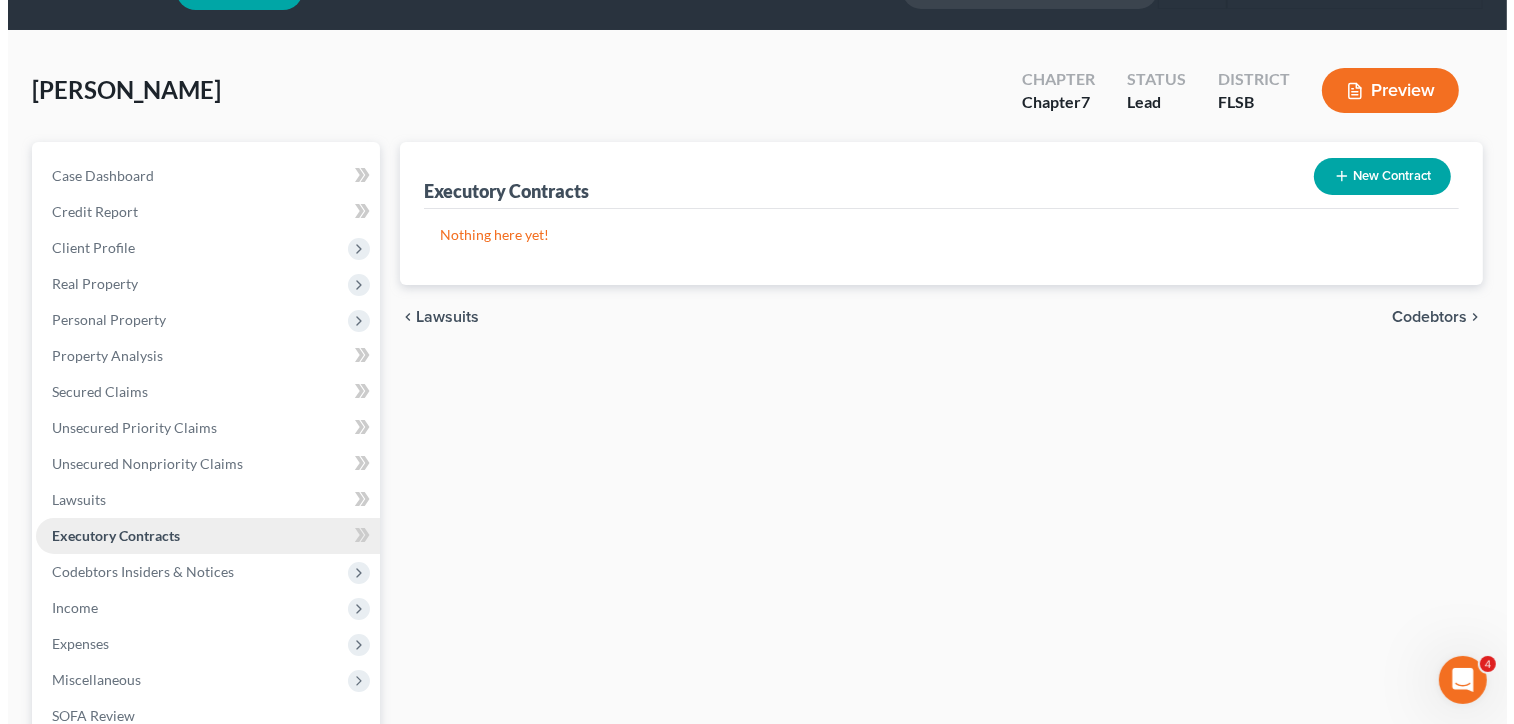 scroll, scrollTop: 0, scrollLeft: 0, axis: both 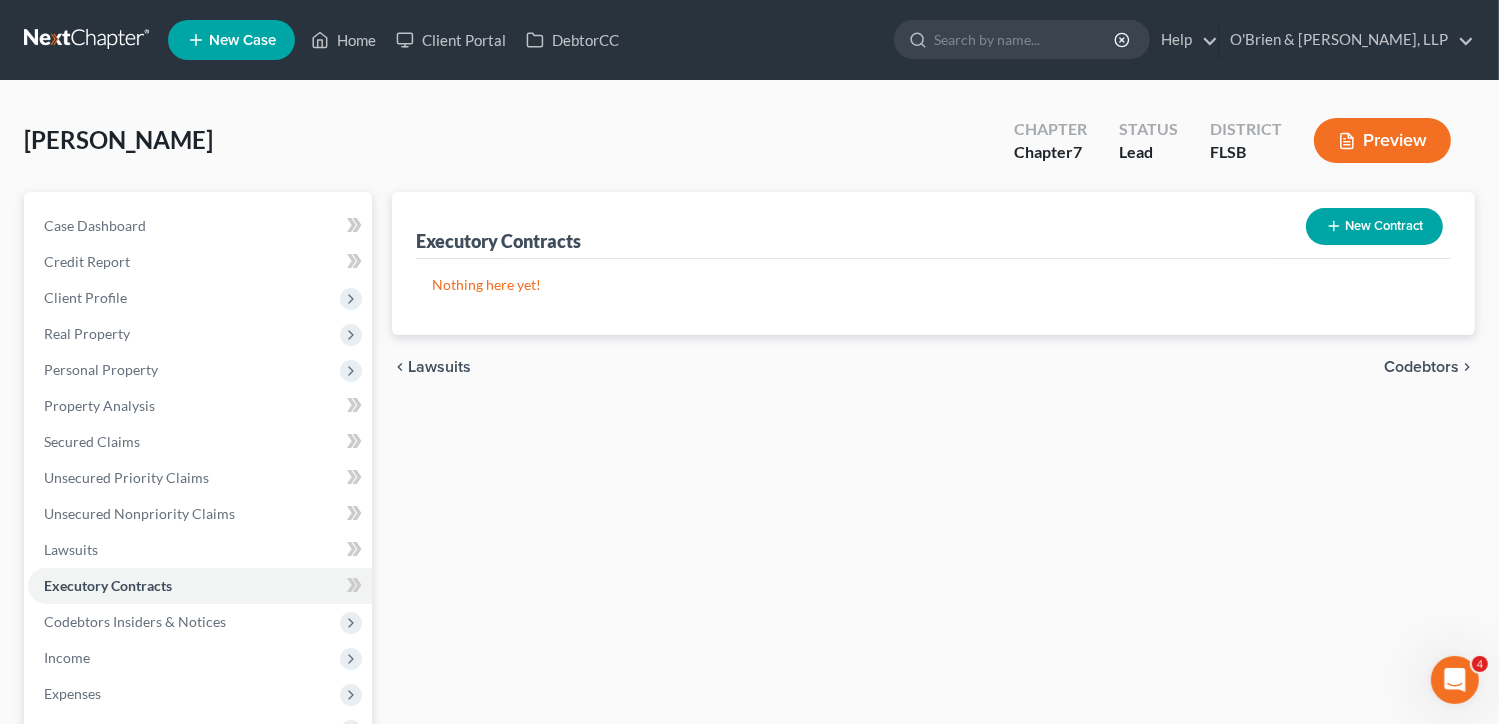 click on "New Contract" at bounding box center (1374, 226) 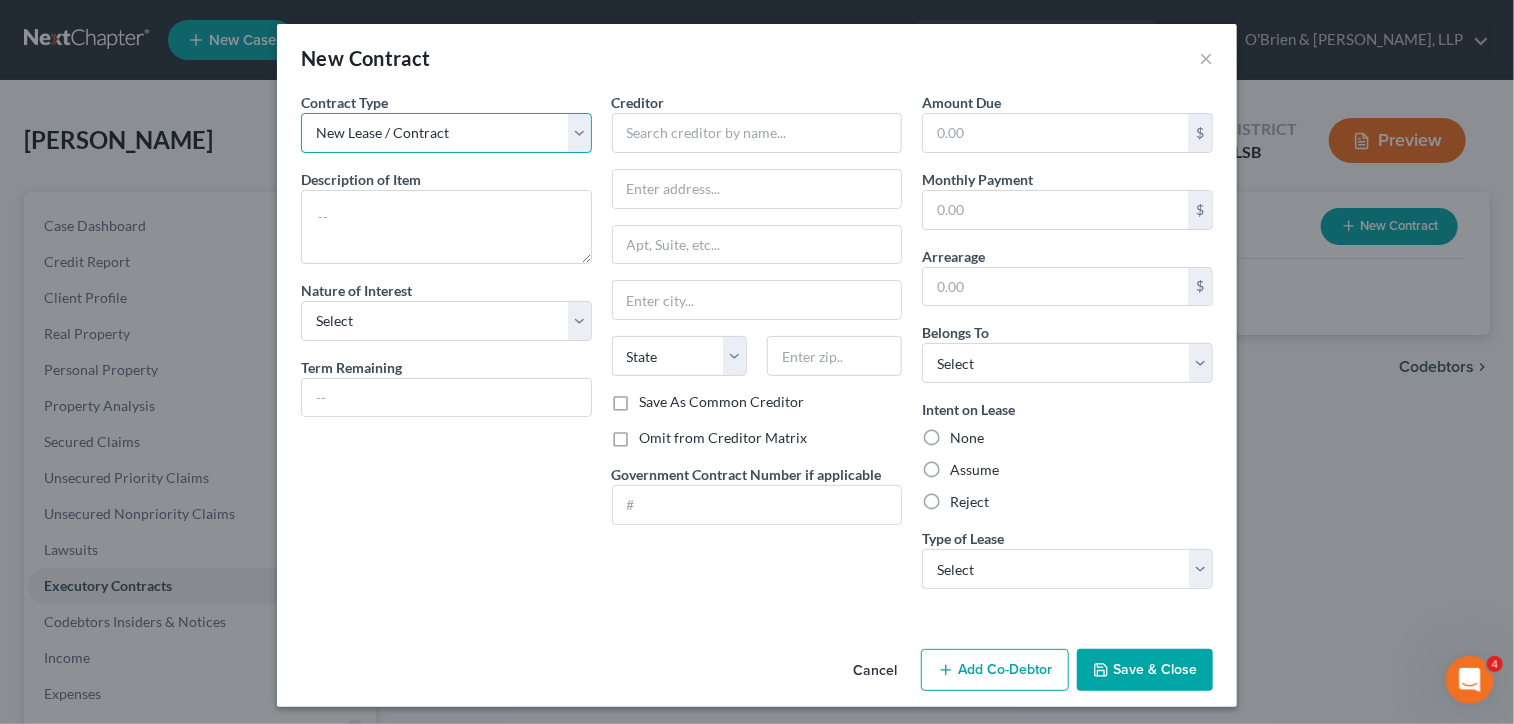 click on "New Lease / Contract New Timeshare" at bounding box center [446, 133] 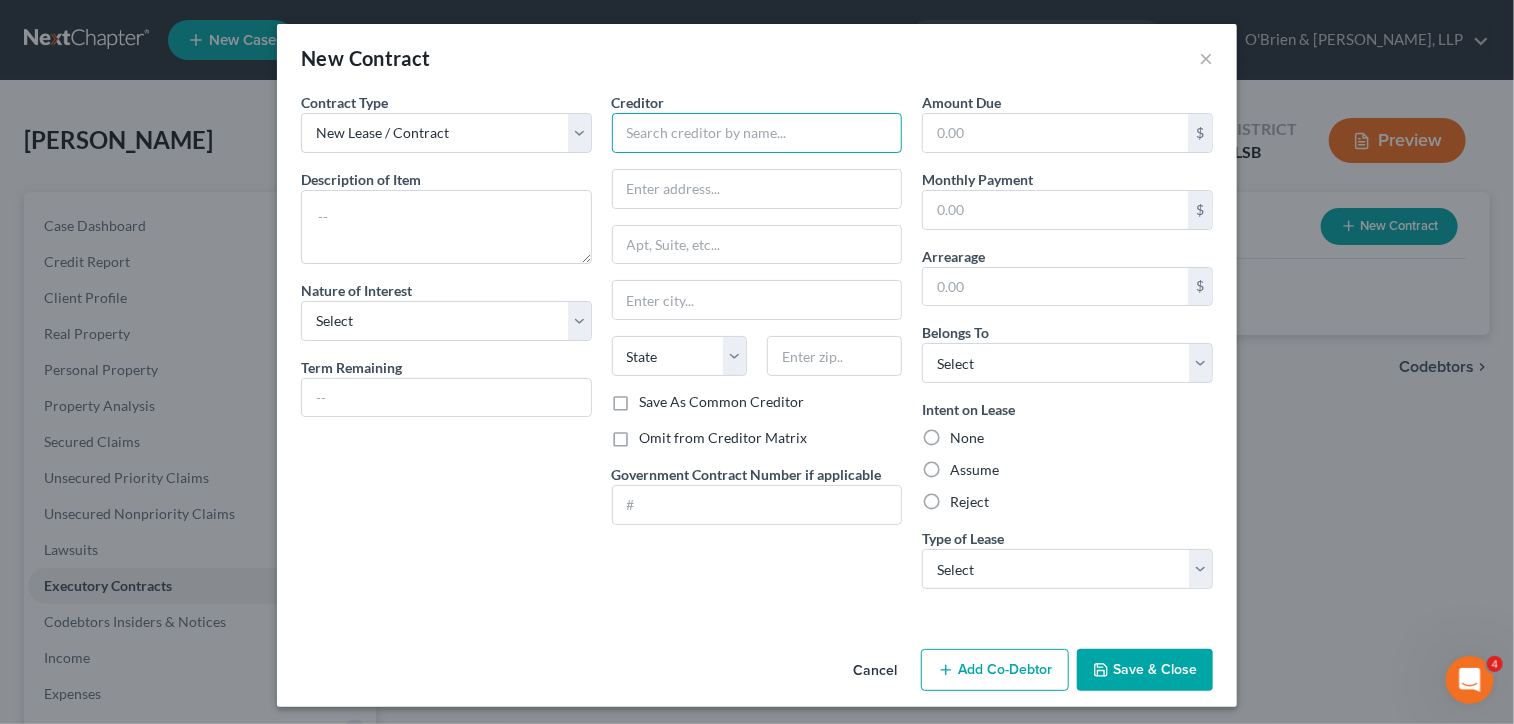 click at bounding box center (757, 133) 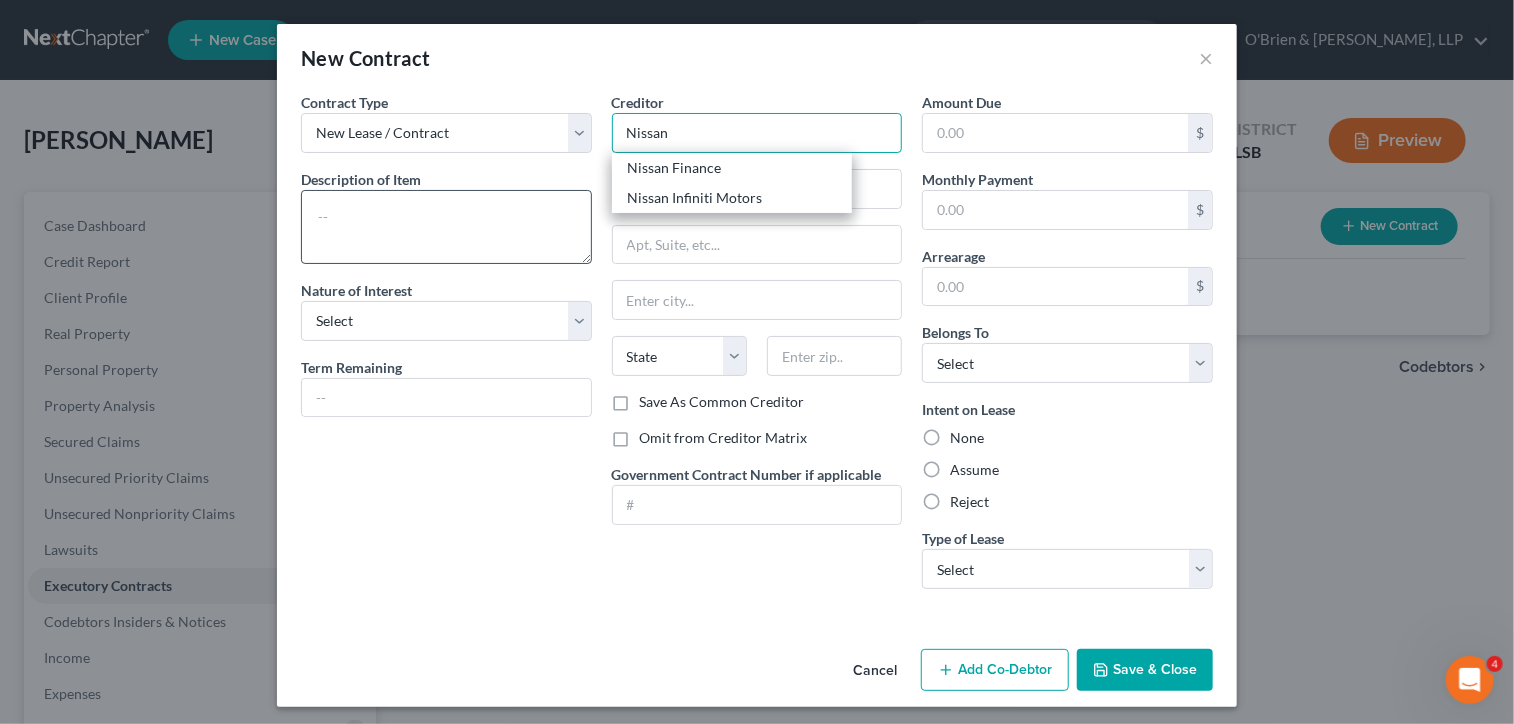 type on "Nissan" 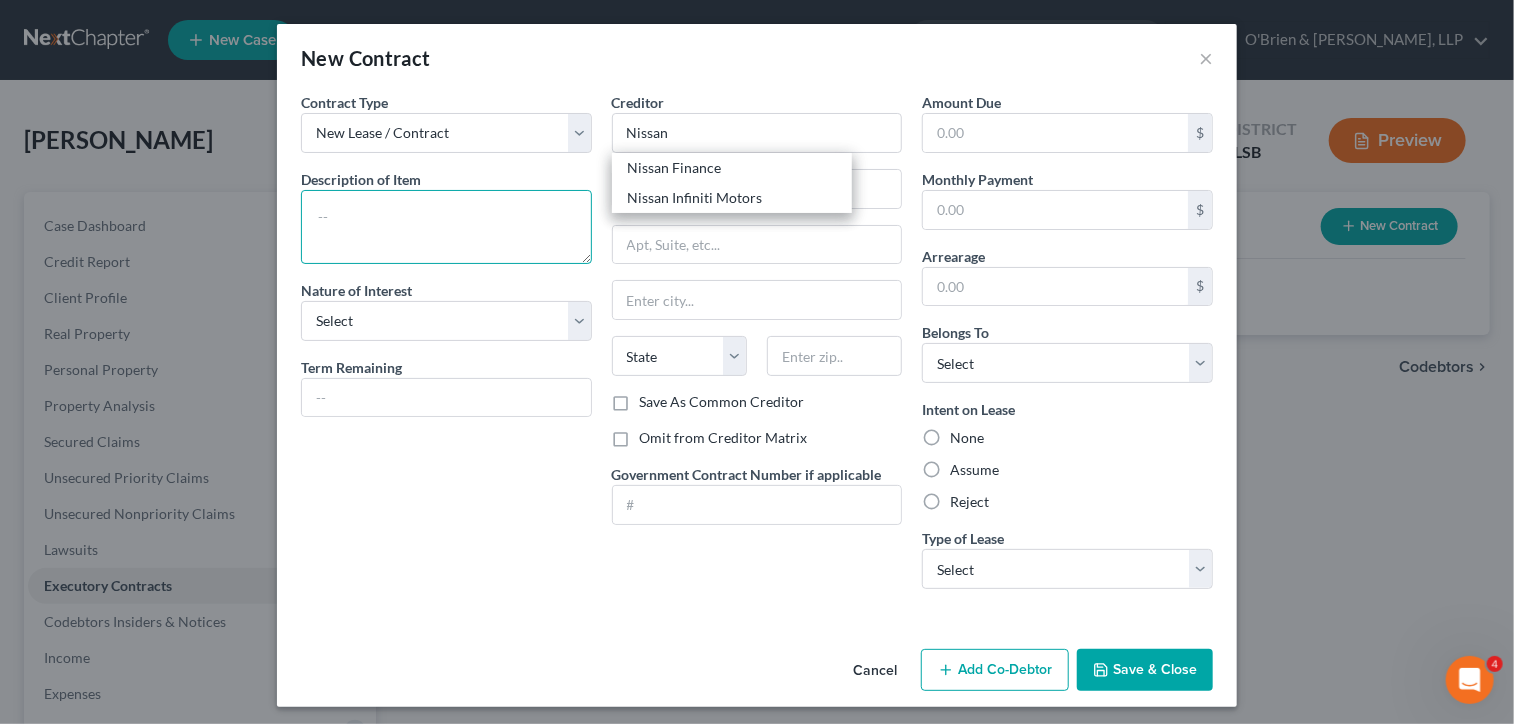 click at bounding box center [446, 227] 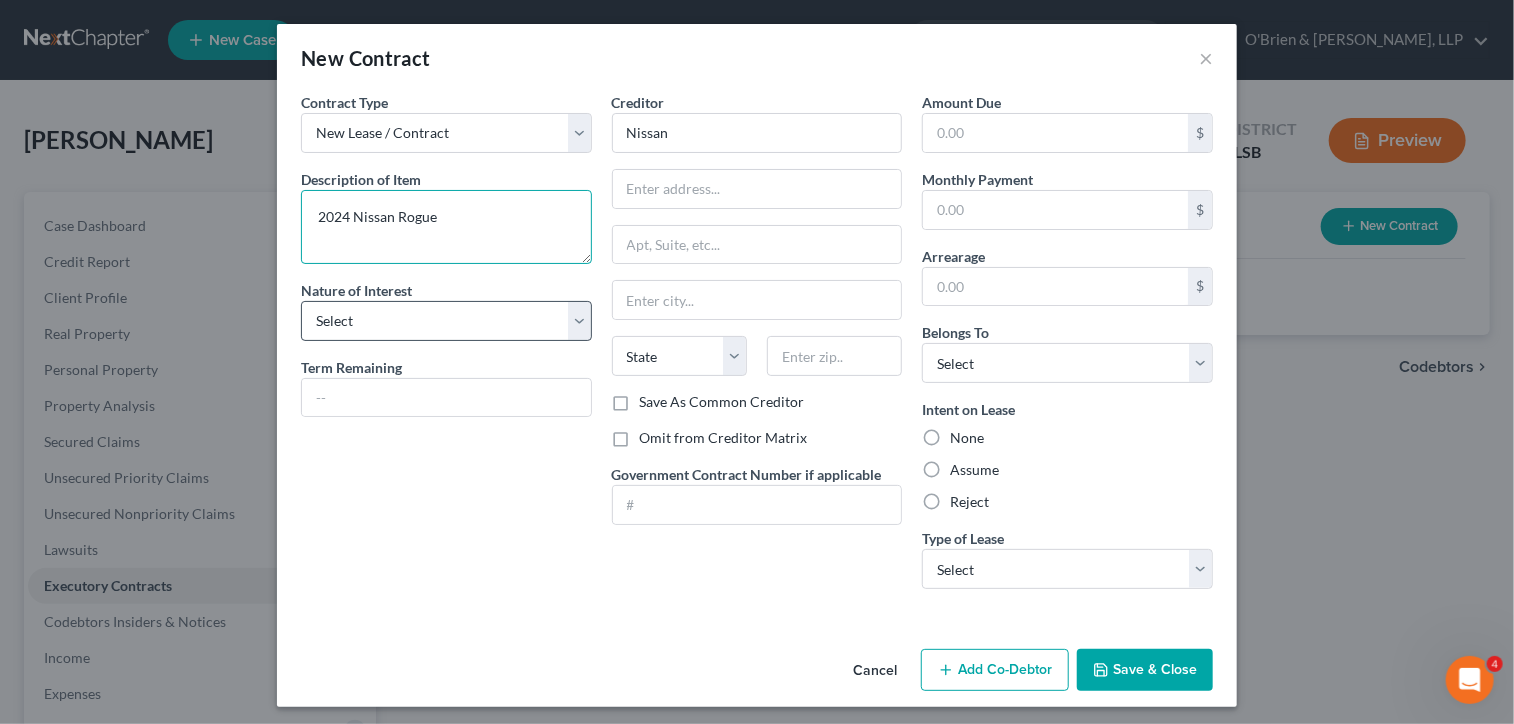 type on "2024 Nissan Rogue" 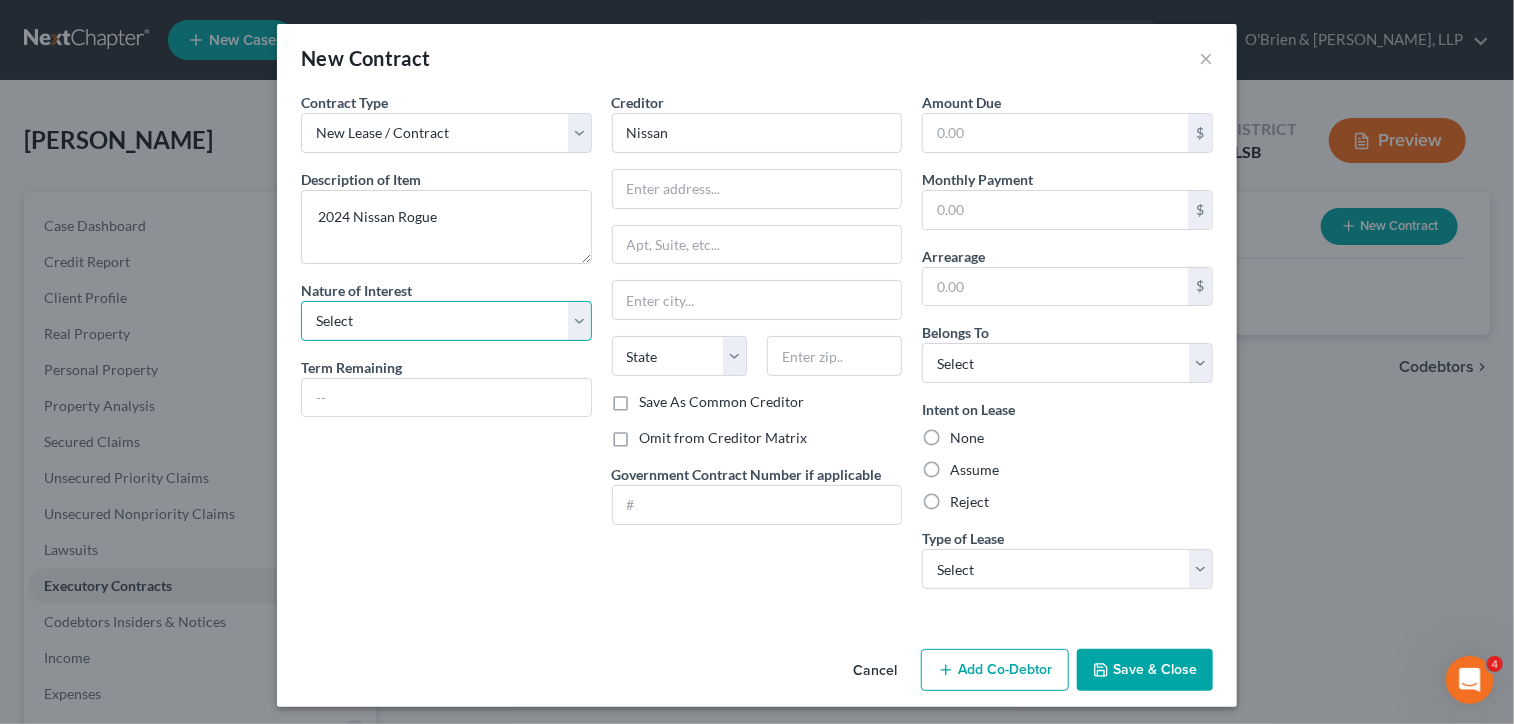 click on "Select Purchaser Agent Lessor Lessee" at bounding box center (446, 321) 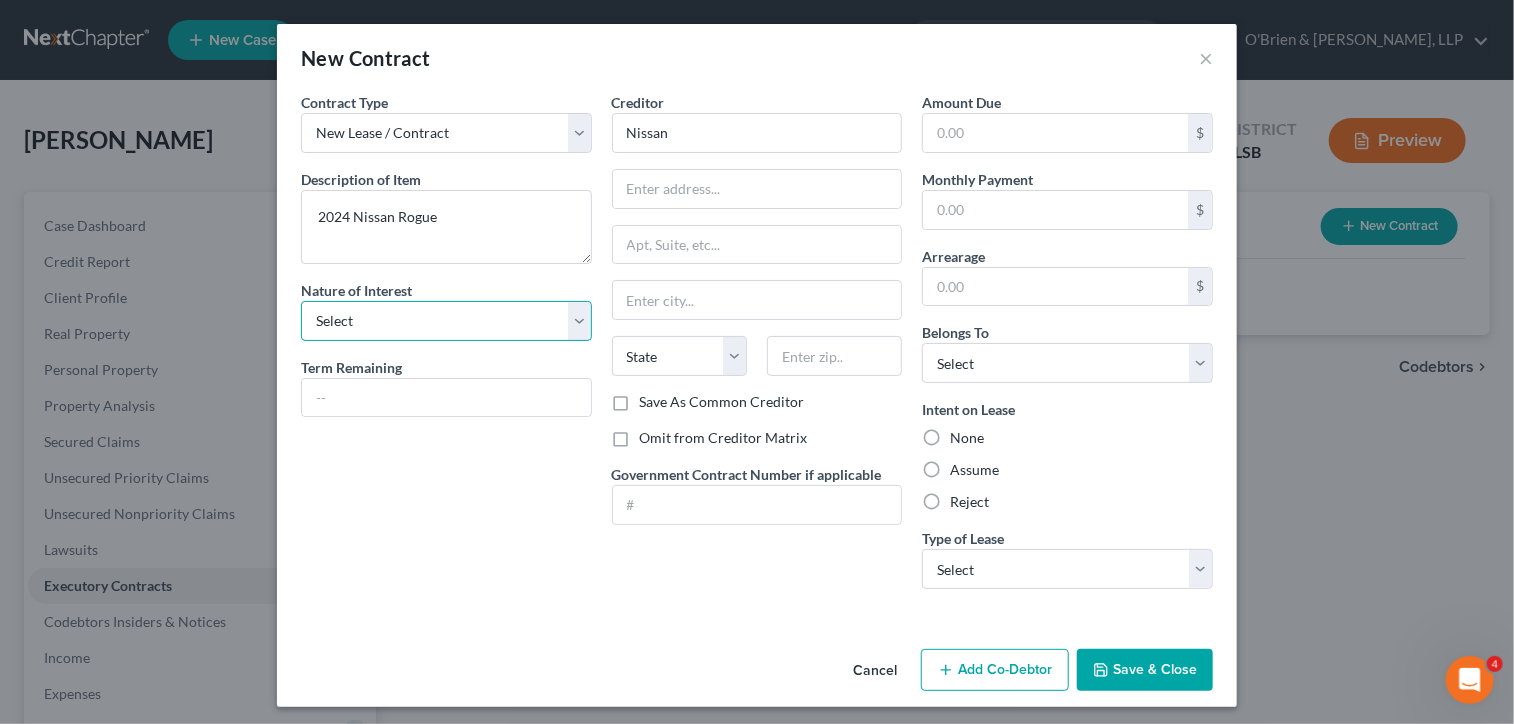 select on "3" 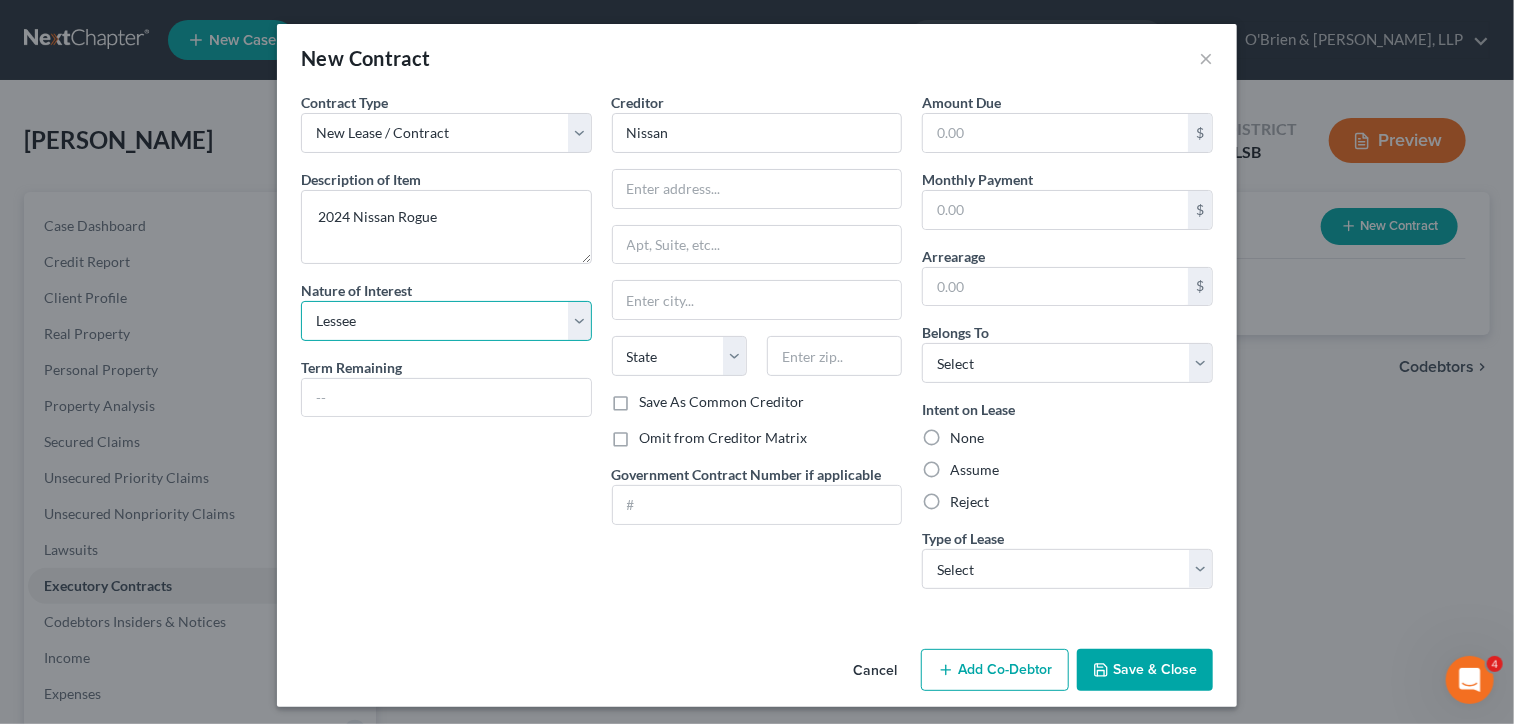 click on "Select Purchaser Agent Lessor Lessee" at bounding box center (446, 321) 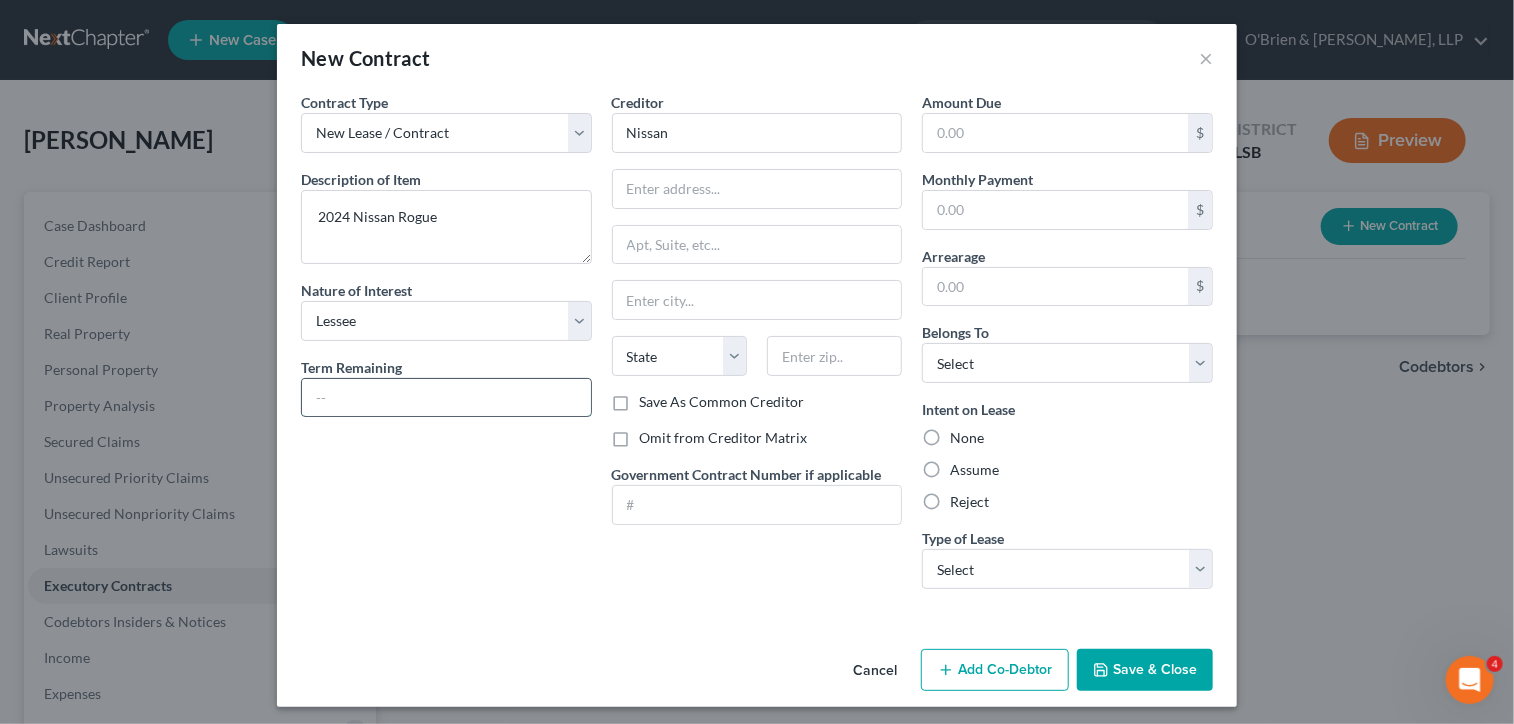 click at bounding box center [446, 398] 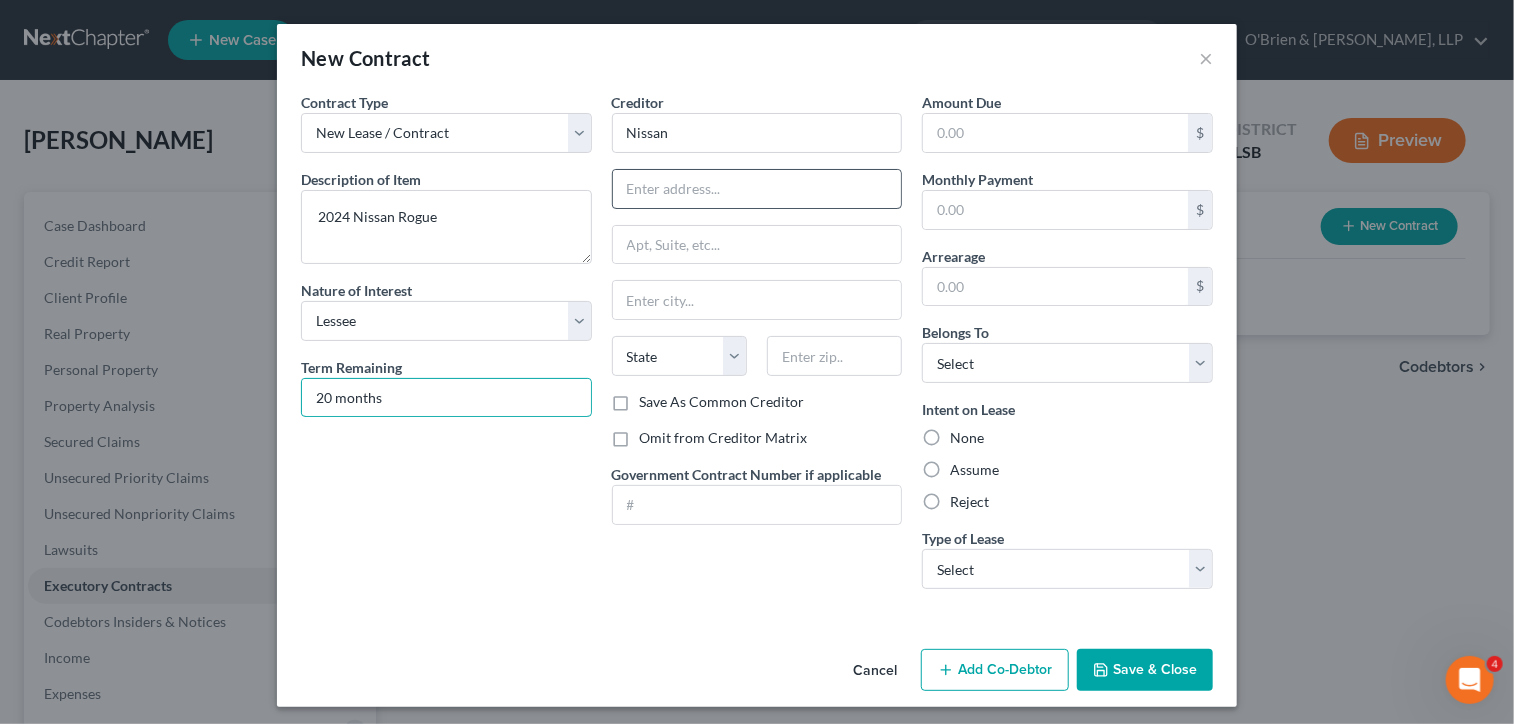 type on "20 months" 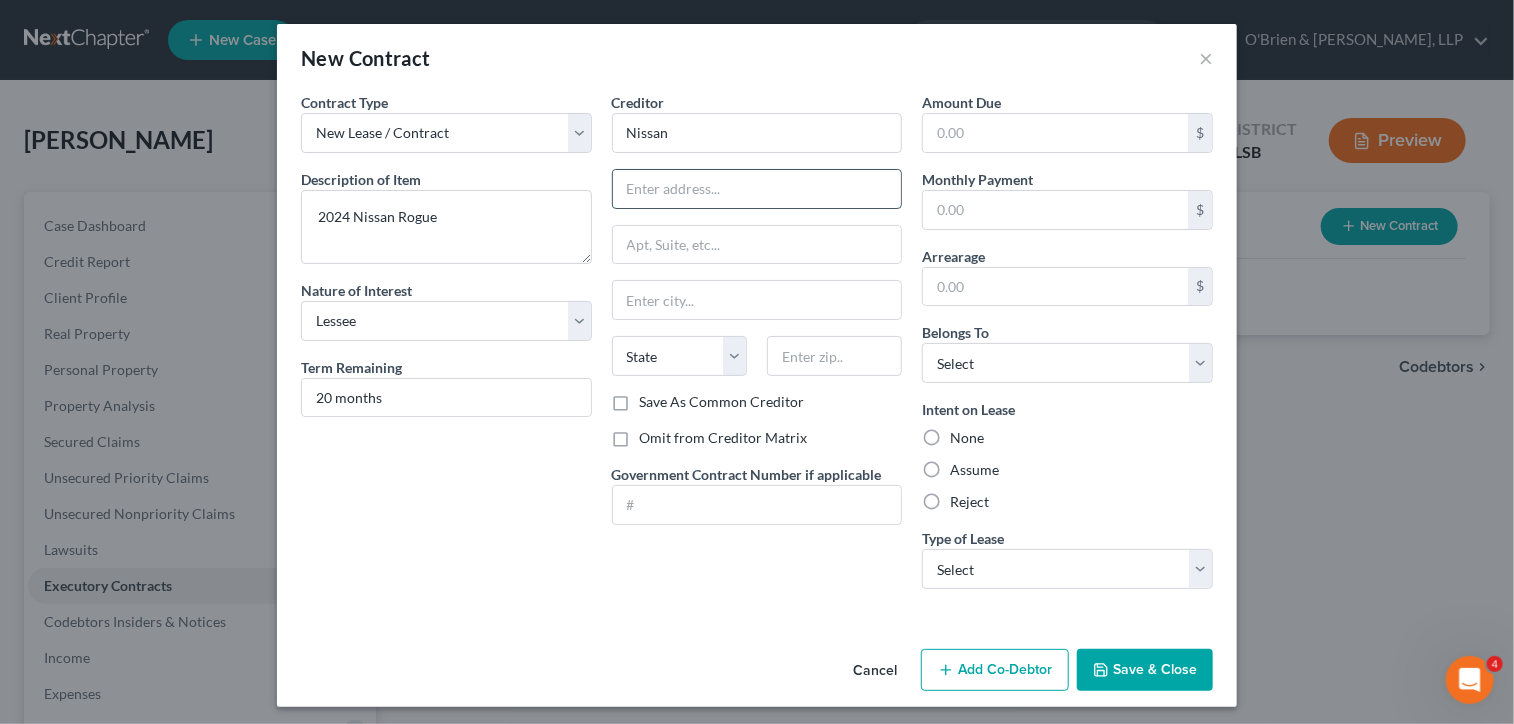 click at bounding box center (757, 189) 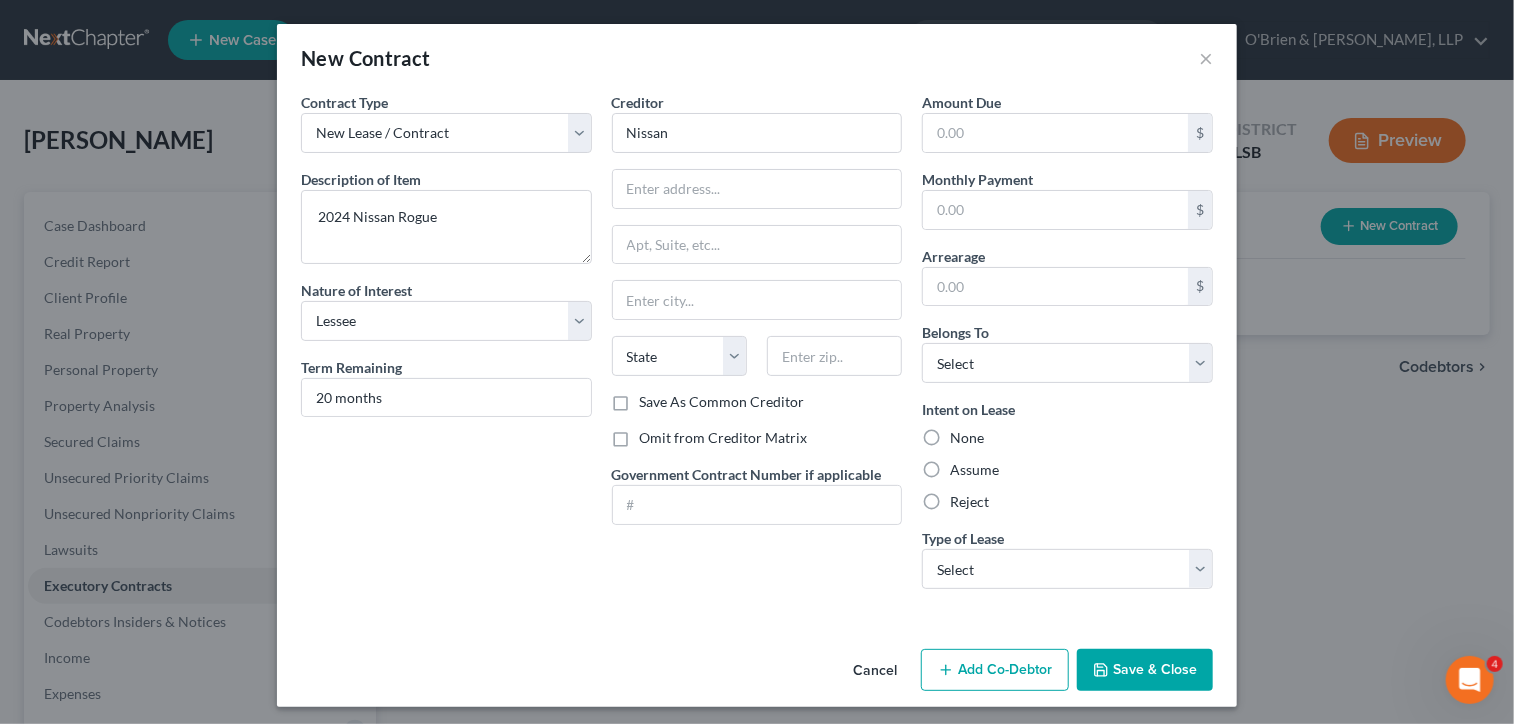 click on "Save & Close" at bounding box center (1145, 670) 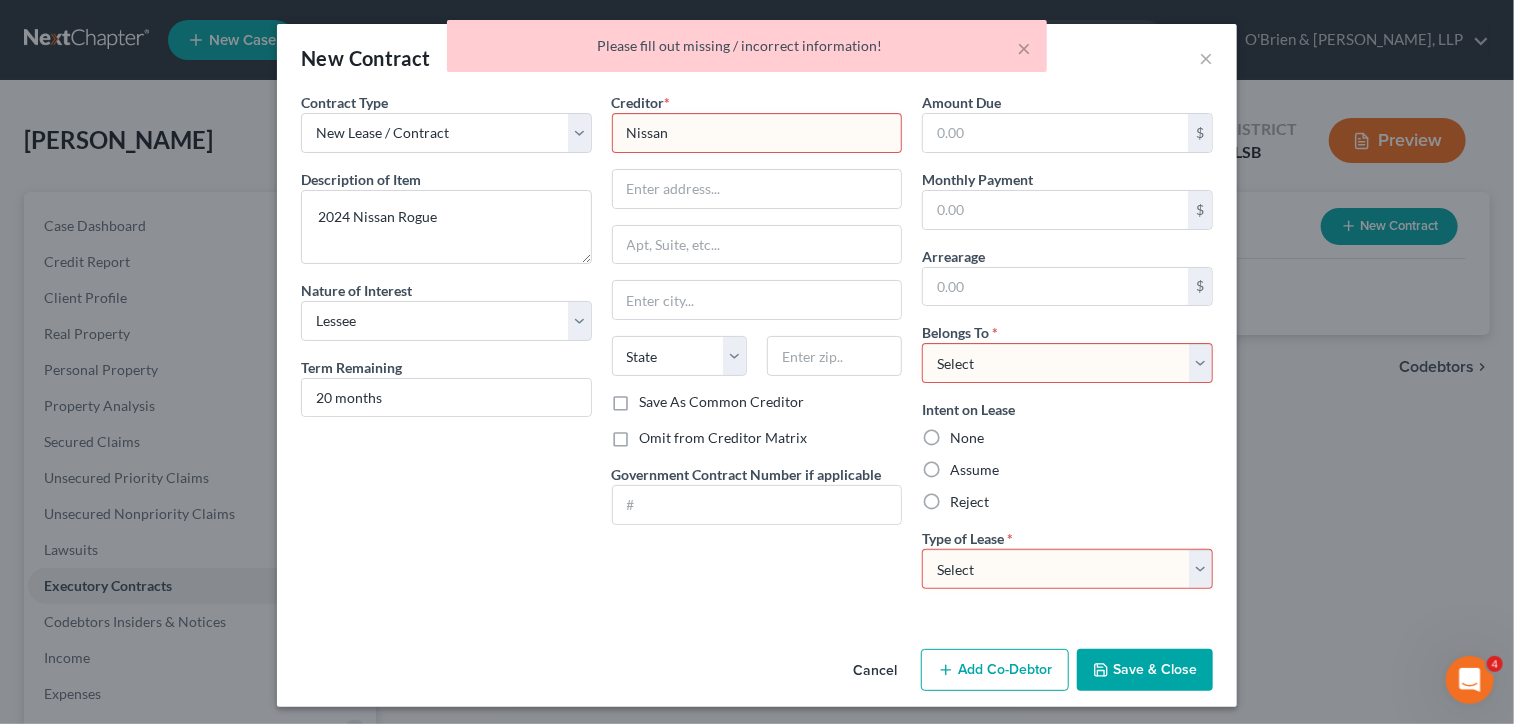 type 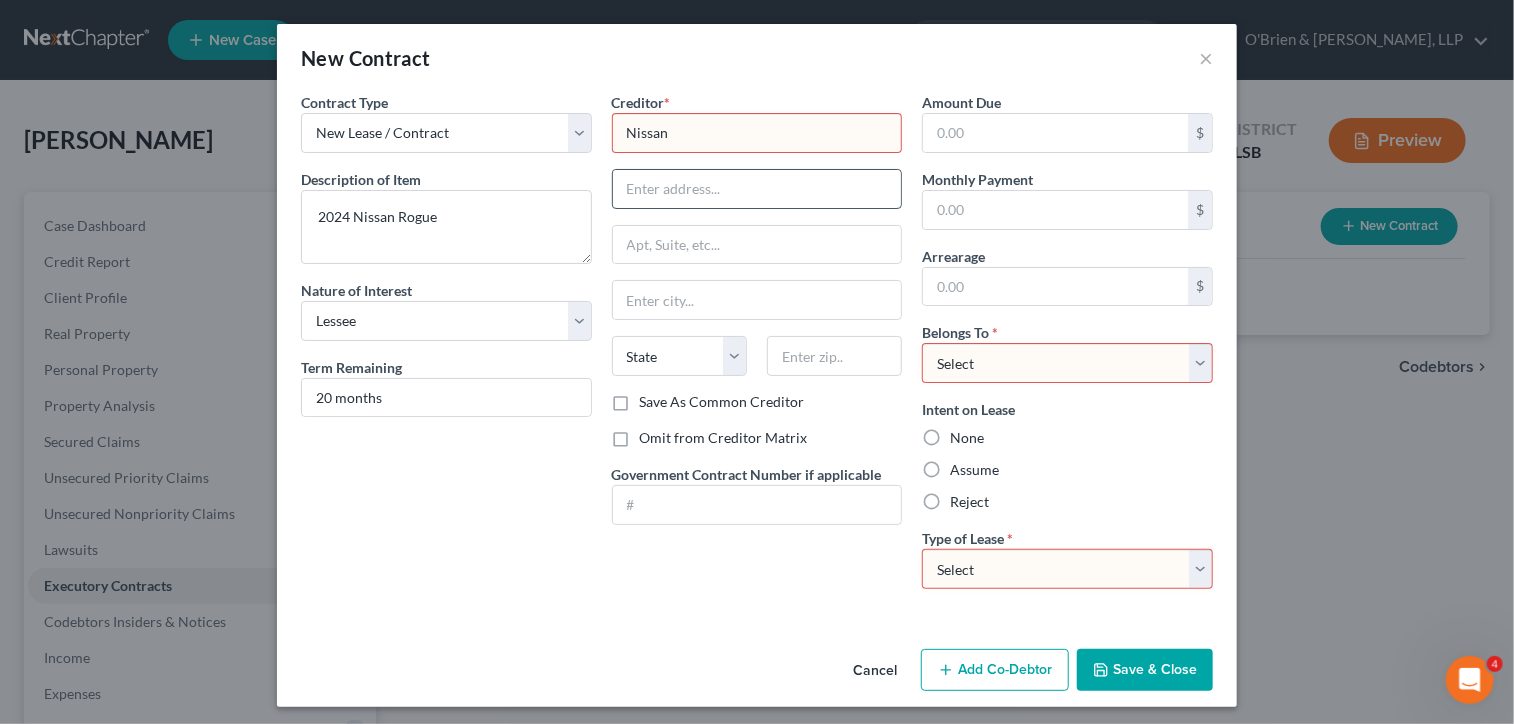 click at bounding box center (757, 189) 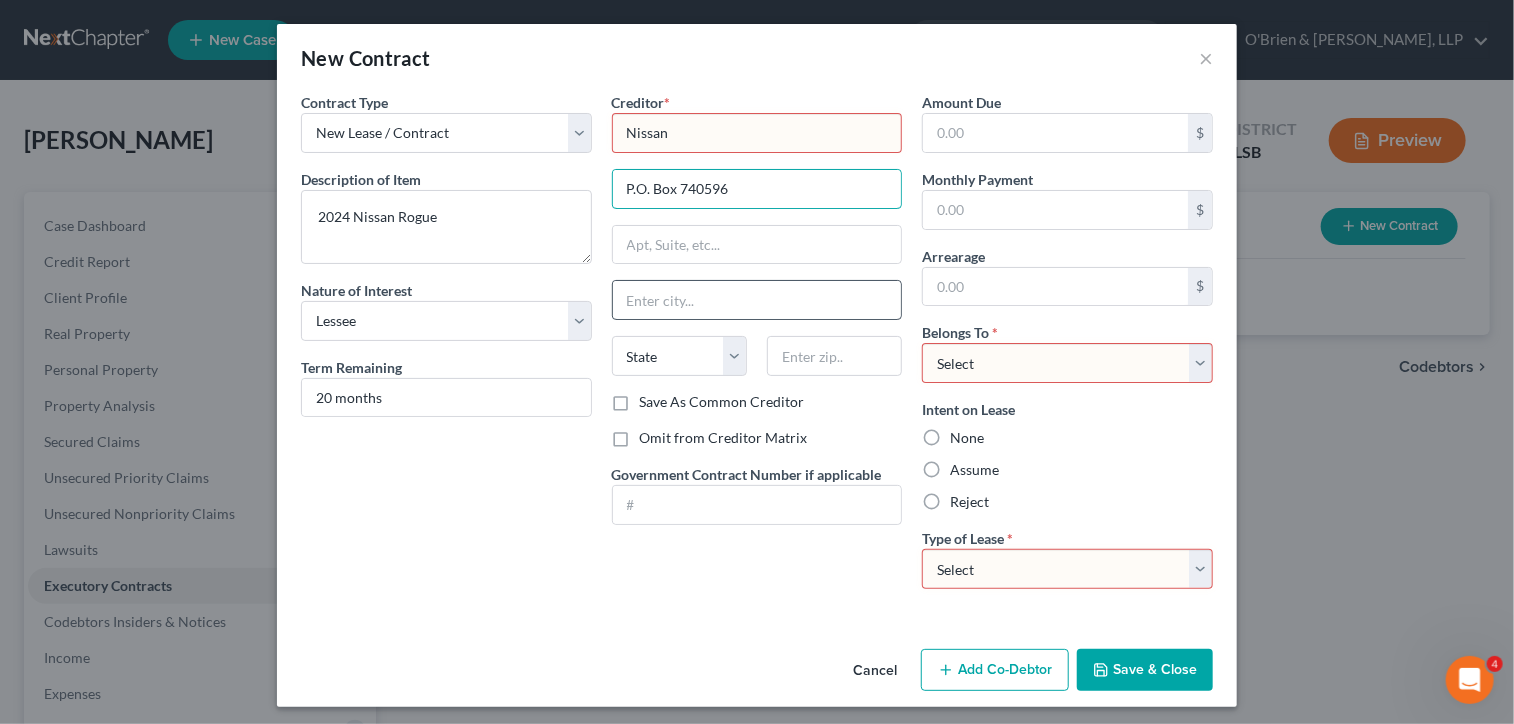 type on "P.O. Box 740596" 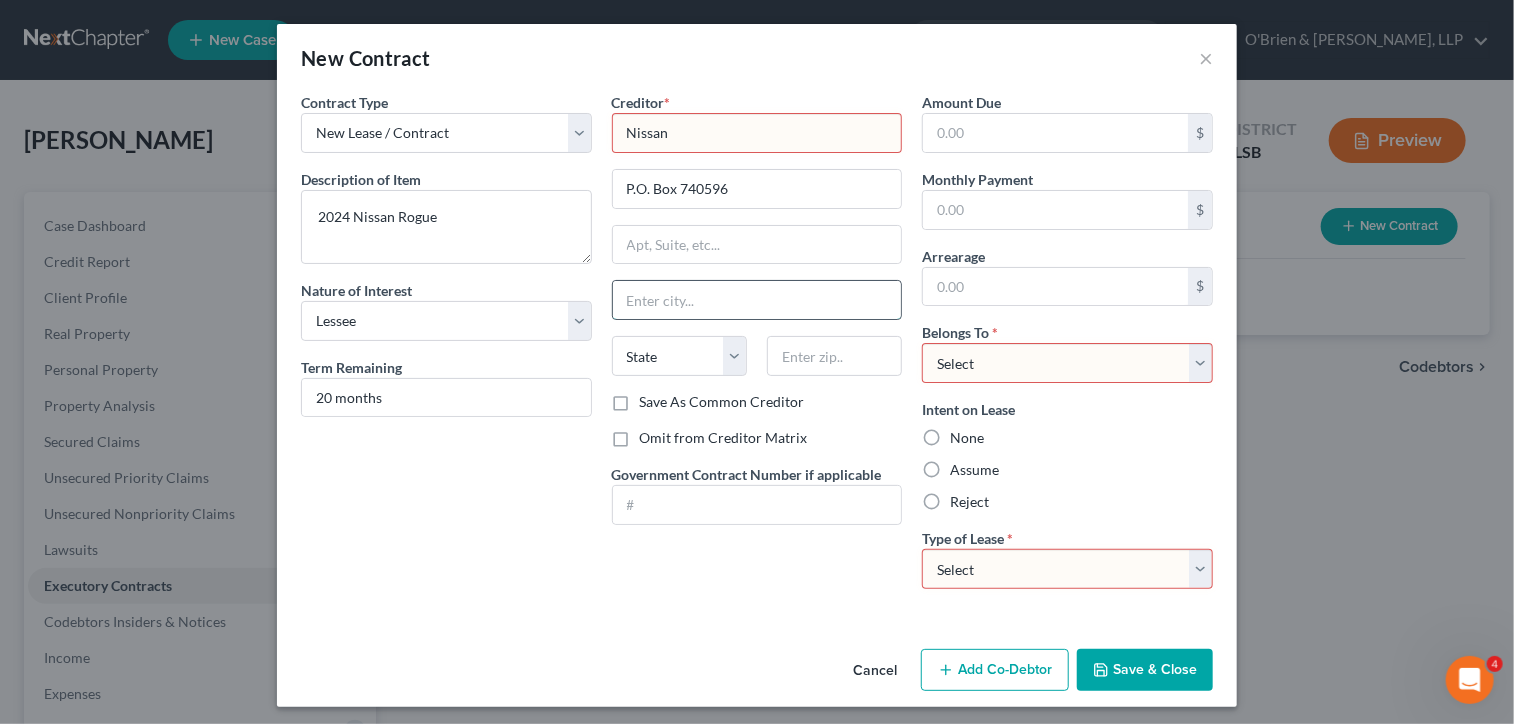 click at bounding box center [757, 300] 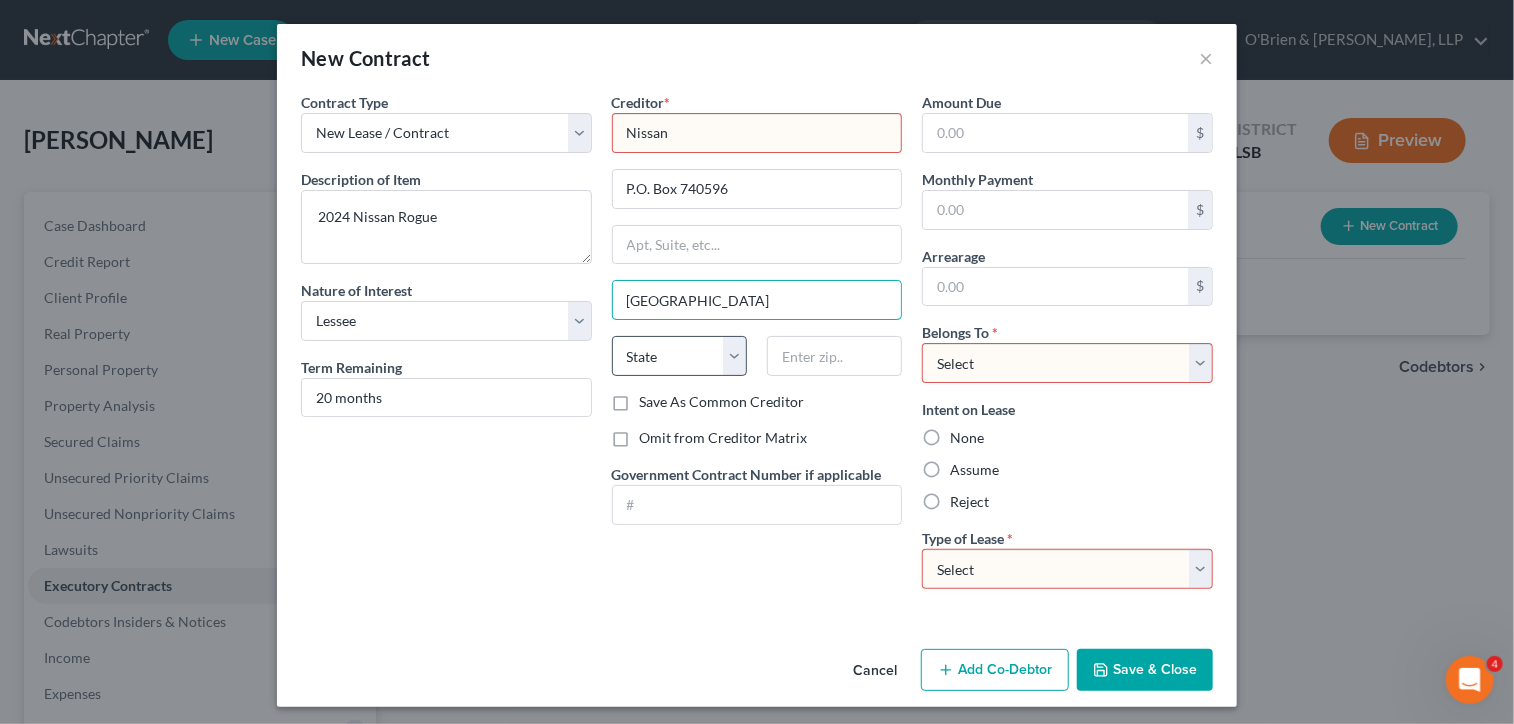 type on "[GEOGRAPHIC_DATA]" 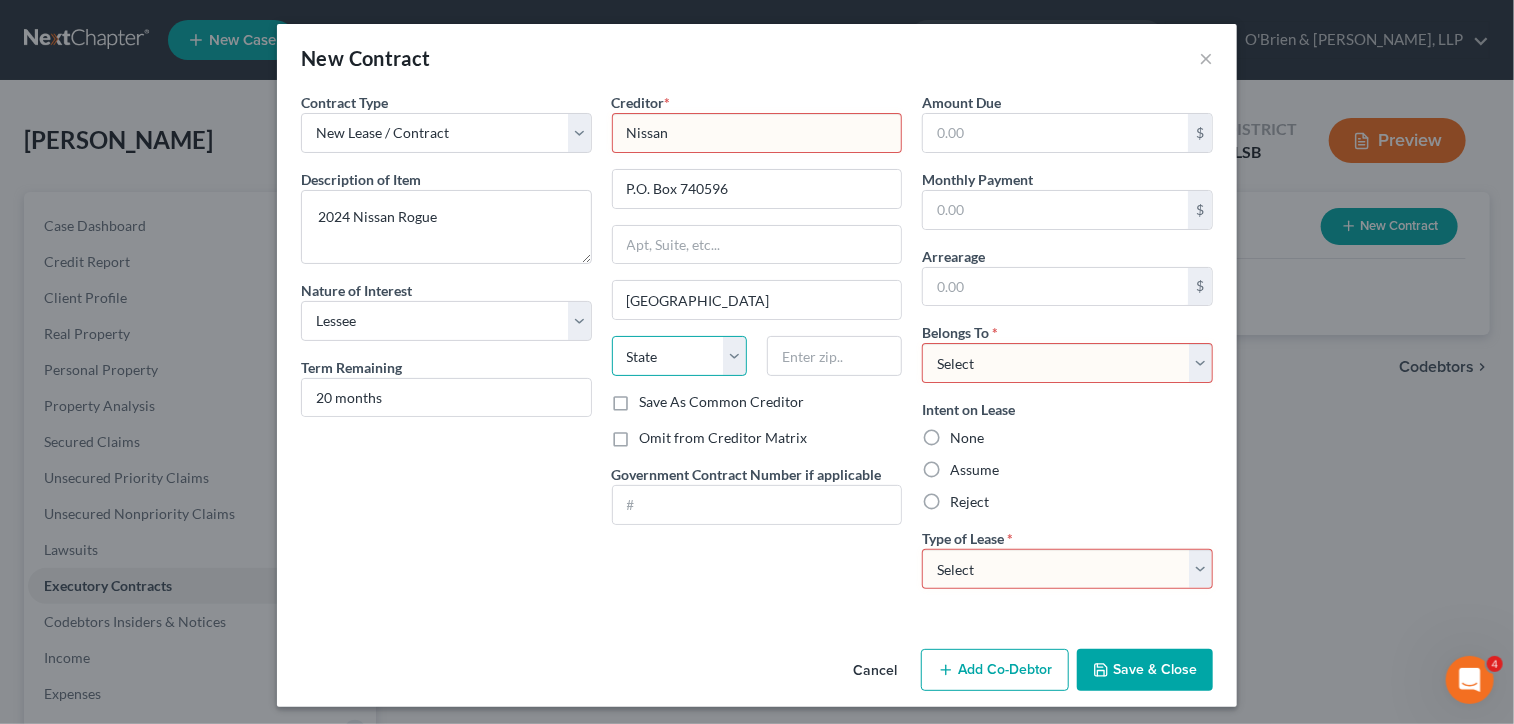 click on "State [US_STATE] AK AR AZ CA CO CT DE DC [GEOGRAPHIC_DATA] [GEOGRAPHIC_DATA] GU HI ID IL IN [GEOGRAPHIC_DATA] [GEOGRAPHIC_DATA] [GEOGRAPHIC_DATA] LA ME MD [GEOGRAPHIC_DATA] [GEOGRAPHIC_DATA] [GEOGRAPHIC_DATA] [GEOGRAPHIC_DATA] [GEOGRAPHIC_DATA] MT NC [GEOGRAPHIC_DATA] [GEOGRAPHIC_DATA] [GEOGRAPHIC_DATA] NH [GEOGRAPHIC_DATA] [GEOGRAPHIC_DATA] [GEOGRAPHIC_DATA] [GEOGRAPHIC_DATA] [GEOGRAPHIC_DATA] [GEOGRAPHIC_DATA] [GEOGRAPHIC_DATA] PR RI SC SD [GEOGRAPHIC_DATA] [GEOGRAPHIC_DATA] [GEOGRAPHIC_DATA] VI [GEOGRAPHIC_DATA] [GEOGRAPHIC_DATA] [GEOGRAPHIC_DATA] WV WI WY" at bounding box center [679, 356] 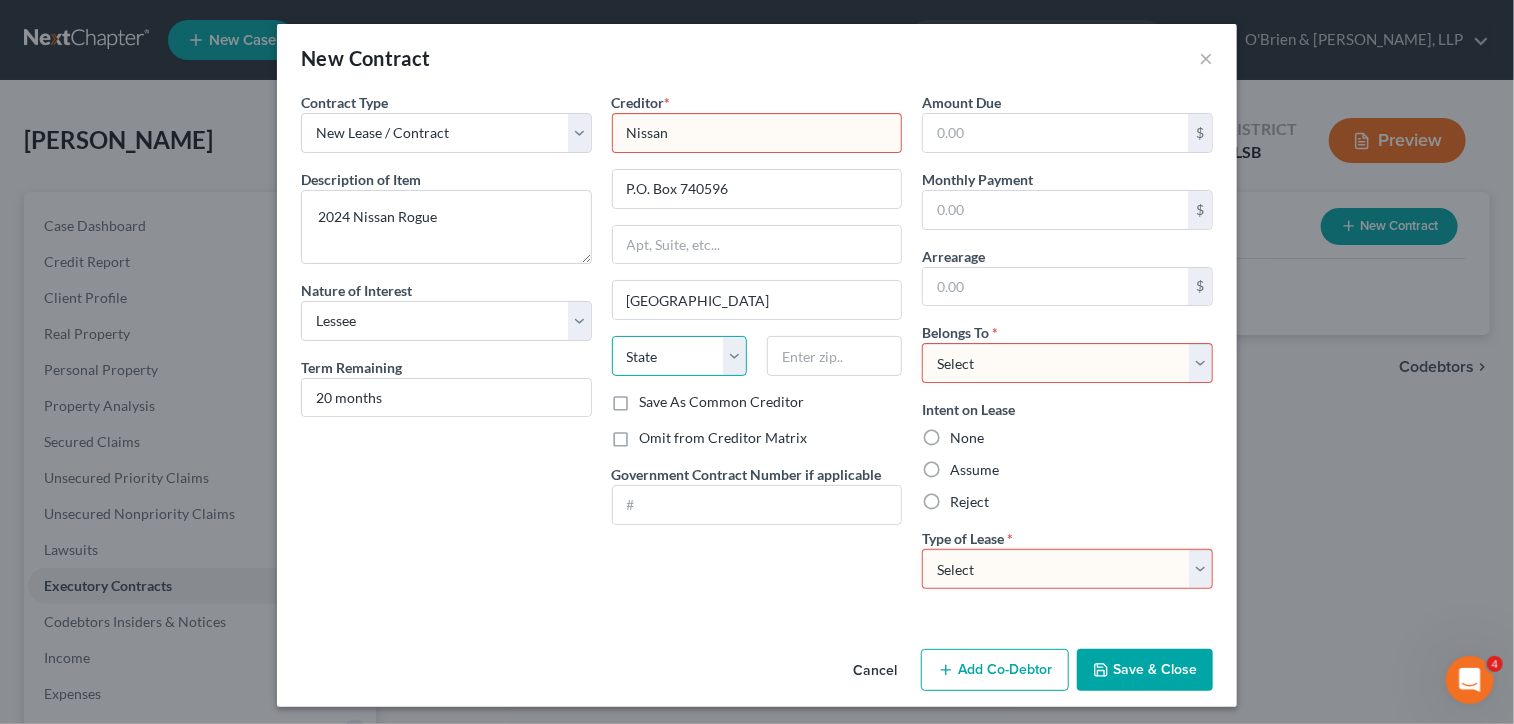 select on "36" 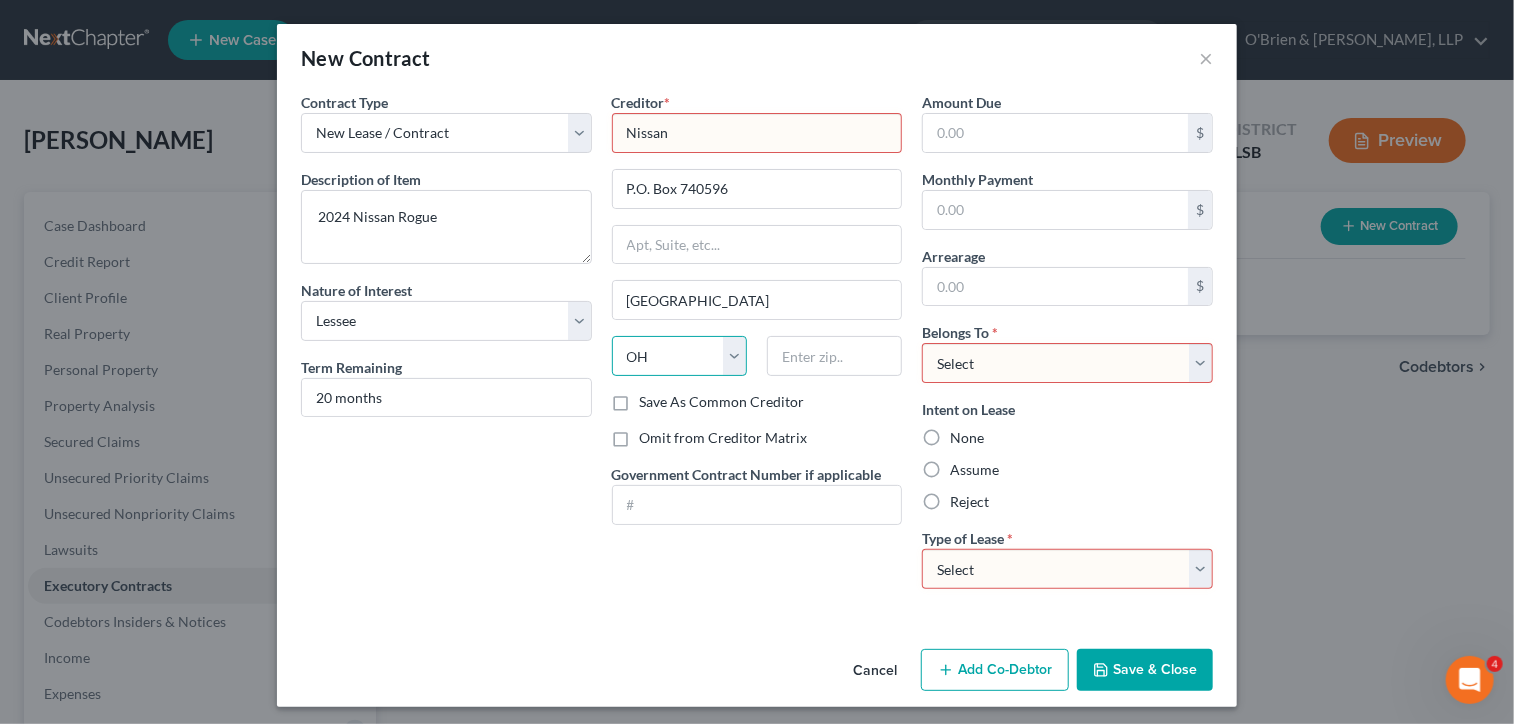 click on "State [US_STATE] AK AR AZ CA CO CT DE DC [GEOGRAPHIC_DATA] [GEOGRAPHIC_DATA] GU HI ID IL IN [GEOGRAPHIC_DATA] [GEOGRAPHIC_DATA] [GEOGRAPHIC_DATA] LA ME MD [GEOGRAPHIC_DATA] [GEOGRAPHIC_DATA] [GEOGRAPHIC_DATA] [GEOGRAPHIC_DATA] [GEOGRAPHIC_DATA] MT NC [GEOGRAPHIC_DATA] [GEOGRAPHIC_DATA] [GEOGRAPHIC_DATA] NH [GEOGRAPHIC_DATA] [GEOGRAPHIC_DATA] [GEOGRAPHIC_DATA] [GEOGRAPHIC_DATA] [GEOGRAPHIC_DATA] [GEOGRAPHIC_DATA] [GEOGRAPHIC_DATA] PR RI SC SD [GEOGRAPHIC_DATA] [GEOGRAPHIC_DATA] [GEOGRAPHIC_DATA] VI [GEOGRAPHIC_DATA] [GEOGRAPHIC_DATA] [GEOGRAPHIC_DATA] WV WI WY" at bounding box center [679, 356] 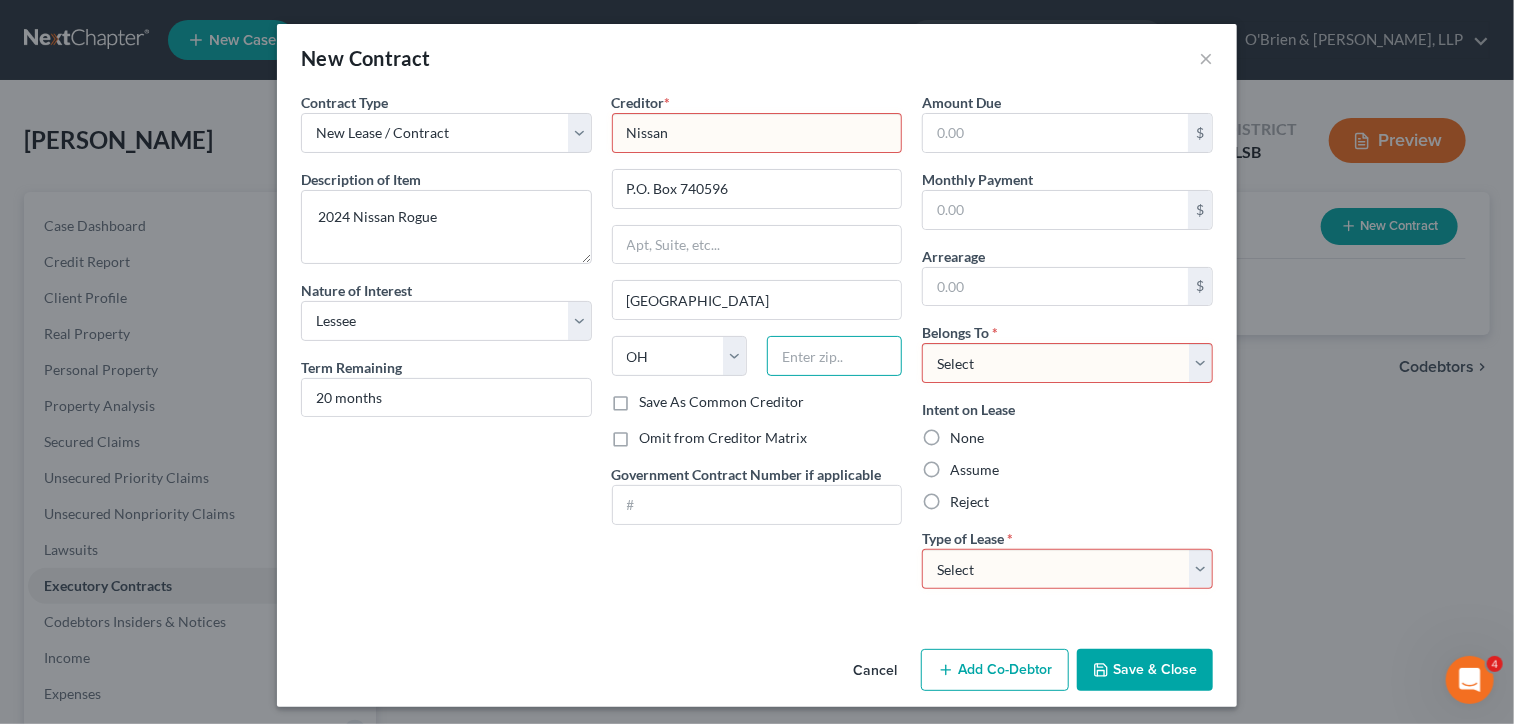 click at bounding box center (834, 356) 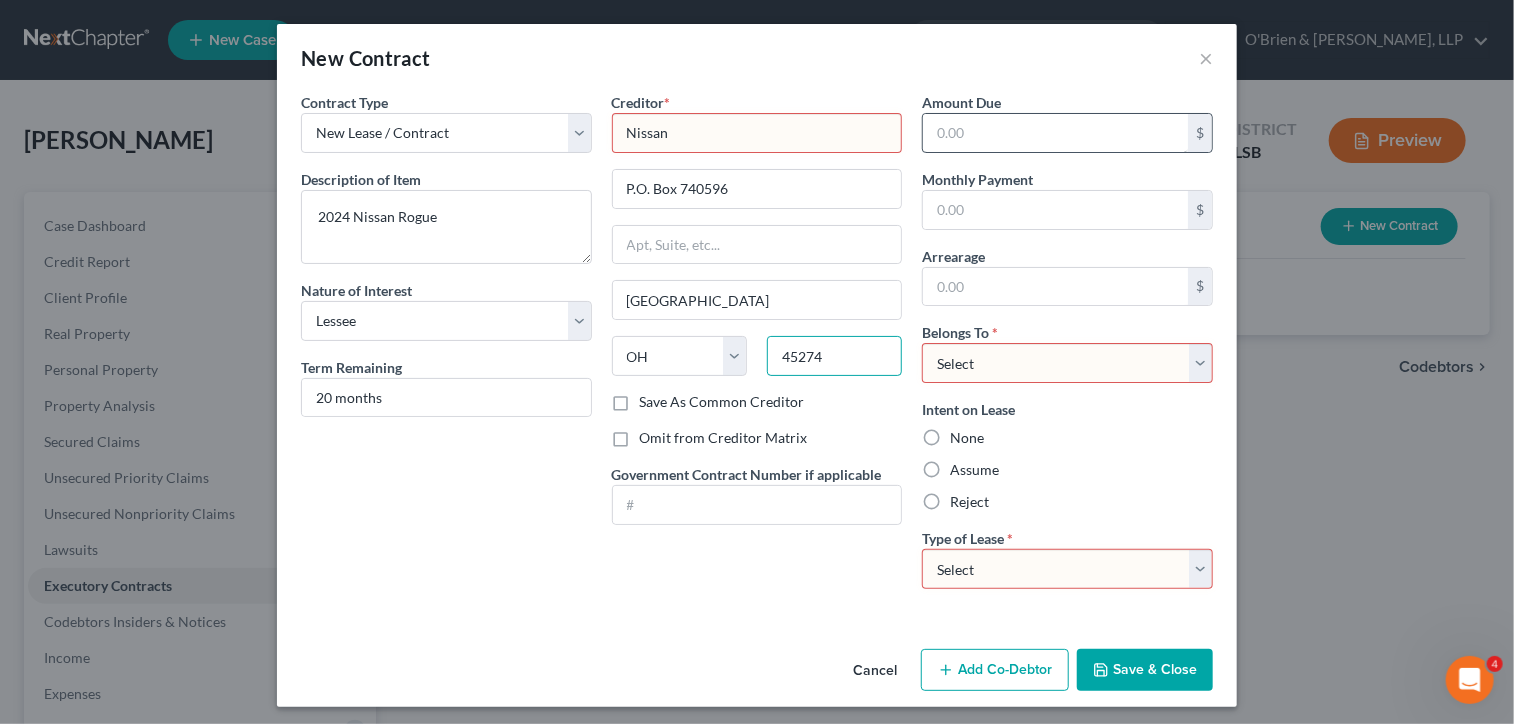 type on "45274" 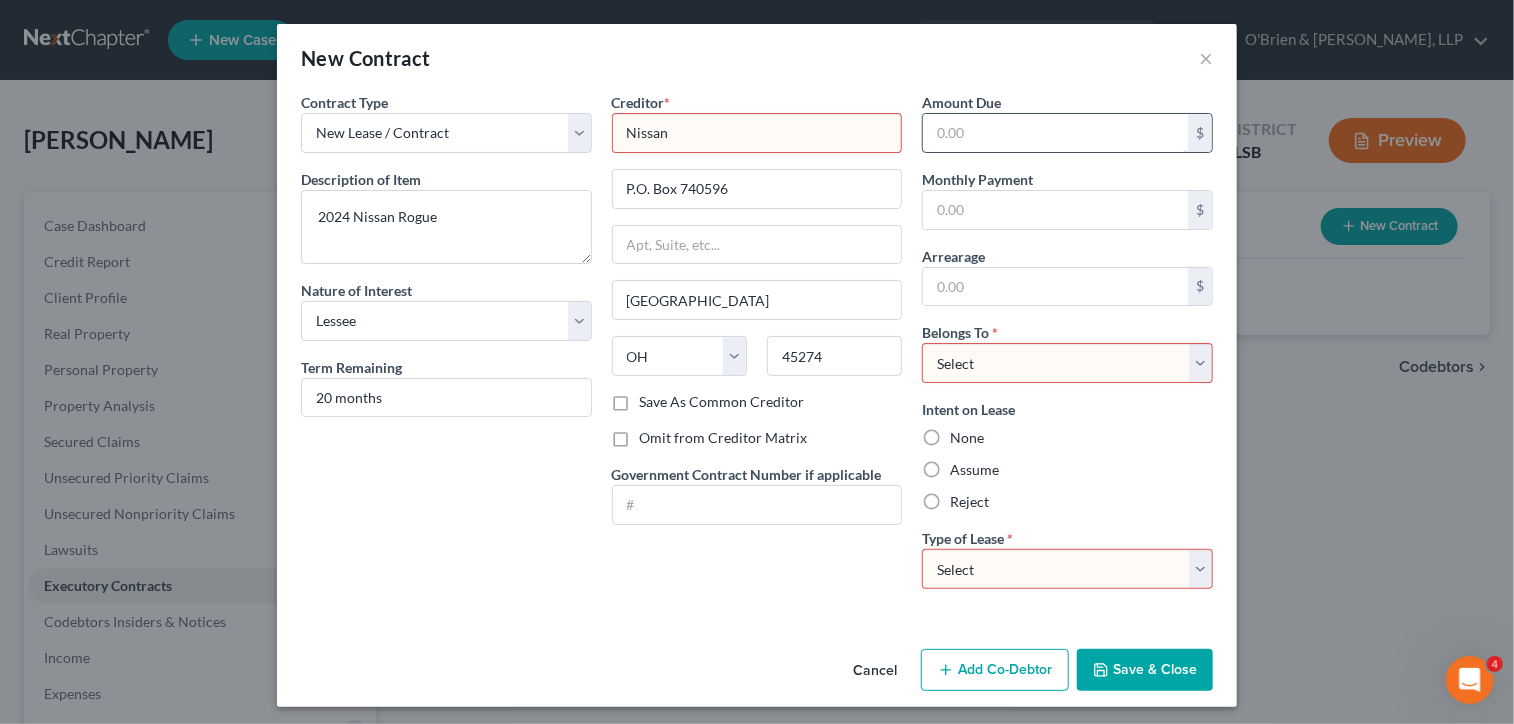 click at bounding box center (1055, 133) 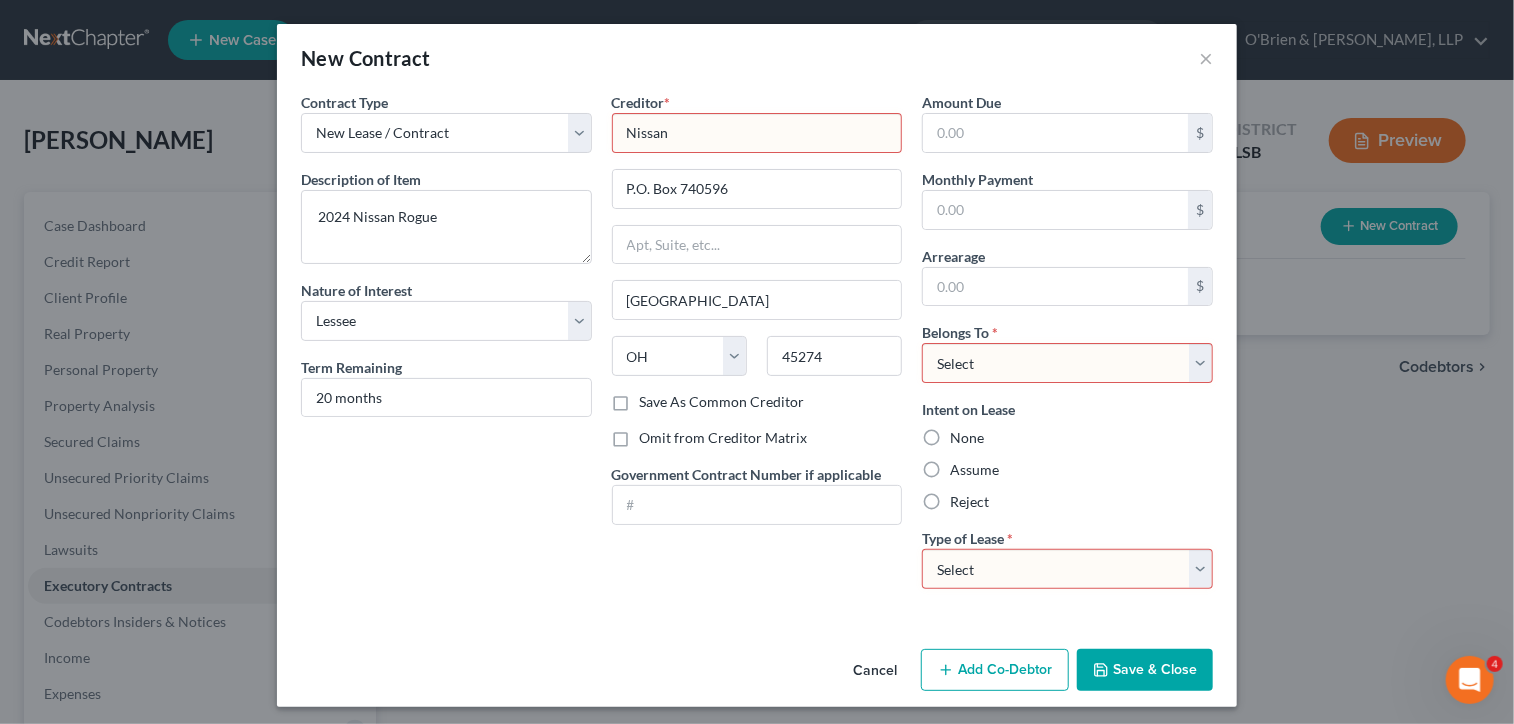 click on "Nissan" at bounding box center (757, 133) 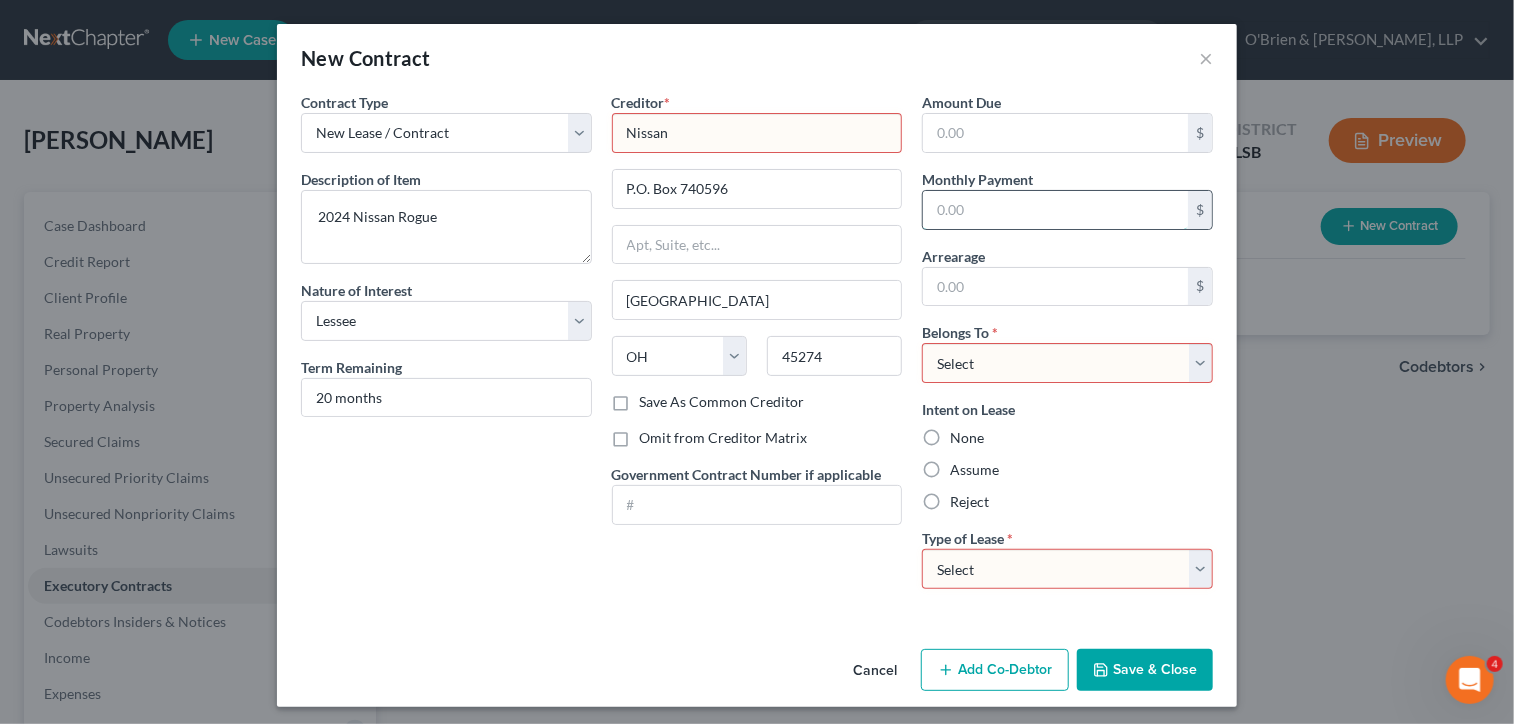 click at bounding box center [1055, 210] 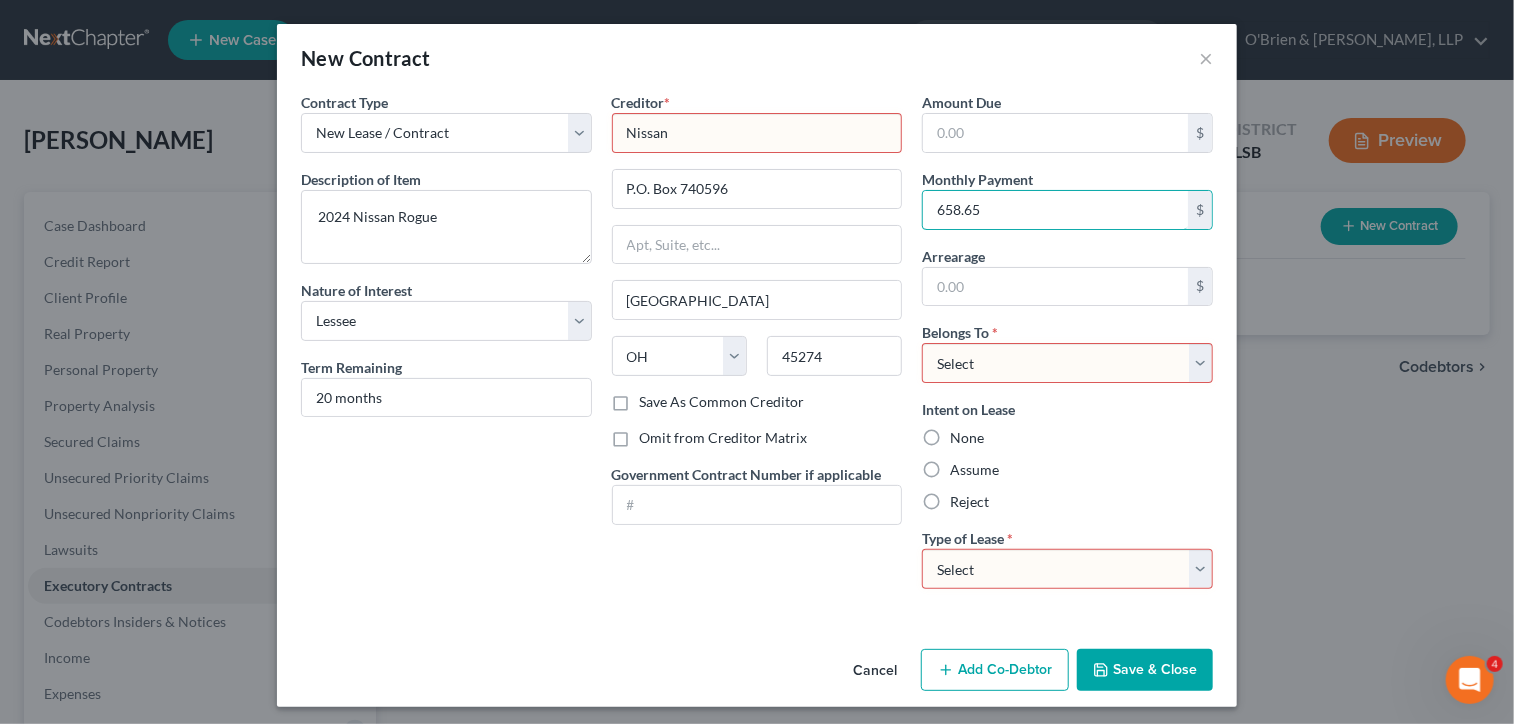 type on "658.65" 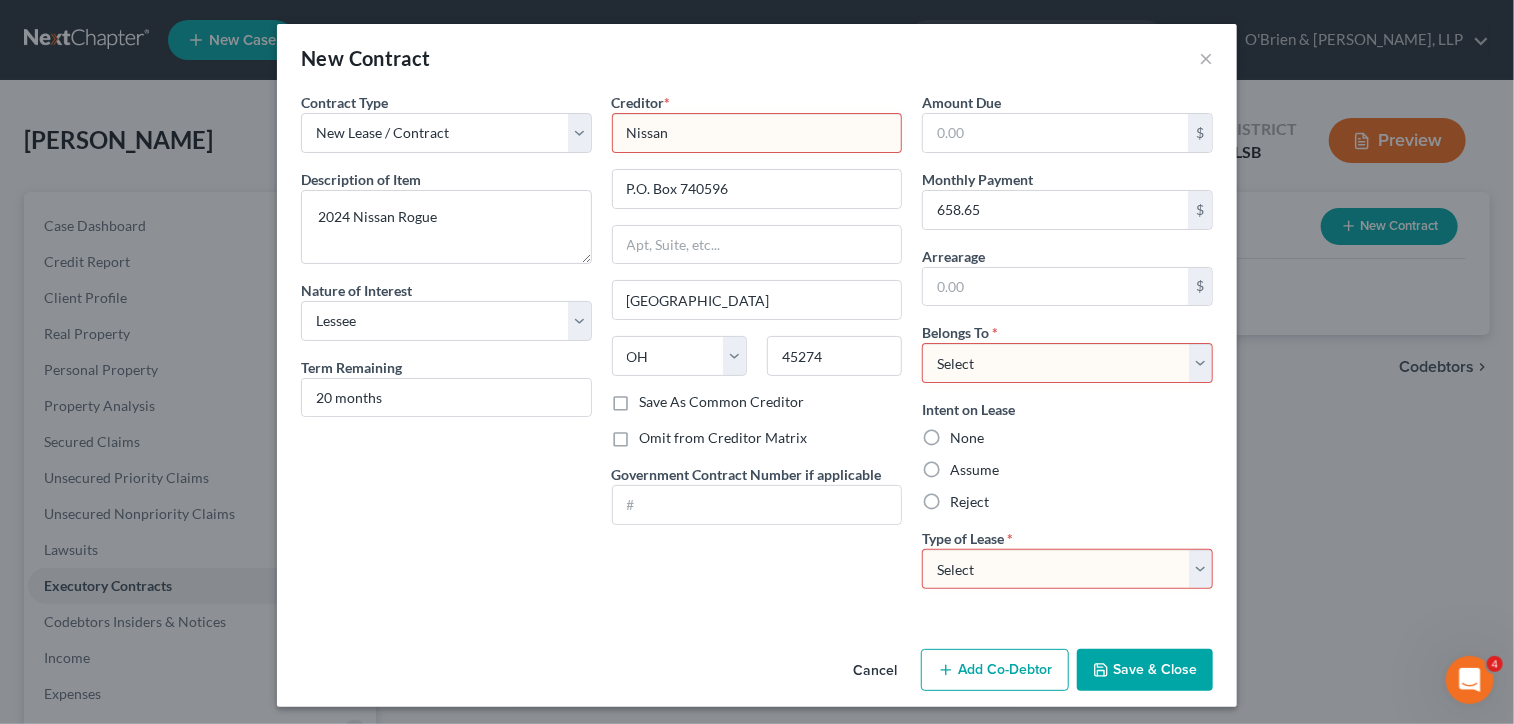 click on "Nissan" at bounding box center (757, 133) 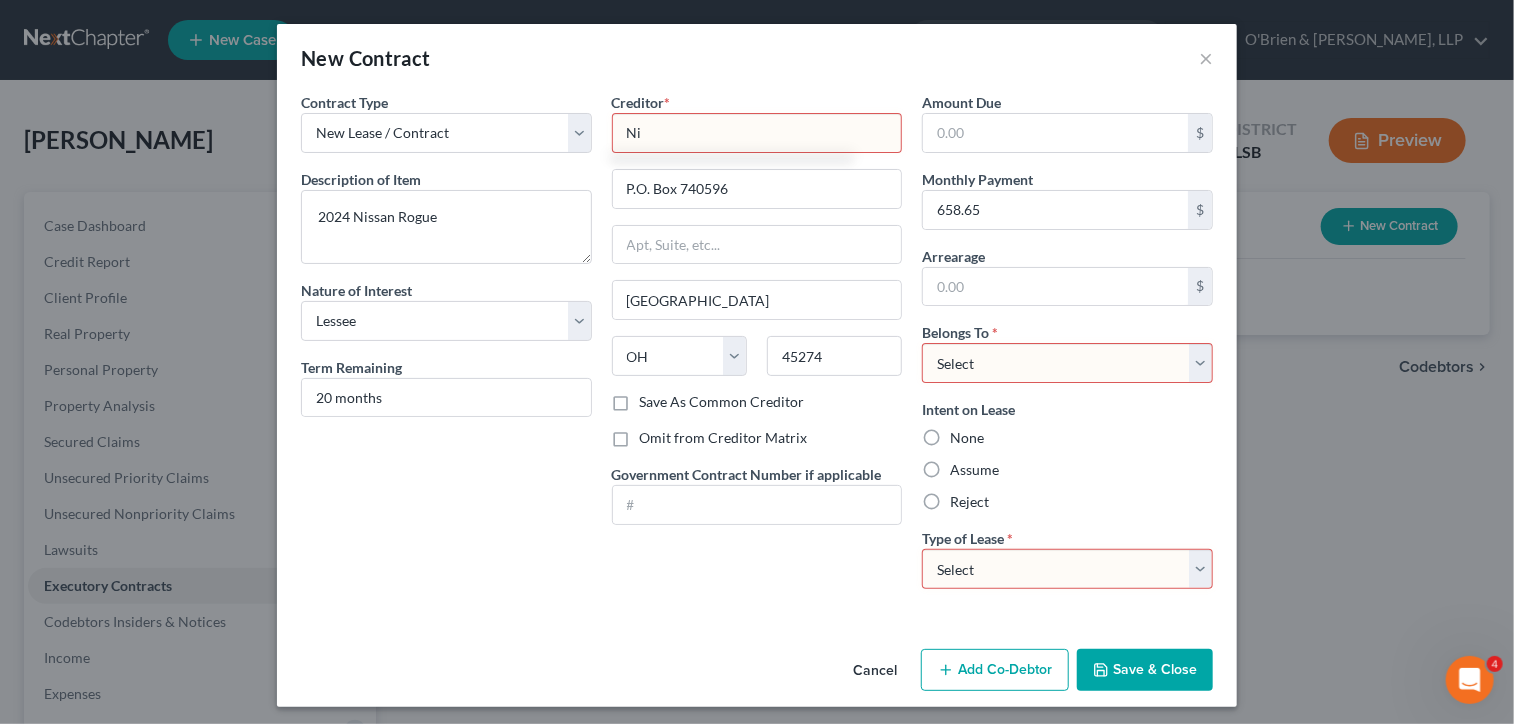 type on "N" 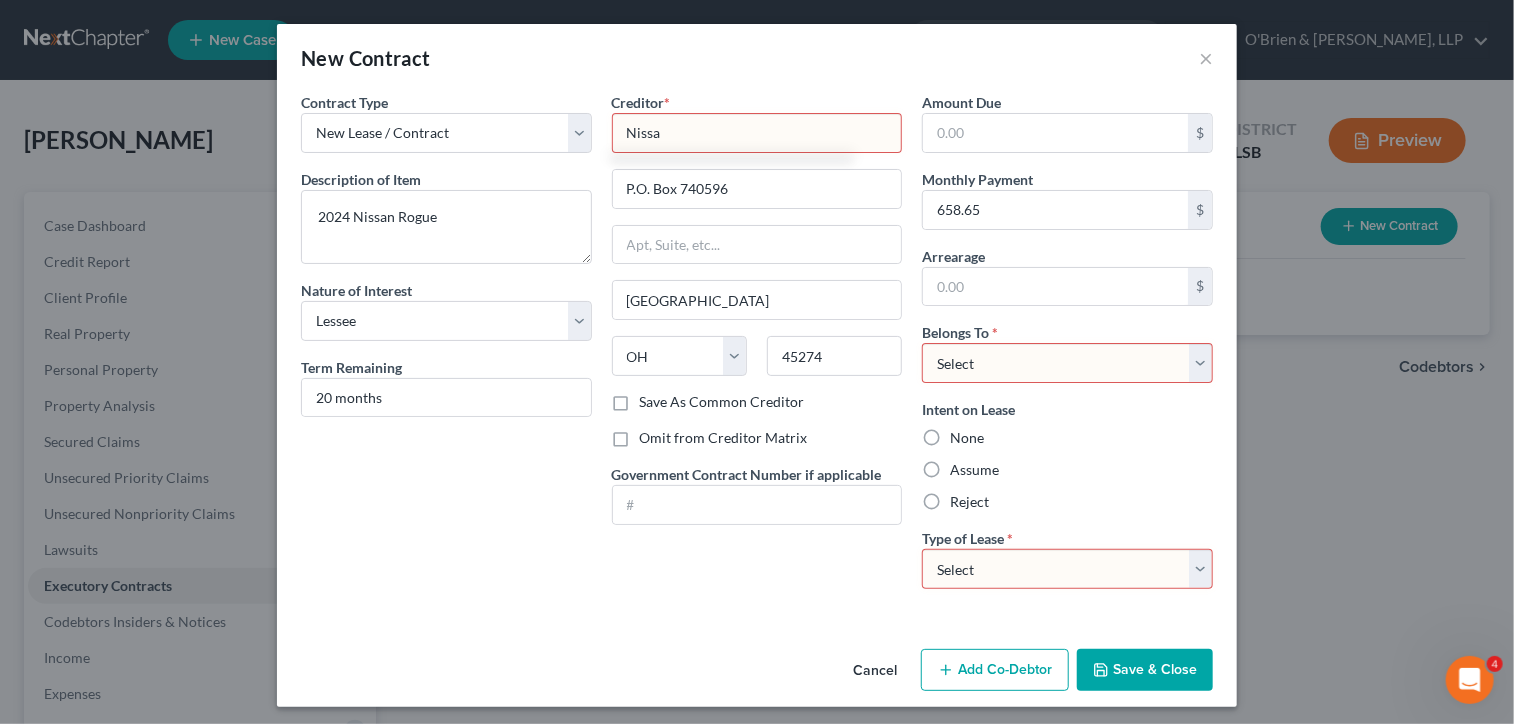 type on "Nissan" 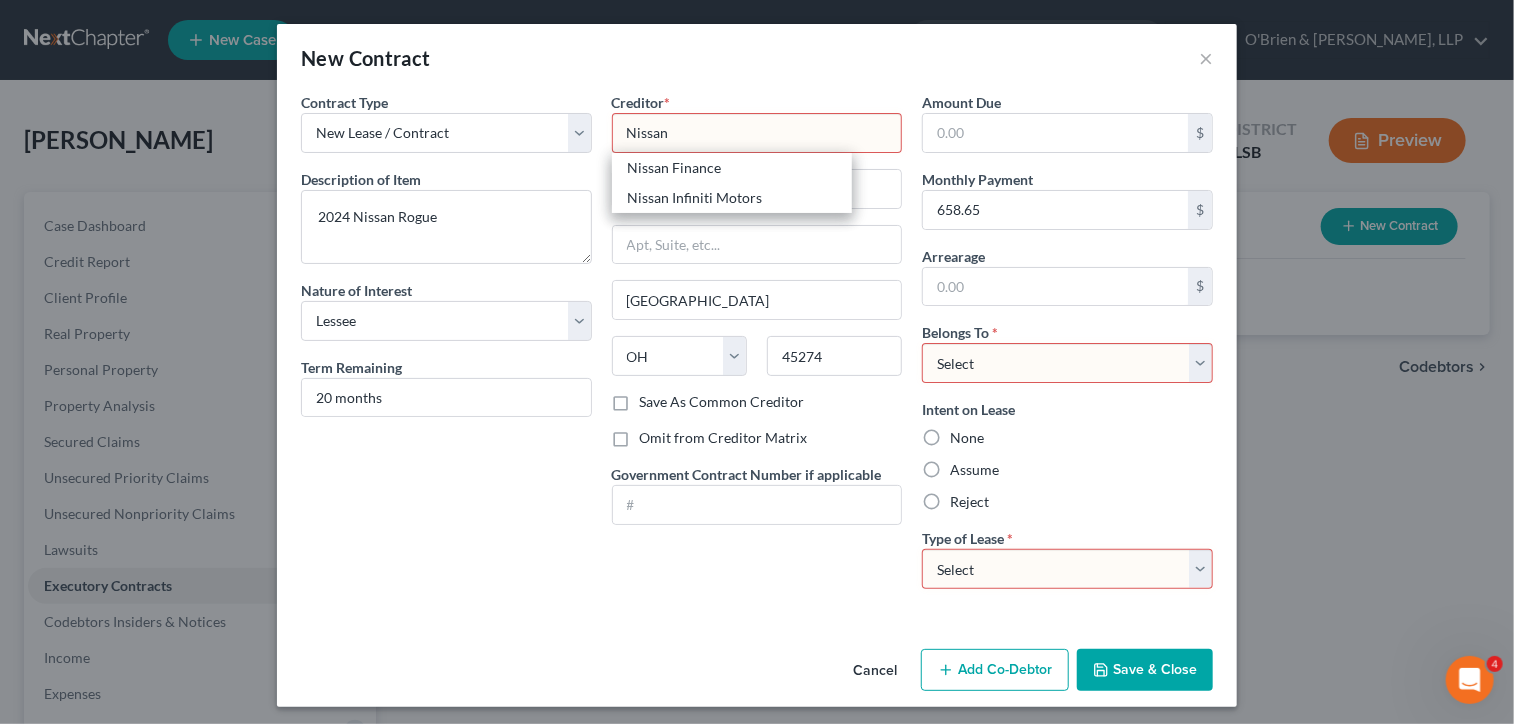 click on "Contract Type New Lease / Contract New Timeshare
Description of non-residential real property
*
Description of Item
*
2024 Nissan Rogue Nature of Interest Select Purchaser Agent Lessor Lessee Term Remaining 20 months" at bounding box center (446, 348) 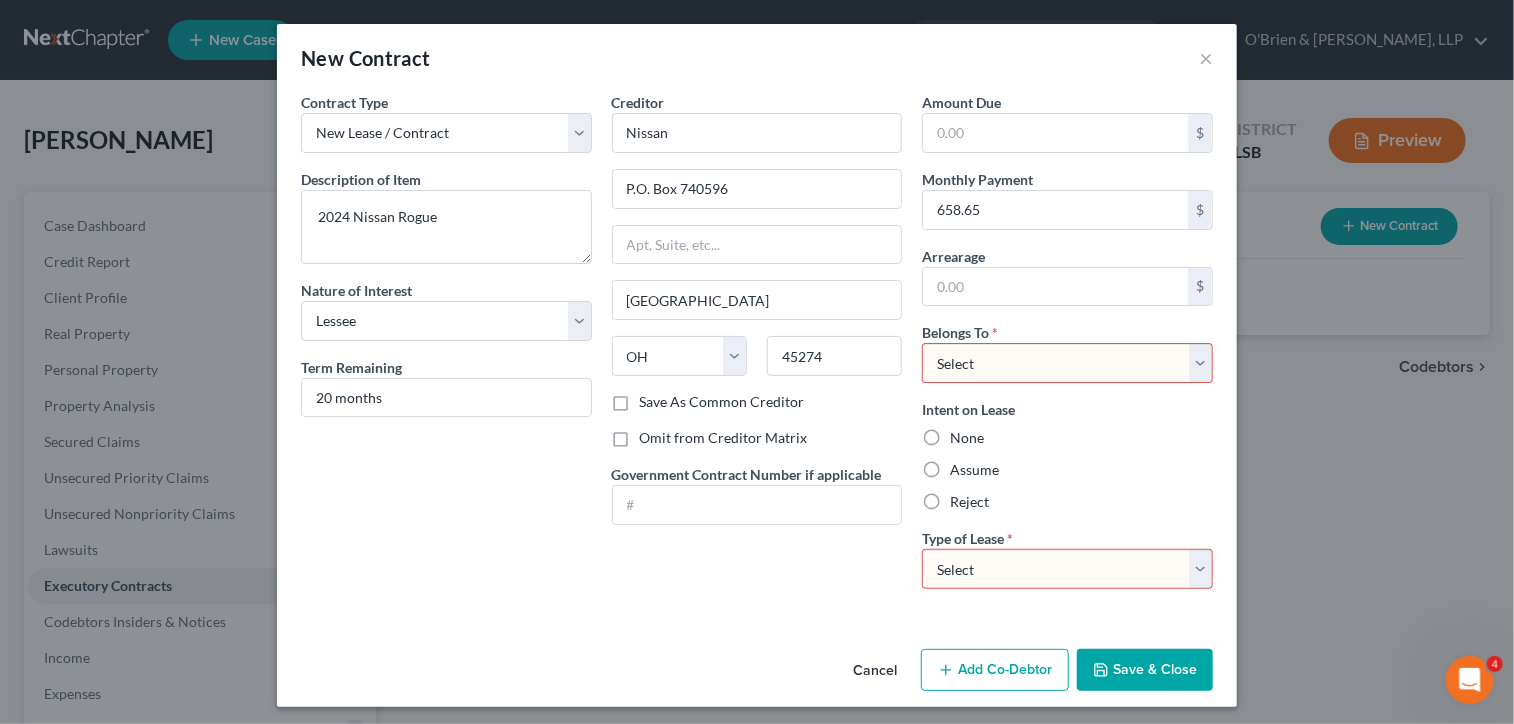 click on "Select Debtor 1 Only Debtor 2 Only Debtor 1 And Debtor 2 Only At Least One Of The Debtors And Another Community Property" at bounding box center (1067, 363) 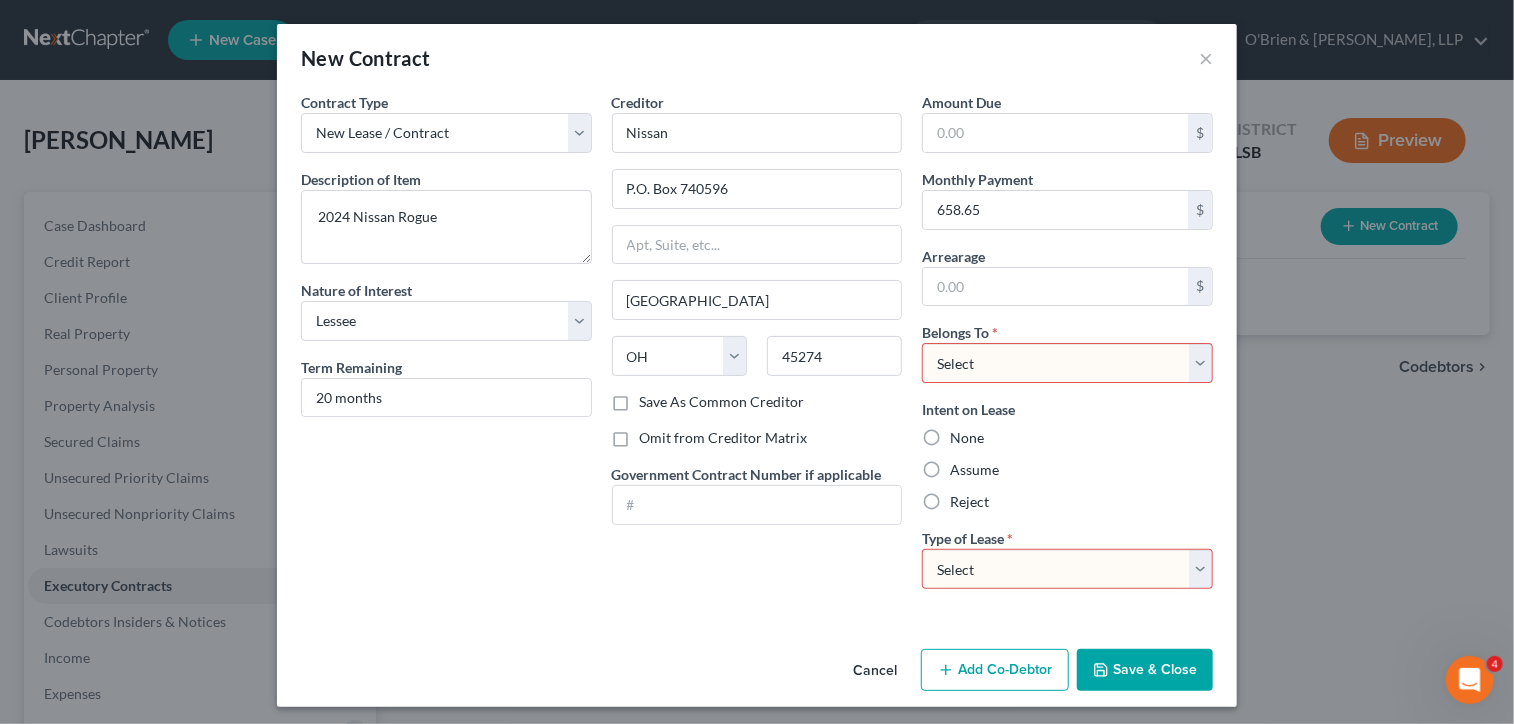select on "3" 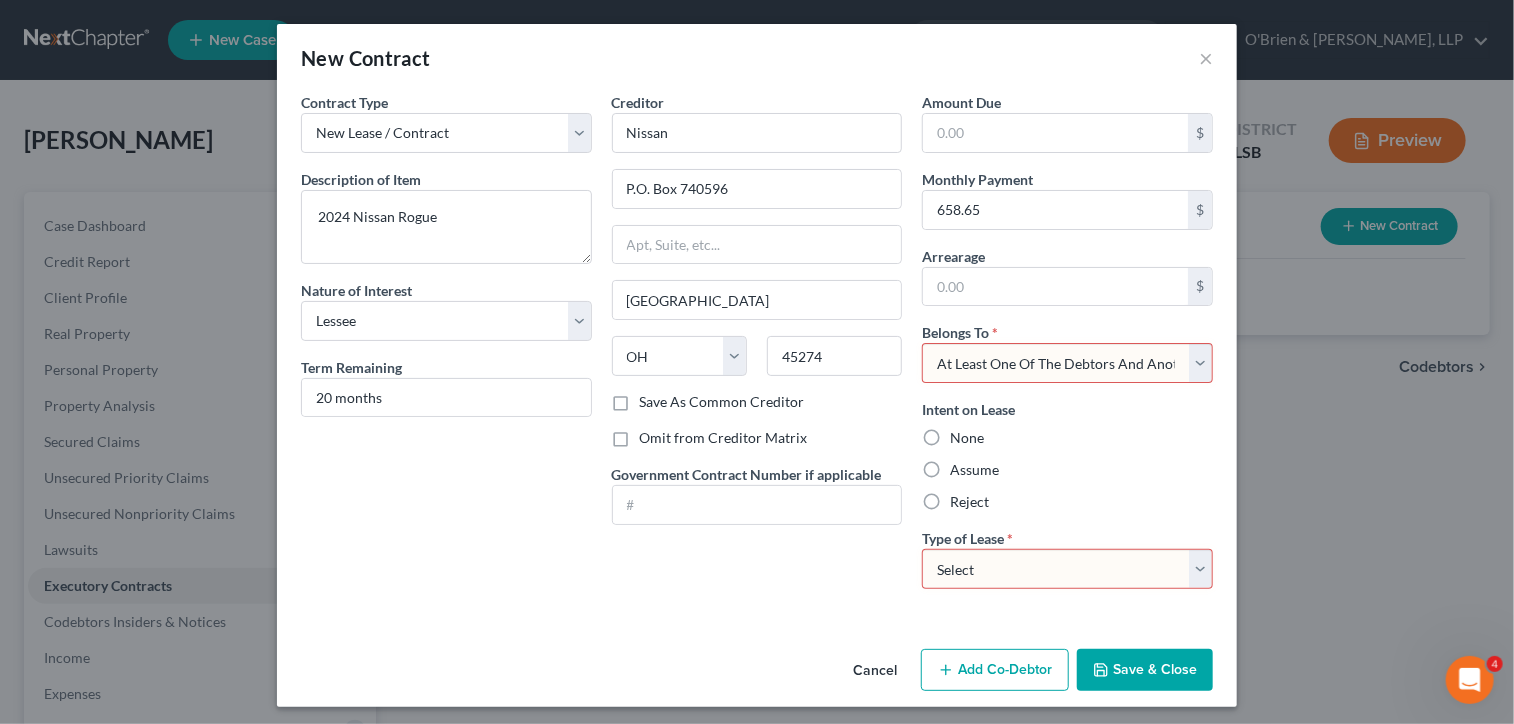click on "Select Debtor 1 Only Debtor 2 Only Debtor 1 And Debtor 2 Only At Least One Of The Debtors And Another Community Property" at bounding box center (1067, 363) 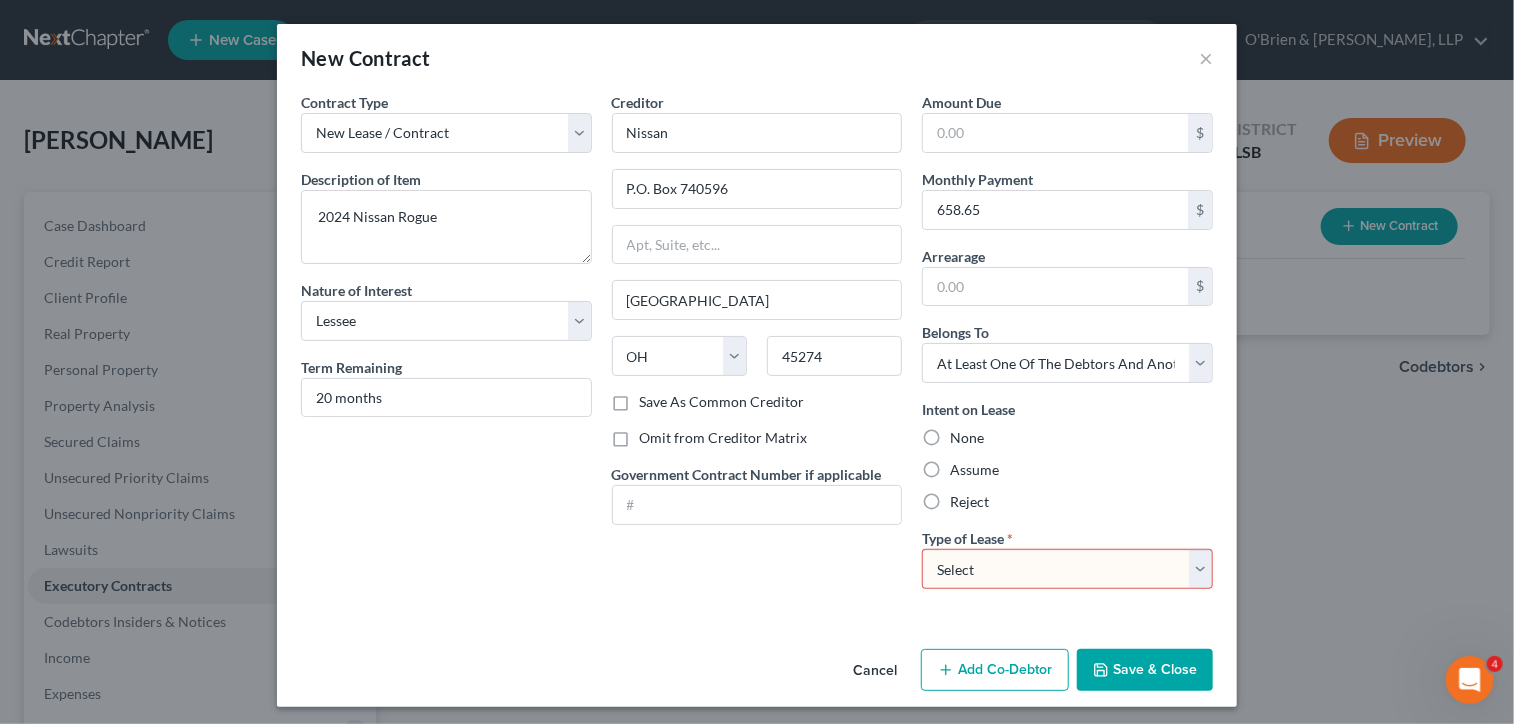 click on "Assume" at bounding box center (974, 470) 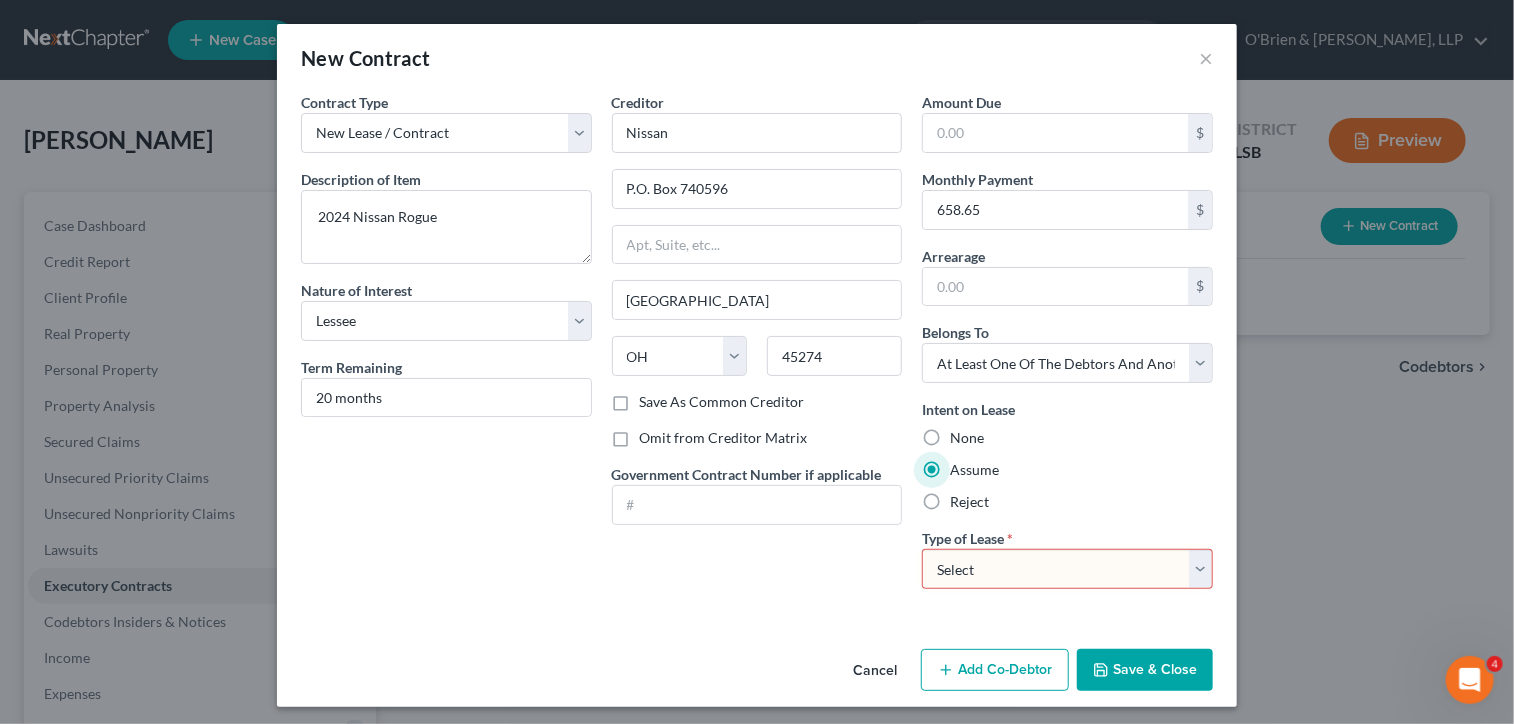 click on "Select Real Estate Car Other" at bounding box center (1067, 569) 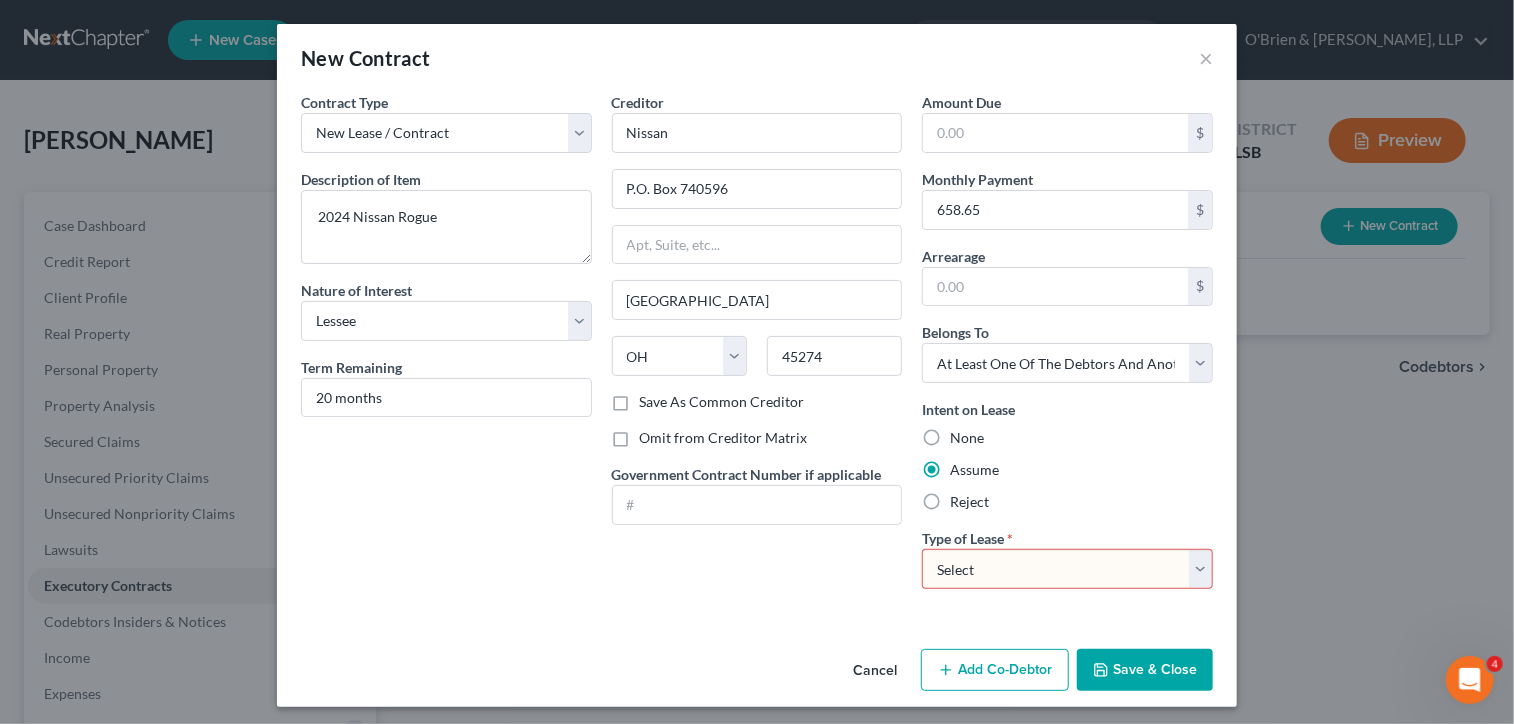 select on "1" 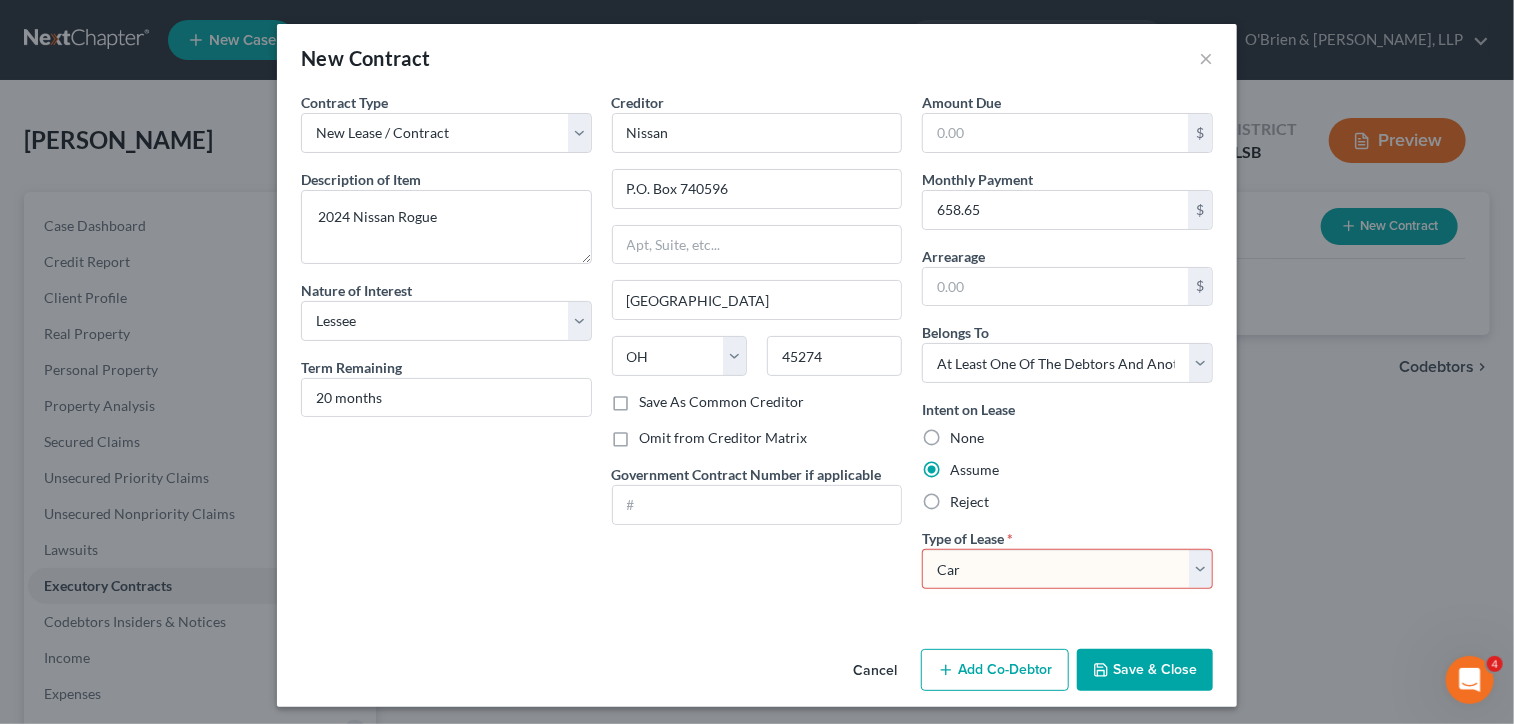 click on "Select Real Estate Car Other" at bounding box center [1067, 569] 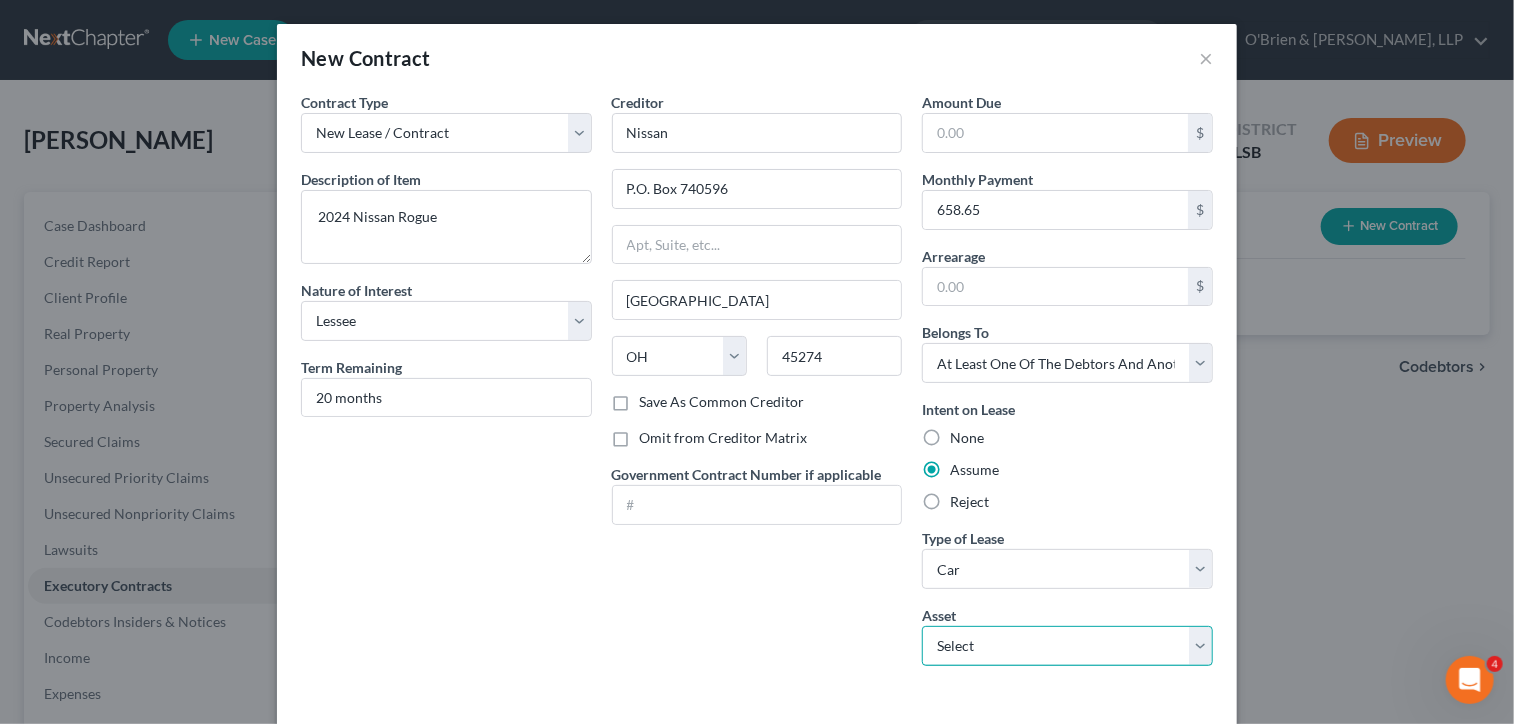 click on "Select 2024 Nissan Rogue - $24000.0" at bounding box center (1067, 646) 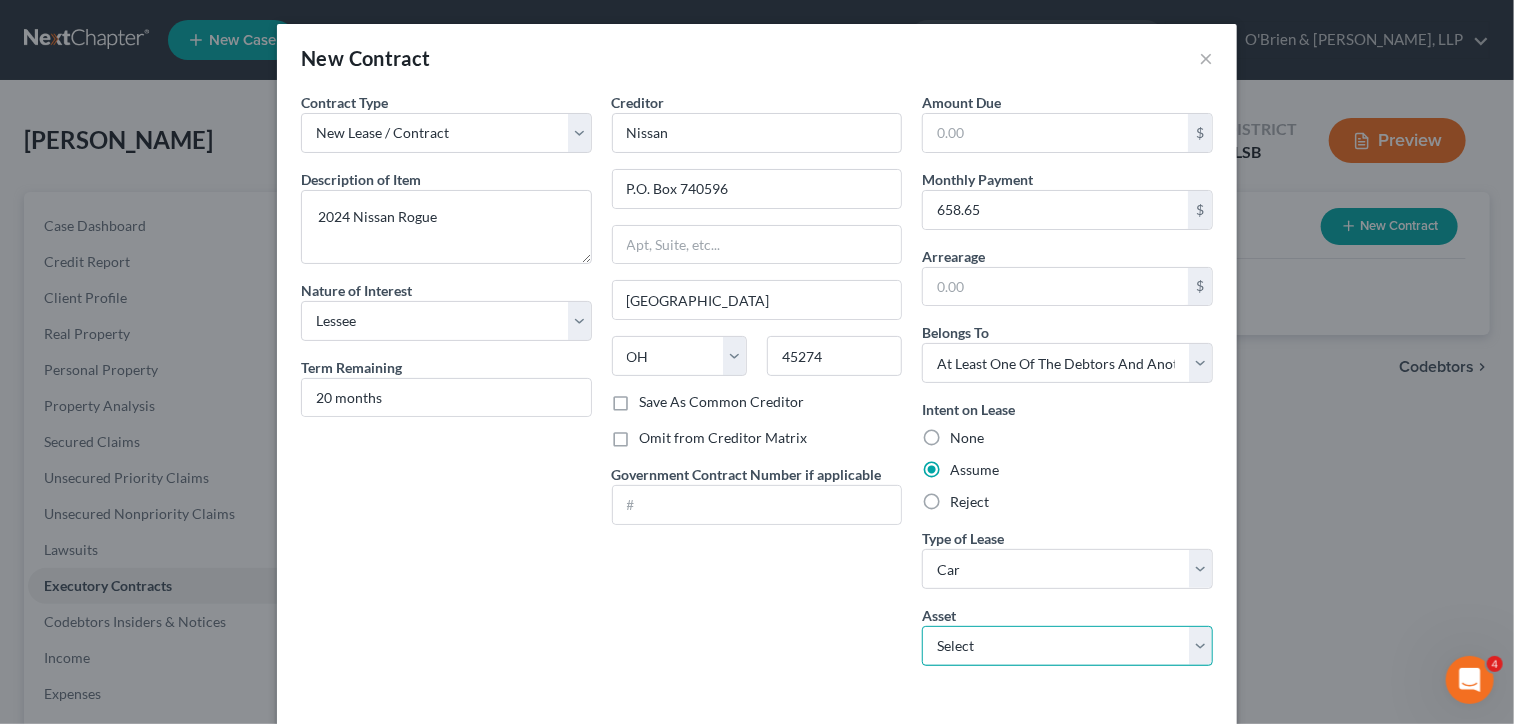 select on "0" 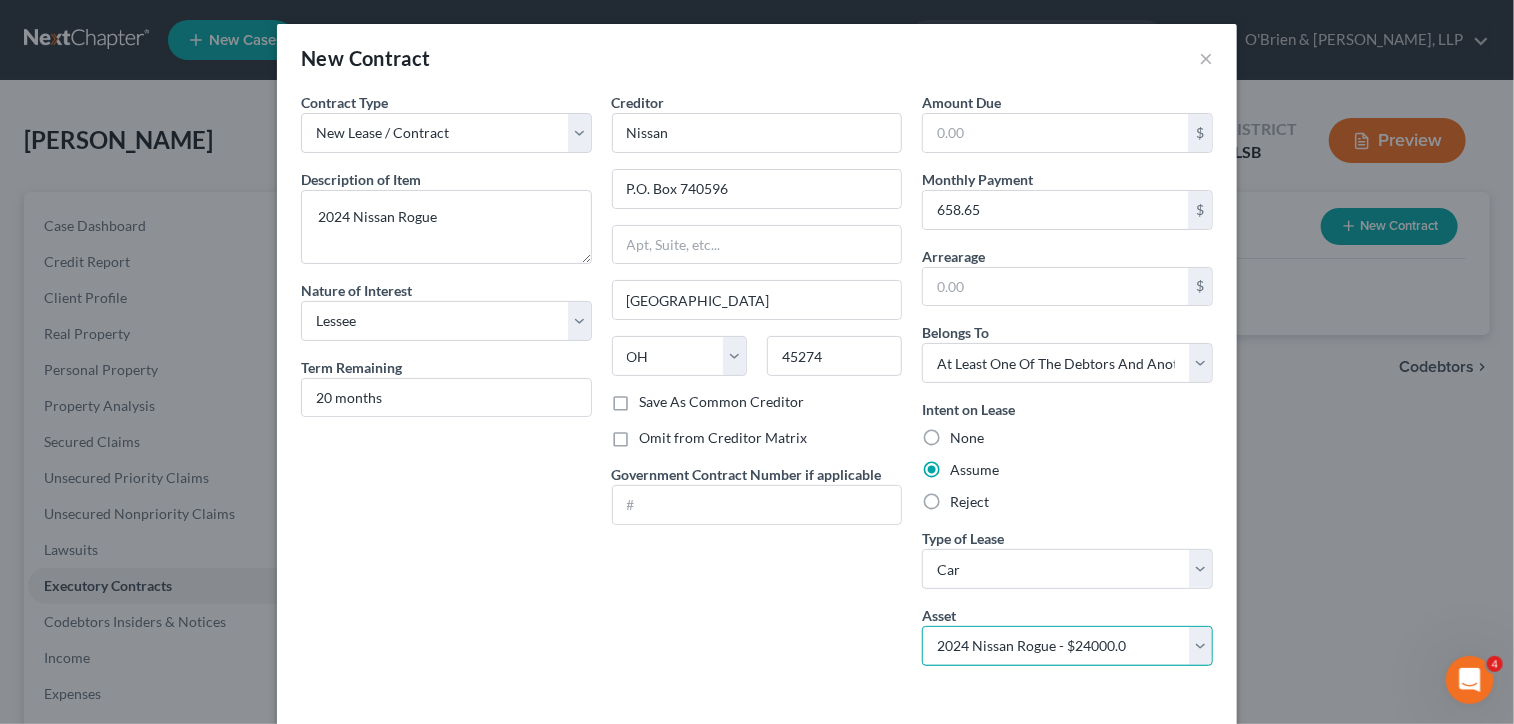 click on "Select 2024 Nissan Rogue - $24000.0" at bounding box center [1067, 646] 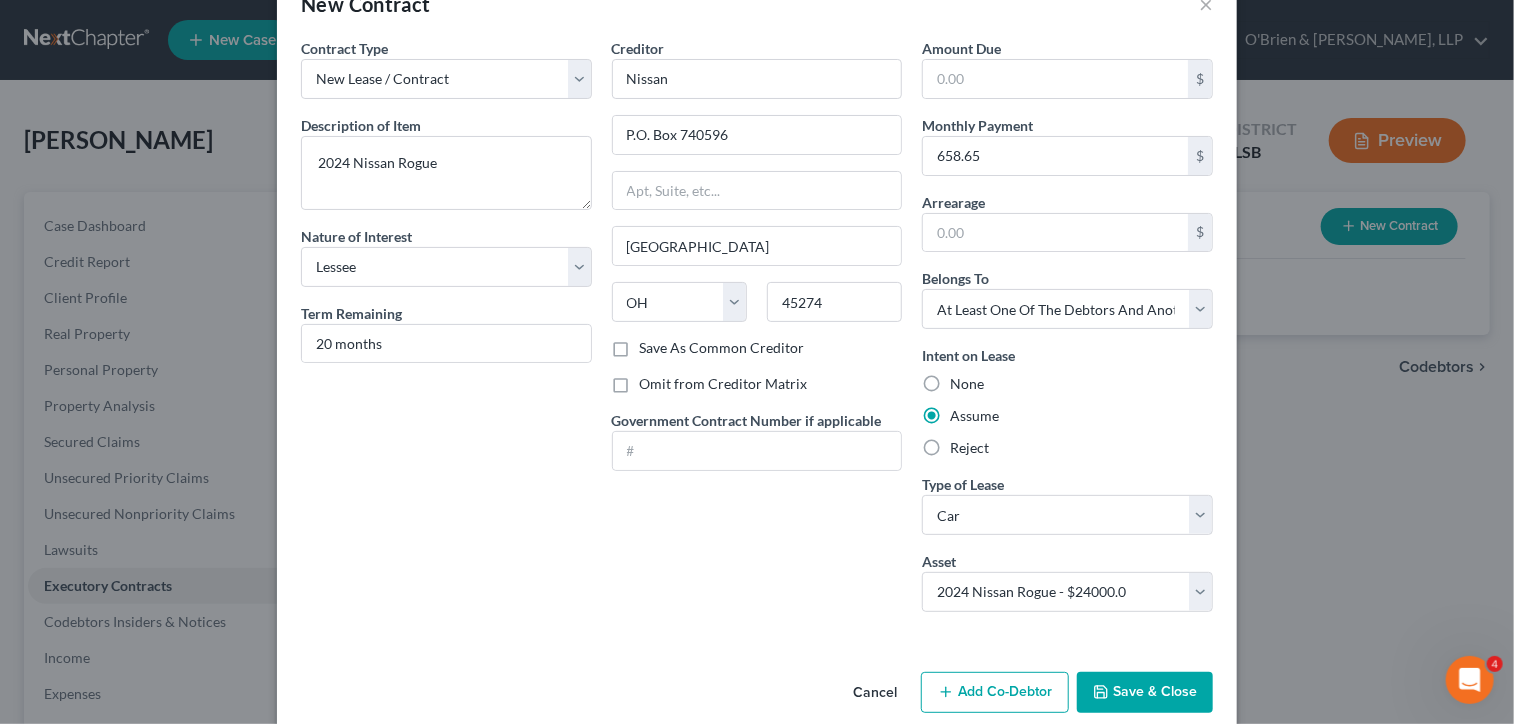 scroll, scrollTop: 80, scrollLeft: 0, axis: vertical 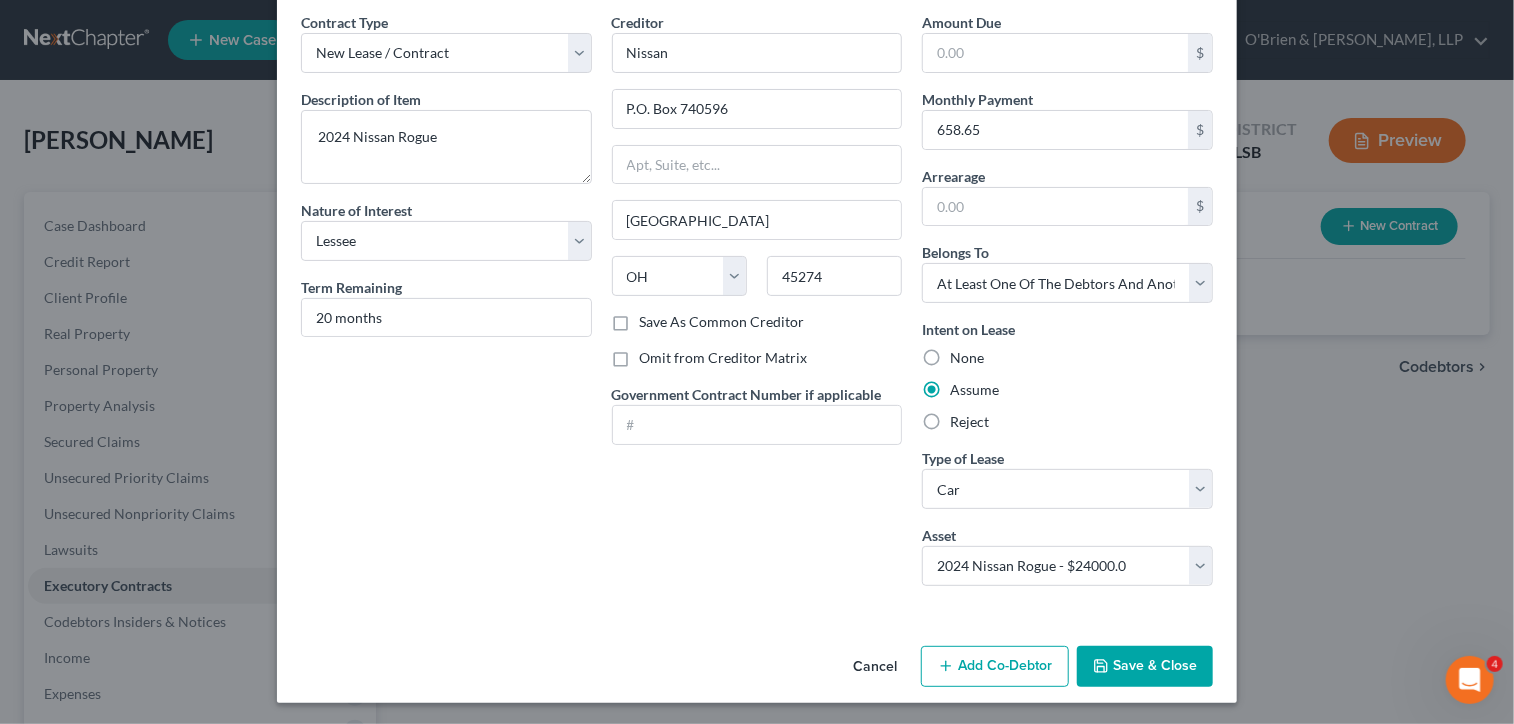 click on "Save & Close" at bounding box center [1145, 667] 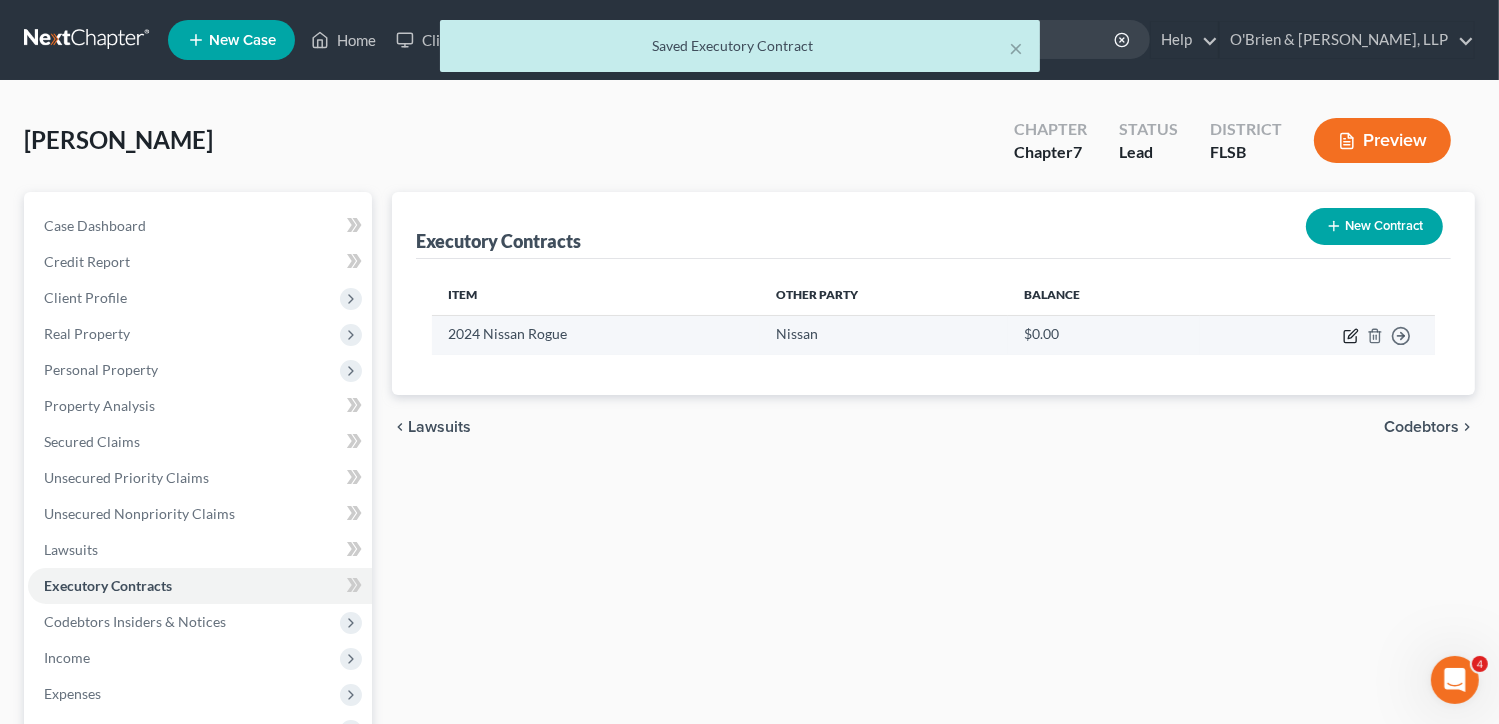 click 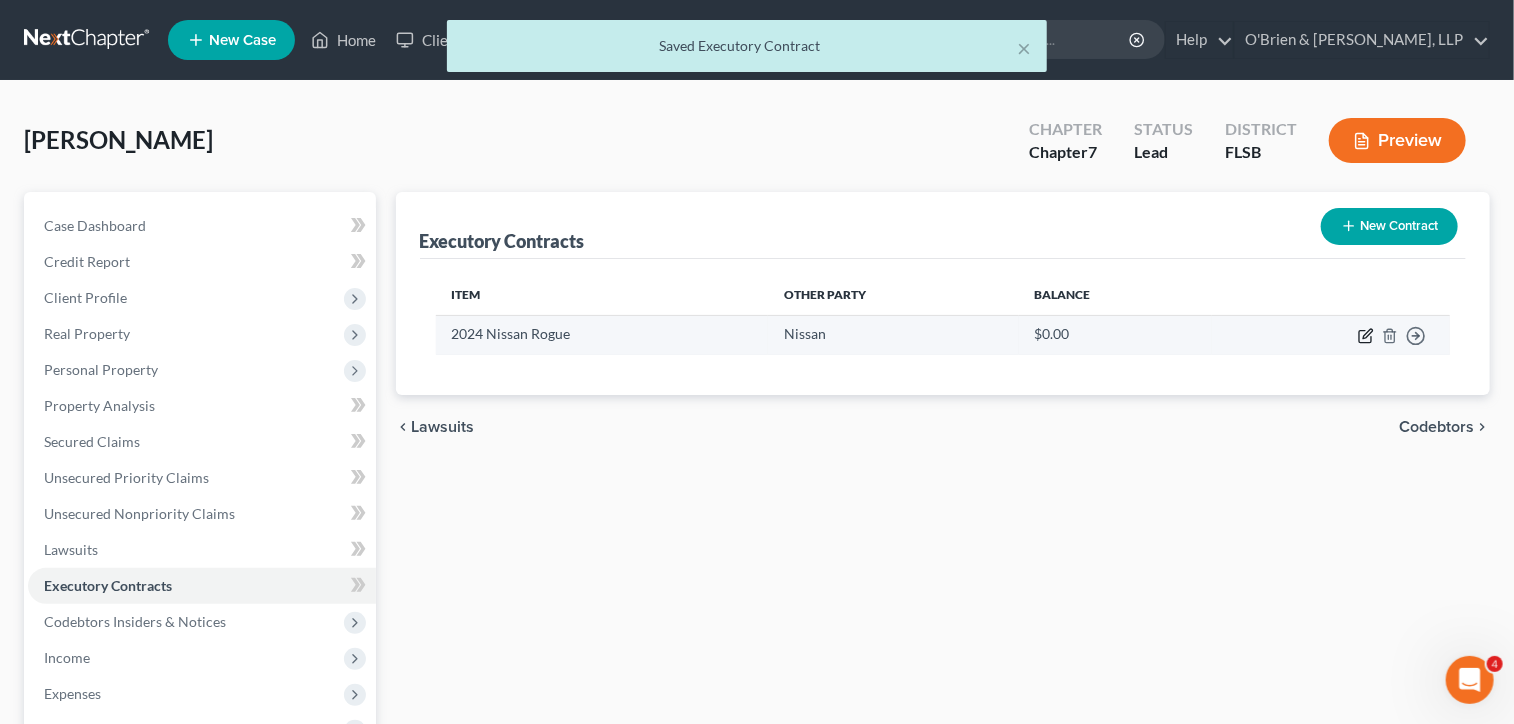 select on "3" 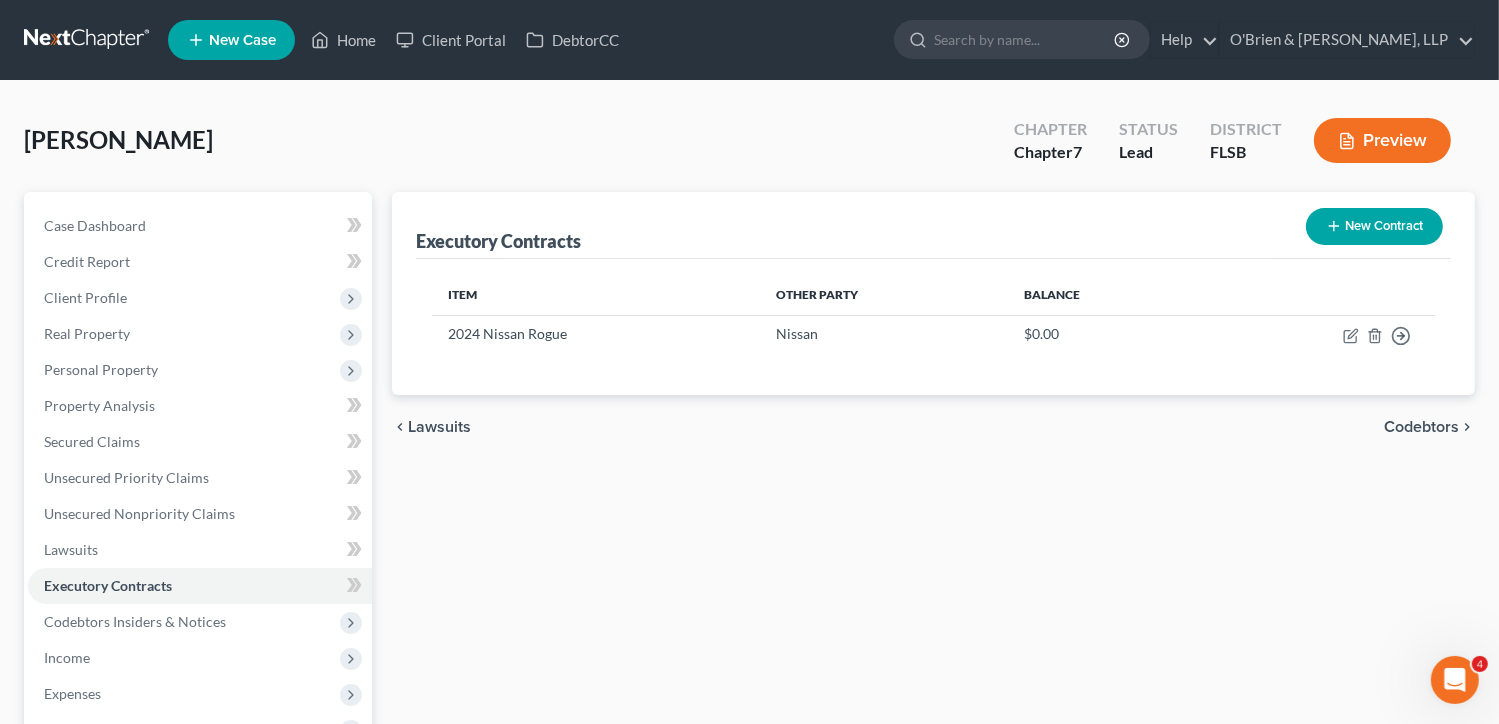 drag, startPoint x: 1492, startPoint y: 395, endPoint x: 1509, endPoint y: 602, distance: 207.6969 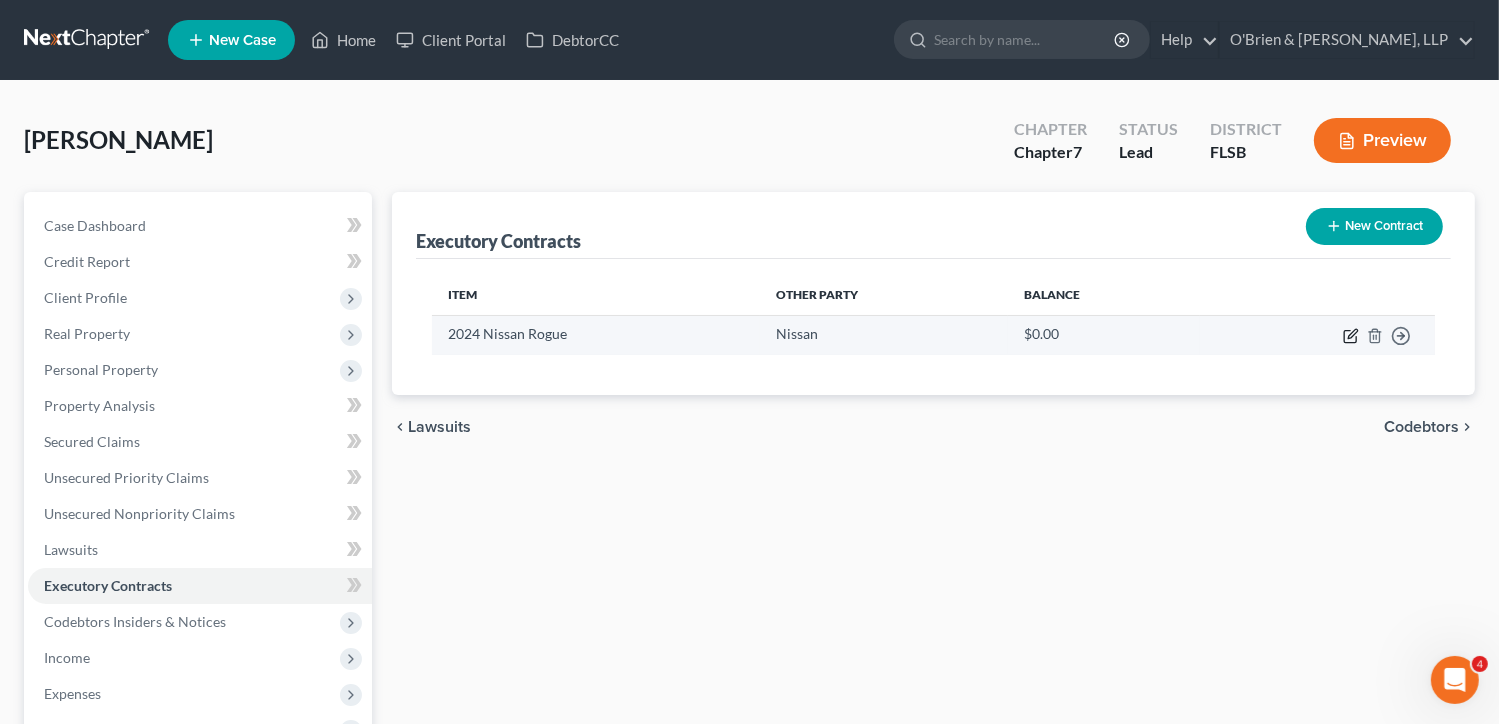click 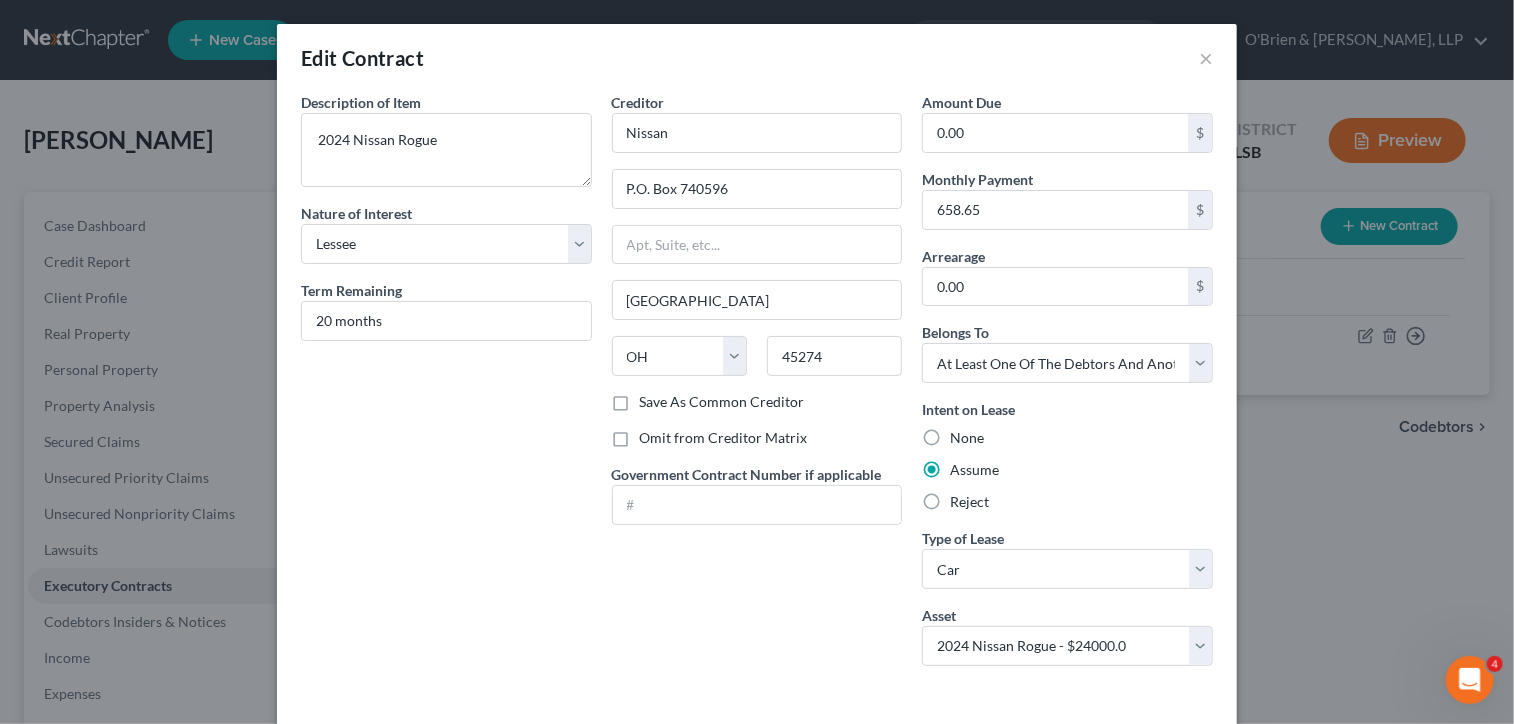 scroll, scrollTop: 80, scrollLeft: 0, axis: vertical 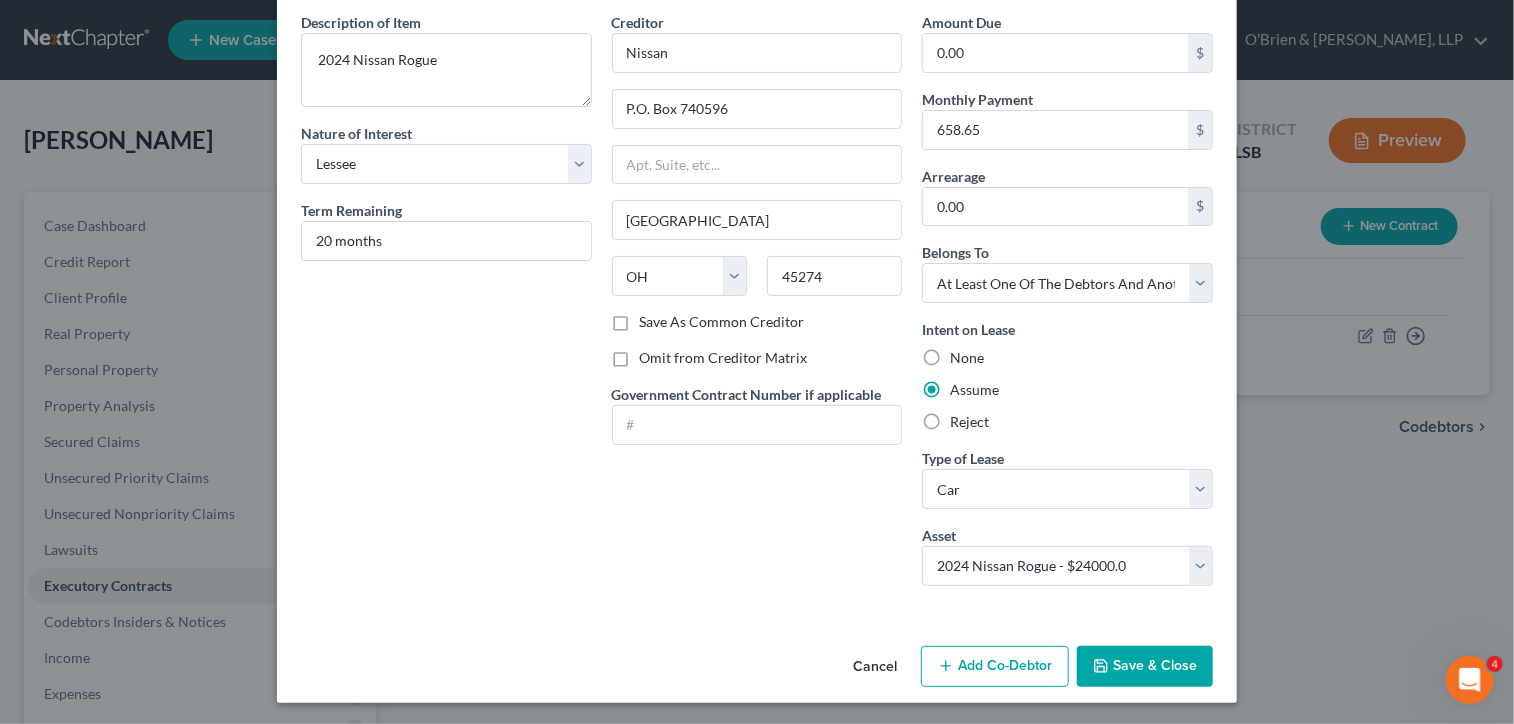click on "Cancel Add Co-Debtor Save & Close" at bounding box center (757, 671) 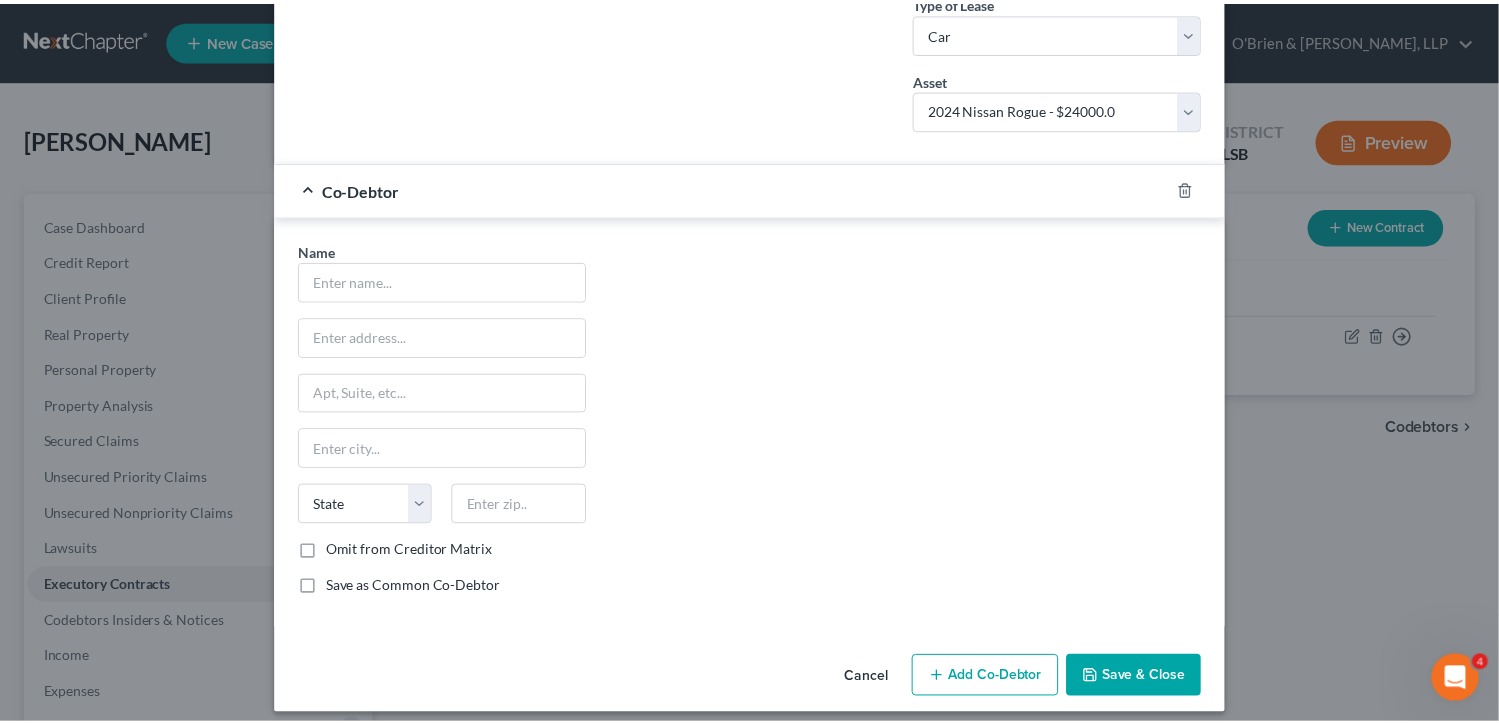 scroll, scrollTop: 538, scrollLeft: 0, axis: vertical 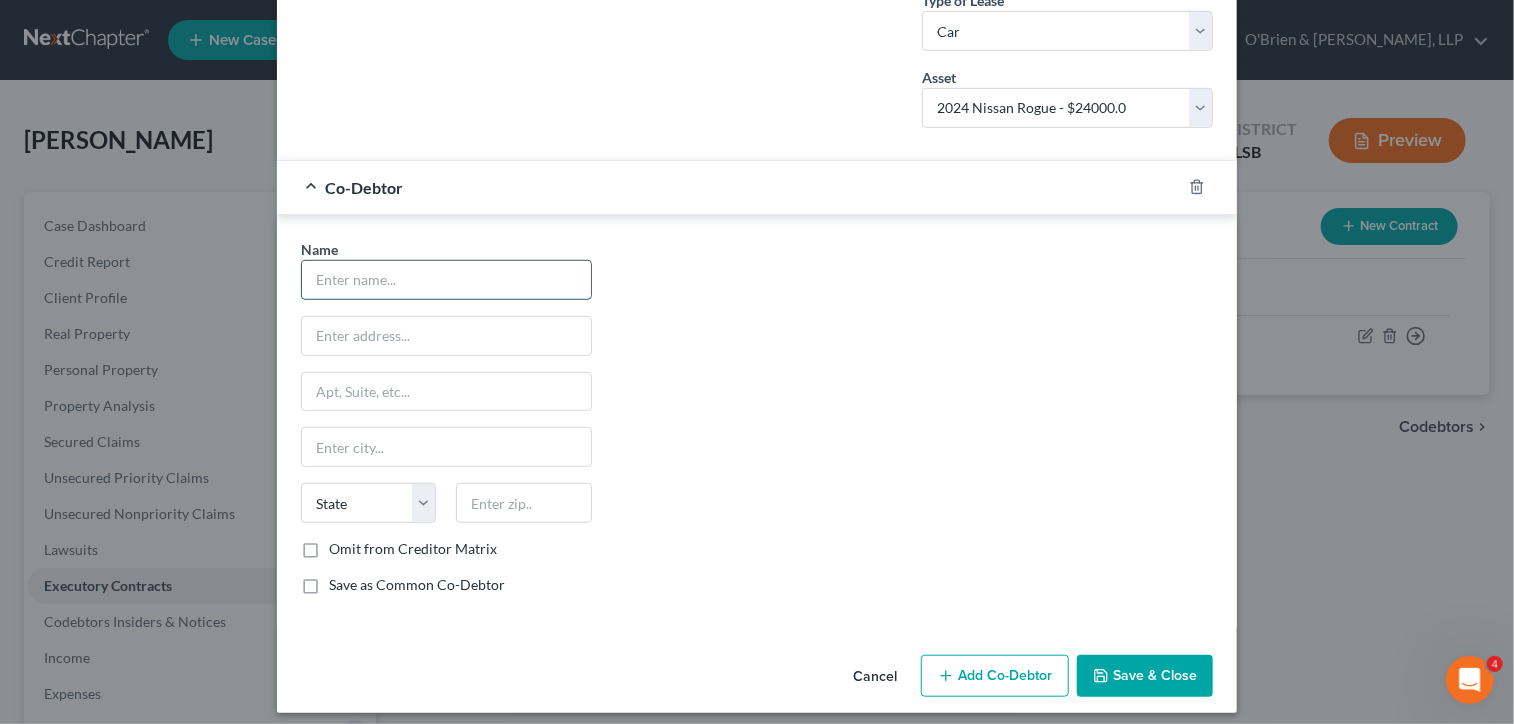 click at bounding box center [446, 280] 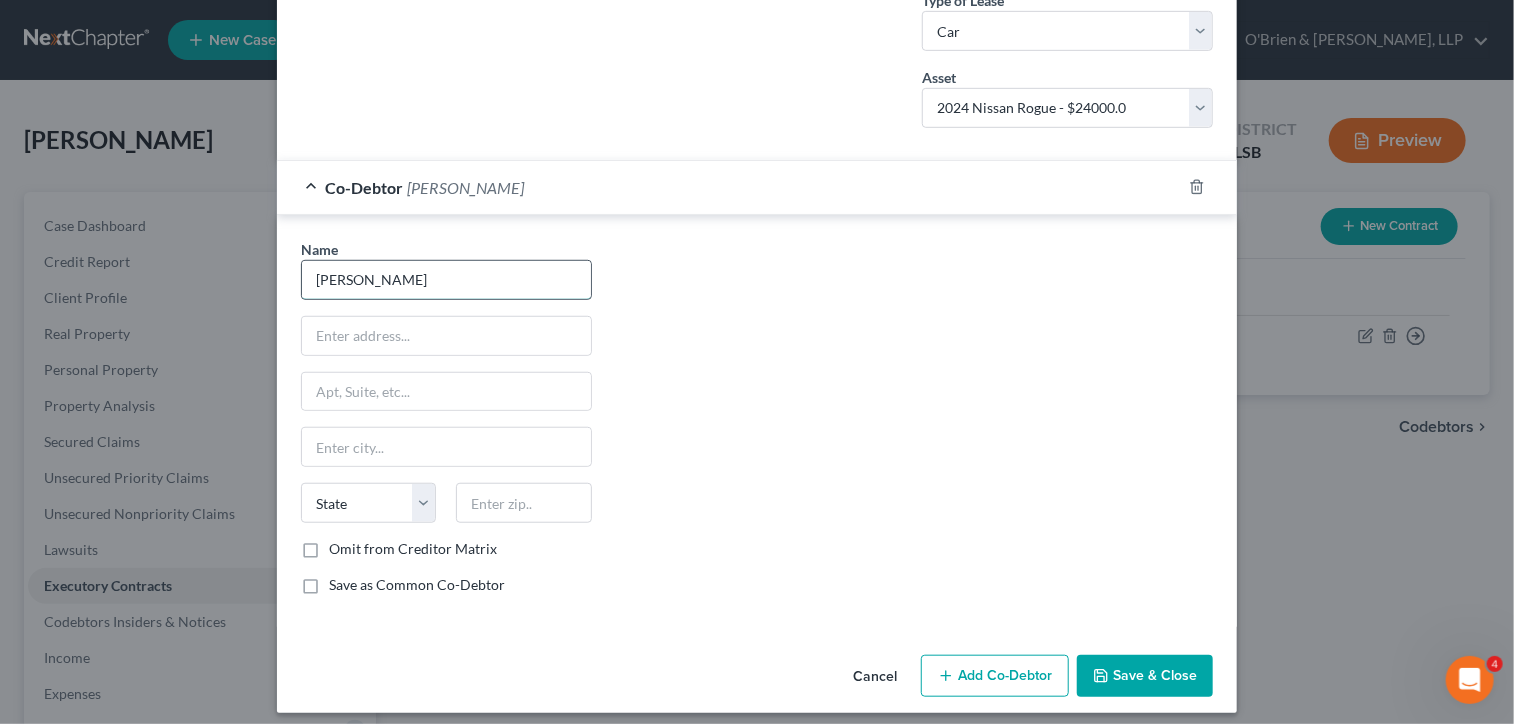 type on "[PERSON_NAME]" 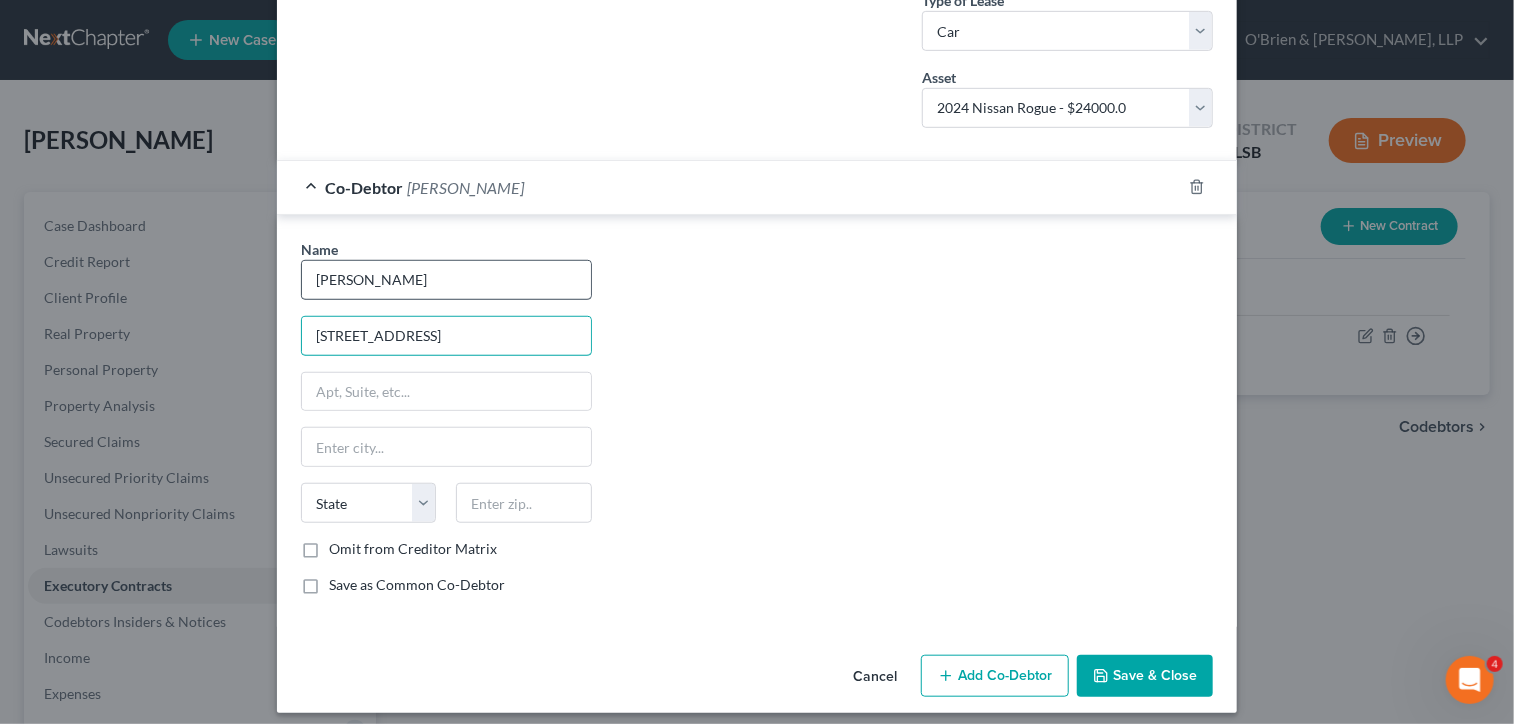 type on "[STREET_ADDRESS]" 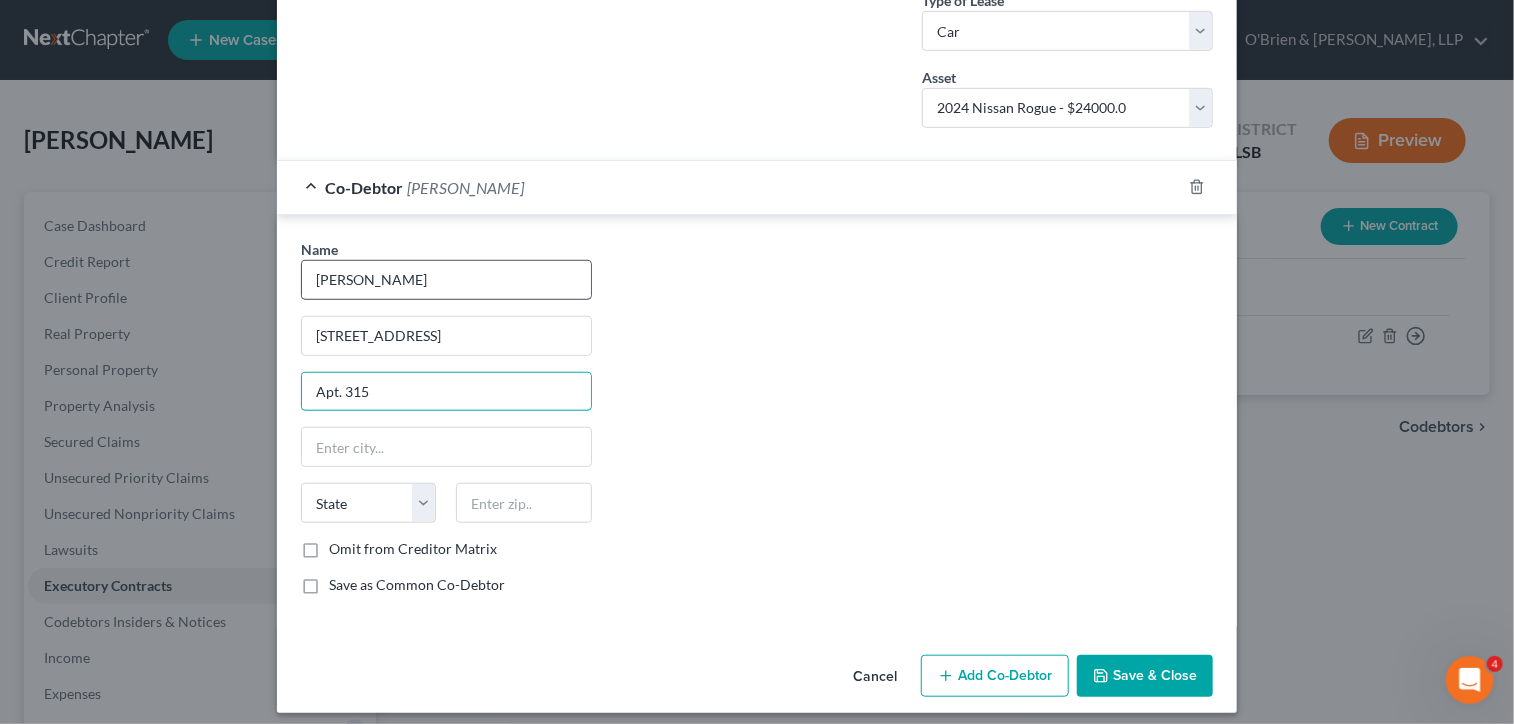 type on "Apt. 315" 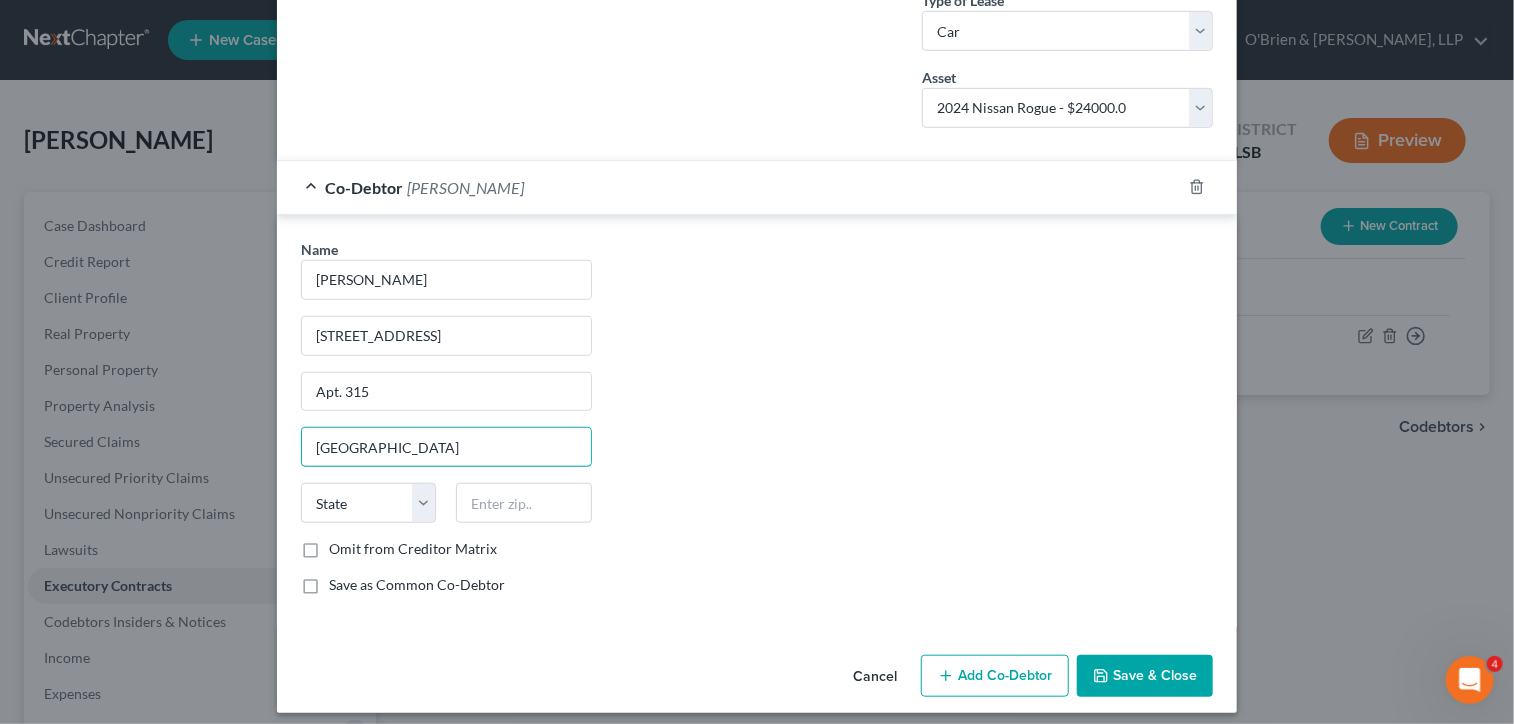 type on "[GEOGRAPHIC_DATA]" 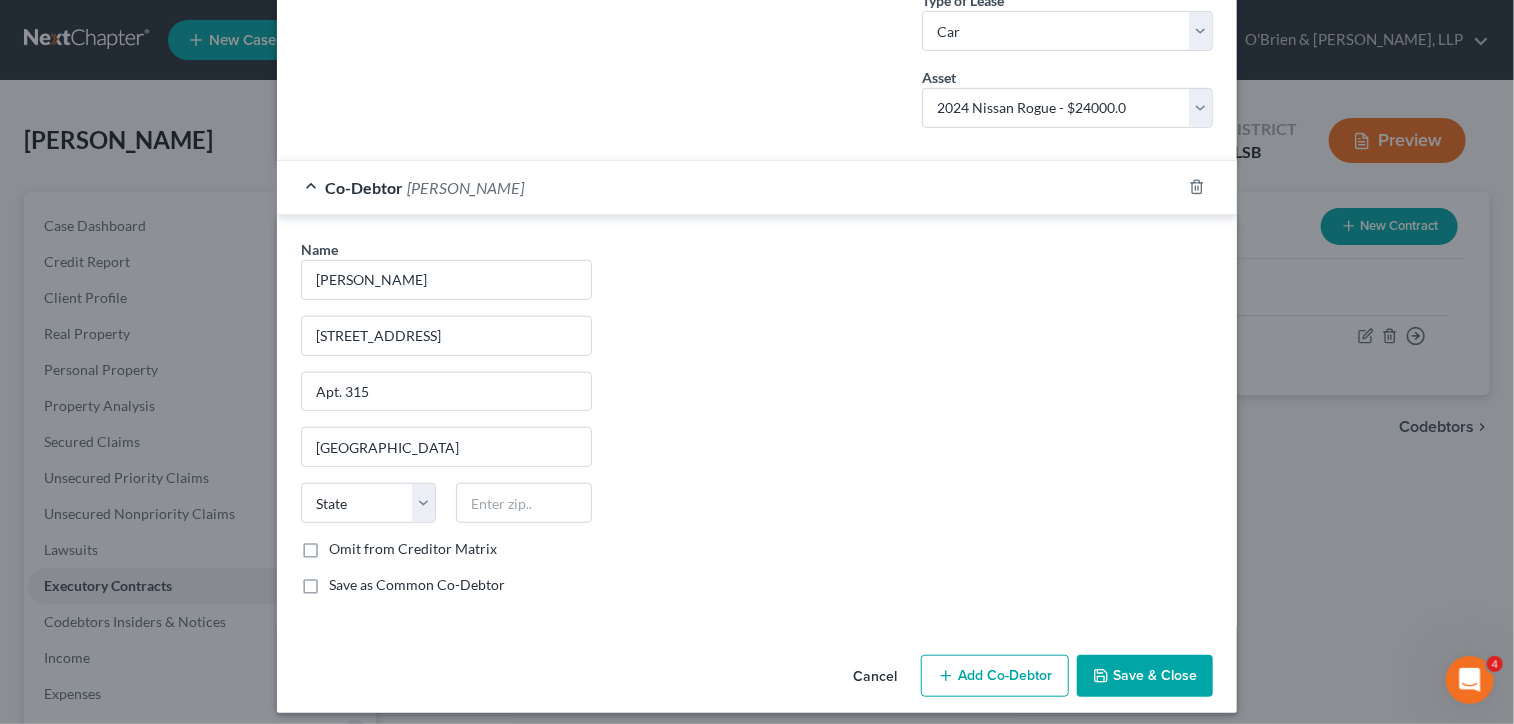 click on "Omit from Creditor Matrix" at bounding box center [413, 549] 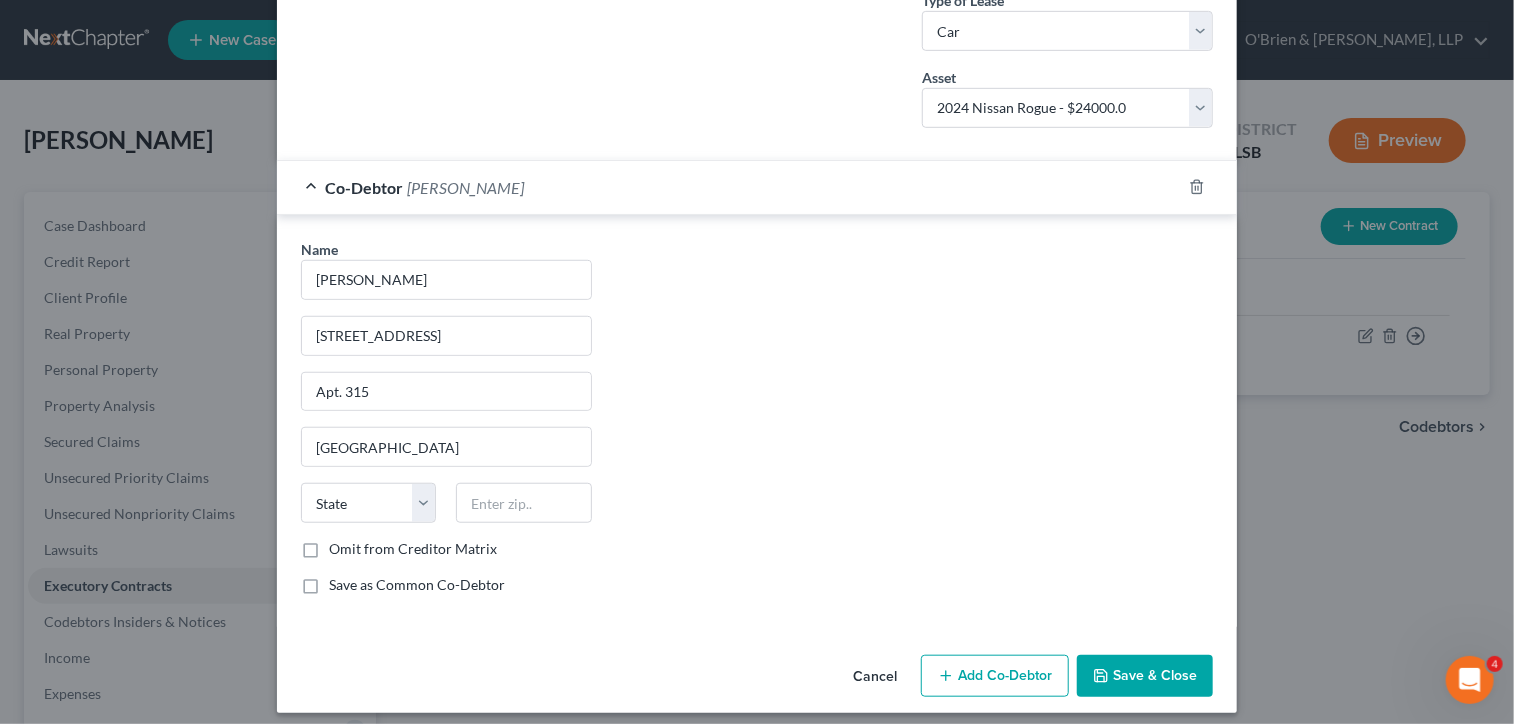 click on "Omit from Creditor Matrix" at bounding box center (343, 545) 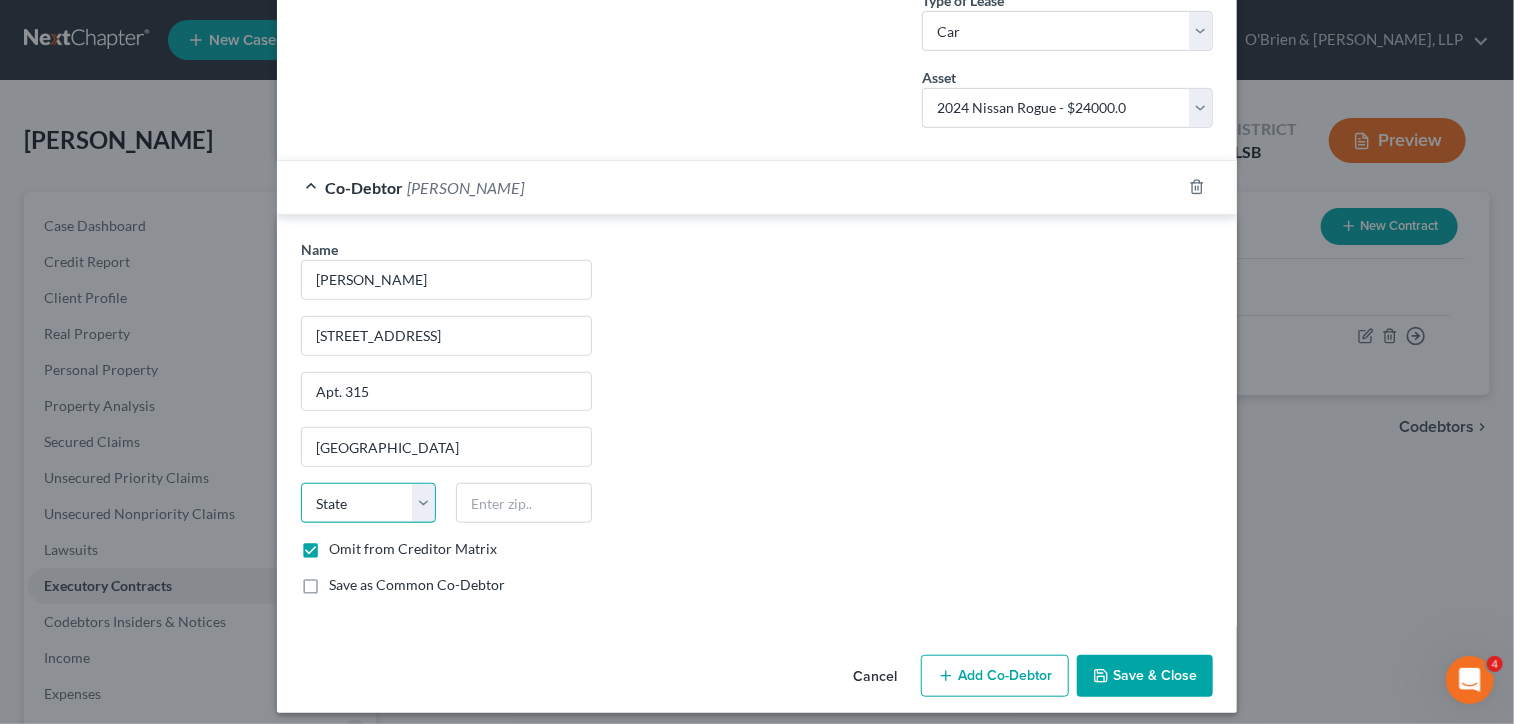 click on "State [US_STATE] AK AR AZ CA CO CT DE DC [GEOGRAPHIC_DATA] [GEOGRAPHIC_DATA] GU HI ID IL IN [GEOGRAPHIC_DATA] [GEOGRAPHIC_DATA] [GEOGRAPHIC_DATA] LA ME MD [GEOGRAPHIC_DATA] [GEOGRAPHIC_DATA] [GEOGRAPHIC_DATA] [GEOGRAPHIC_DATA] [GEOGRAPHIC_DATA] MT NC [GEOGRAPHIC_DATA] [GEOGRAPHIC_DATA] [GEOGRAPHIC_DATA] NH [GEOGRAPHIC_DATA] [GEOGRAPHIC_DATA] [GEOGRAPHIC_DATA] [GEOGRAPHIC_DATA] [GEOGRAPHIC_DATA] [GEOGRAPHIC_DATA] [GEOGRAPHIC_DATA] PR RI SC SD [GEOGRAPHIC_DATA] [GEOGRAPHIC_DATA] [GEOGRAPHIC_DATA] VI [GEOGRAPHIC_DATA] [GEOGRAPHIC_DATA] [GEOGRAPHIC_DATA] WV WI WY" at bounding box center (368, 503) 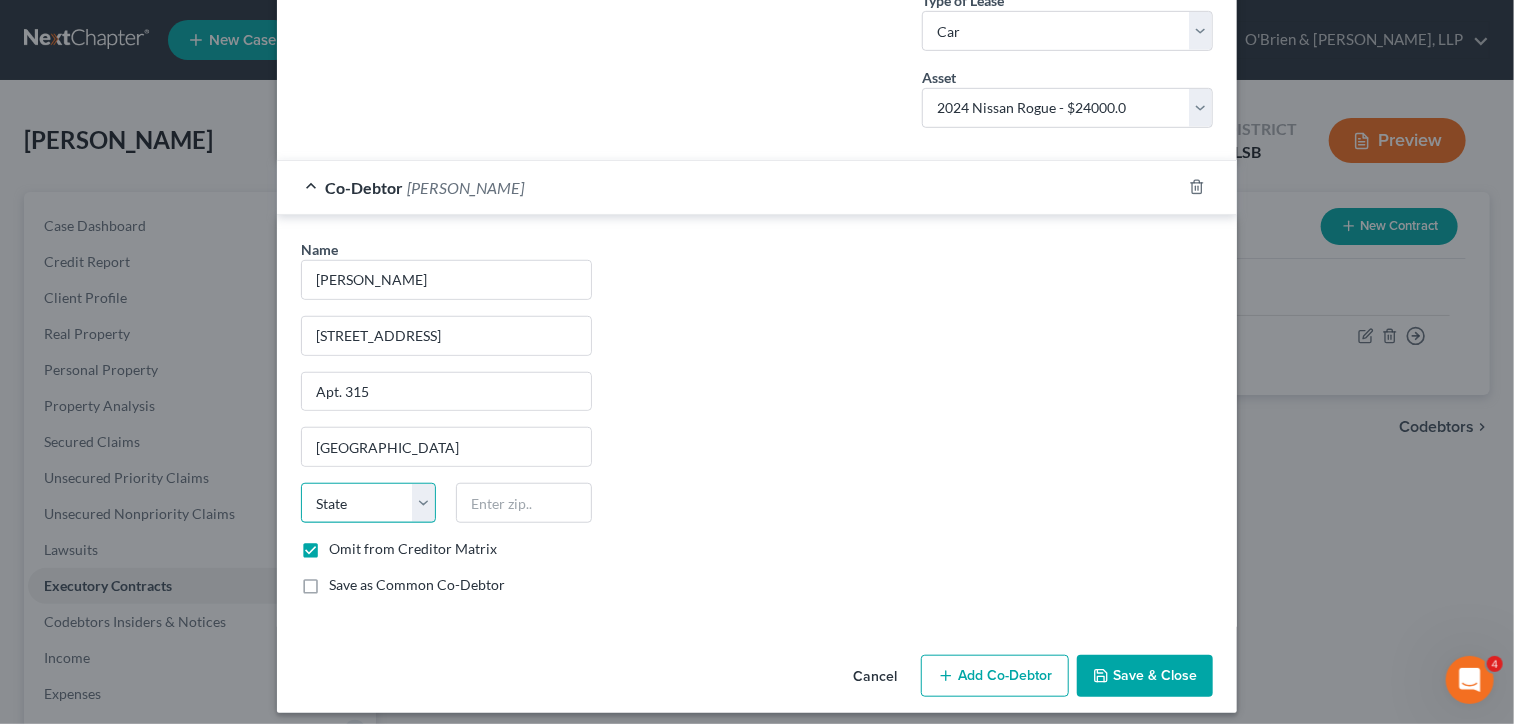 select on "9" 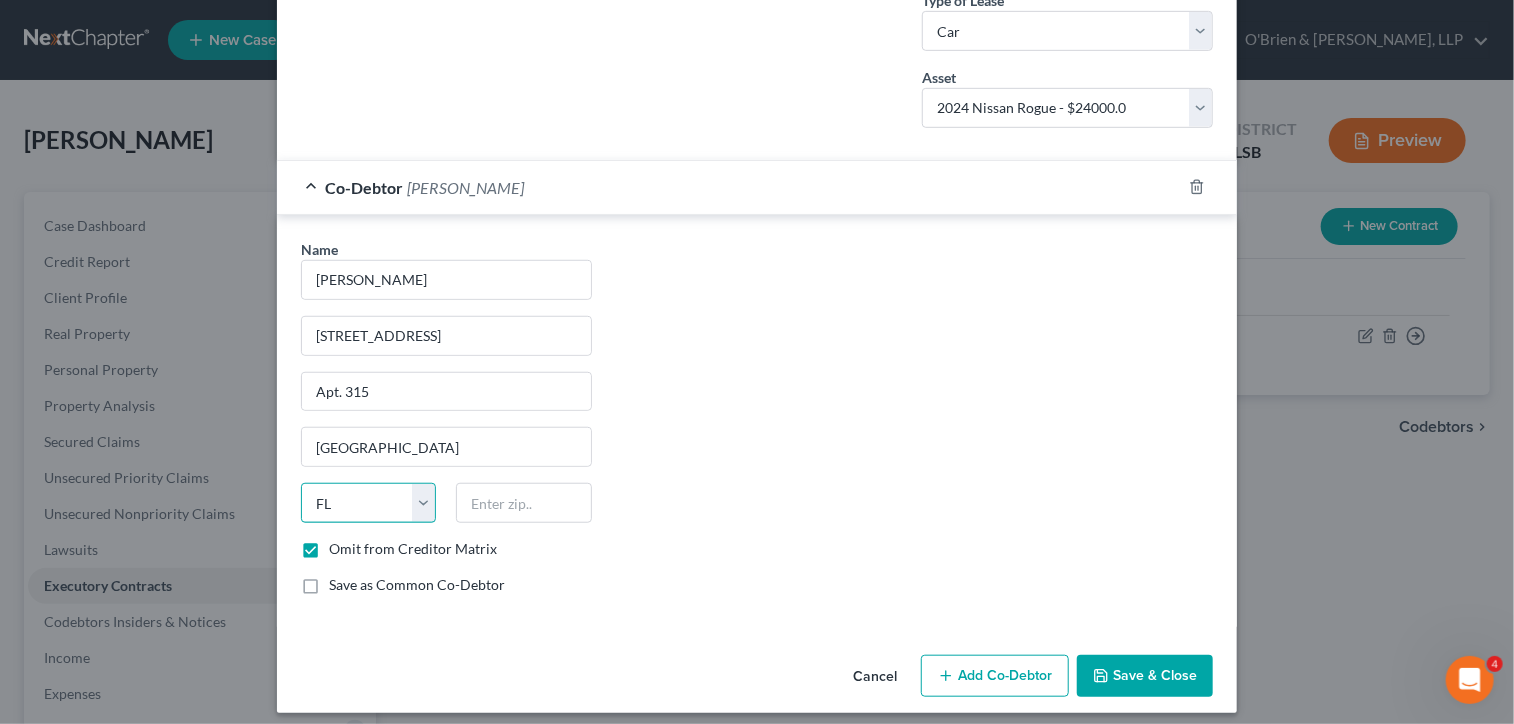 click on "State [US_STATE] AK AR AZ CA CO CT DE DC [GEOGRAPHIC_DATA] [GEOGRAPHIC_DATA] GU HI ID IL IN [GEOGRAPHIC_DATA] [GEOGRAPHIC_DATA] [GEOGRAPHIC_DATA] LA ME MD [GEOGRAPHIC_DATA] [GEOGRAPHIC_DATA] [GEOGRAPHIC_DATA] [GEOGRAPHIC_DATA] [GEOGRAPHIC_DATA] MT NC [GEOGRAPHIC_DATA] [GEOGRAPHIC_DATA] [GEOGRAPHIC_DATA] NH [GEOGRAPHIC_DATA] [GEOGRAPHIC_DATA] [GEOGRAPHIC_DATA] [GEOGRAPHIC_DATA] [GEOGRAPHIC_DATA] [GEOGRAPHIC_DATA] [GEOGRAPHIC_DATA] PR RI SC SD [GEOGRAPHIC_DATA] [GEOGRAPHIC_DATA] [GEOGRAPHIC_DATA] VI [GEOGRAPHIC_DATA] [GEOGRAPHIC_DATA] [GEOGRAPHIC_DATA] WV WI WY" at bounding box center (368, 503) 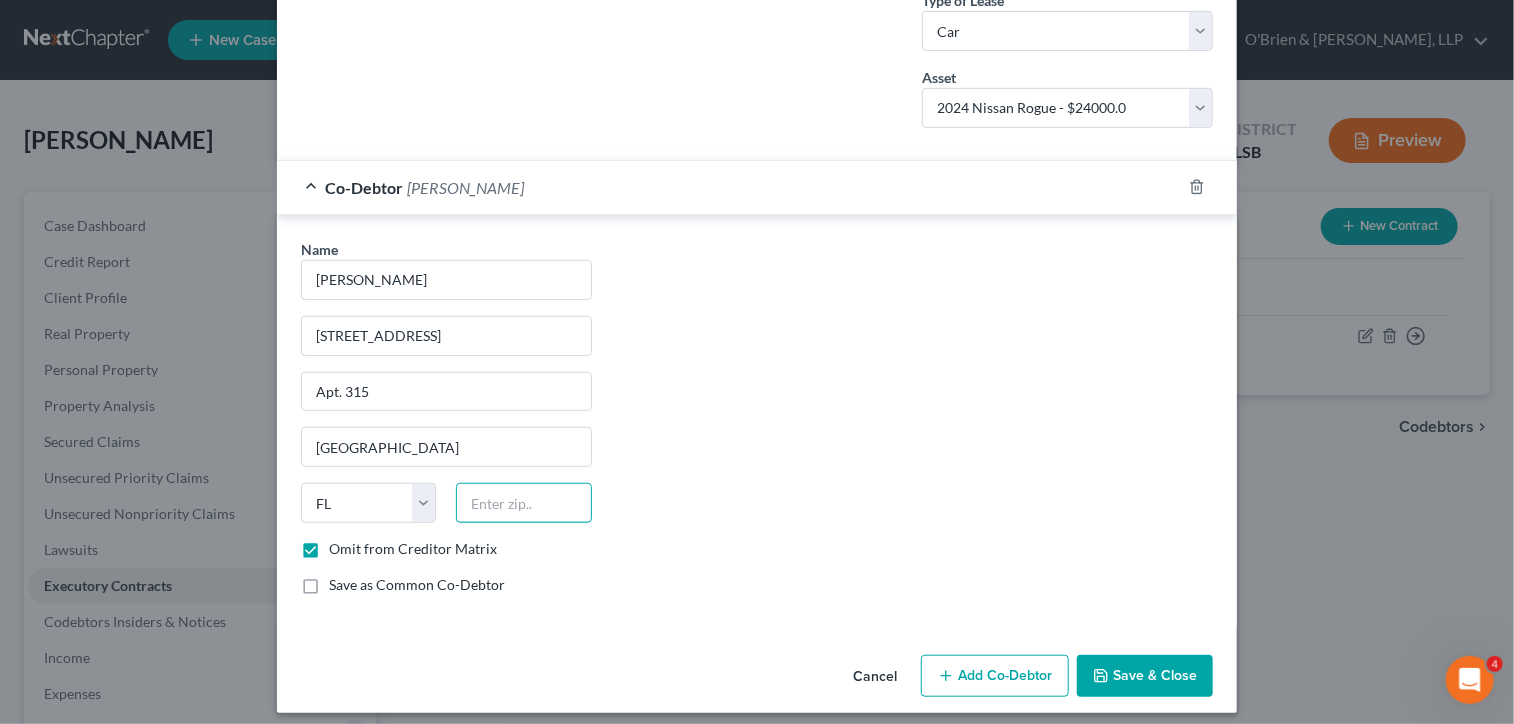 click at bounding box center (523, 503) 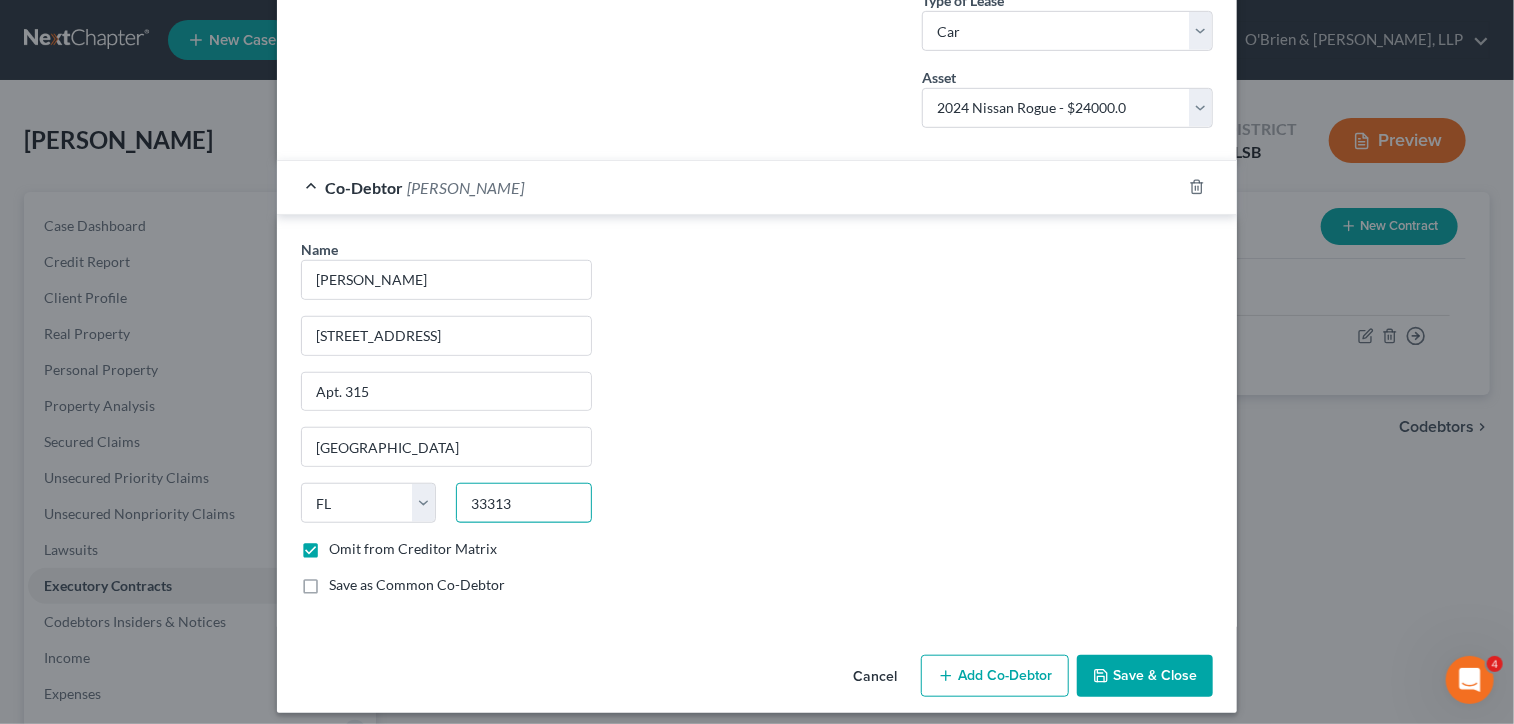 type on "33313" 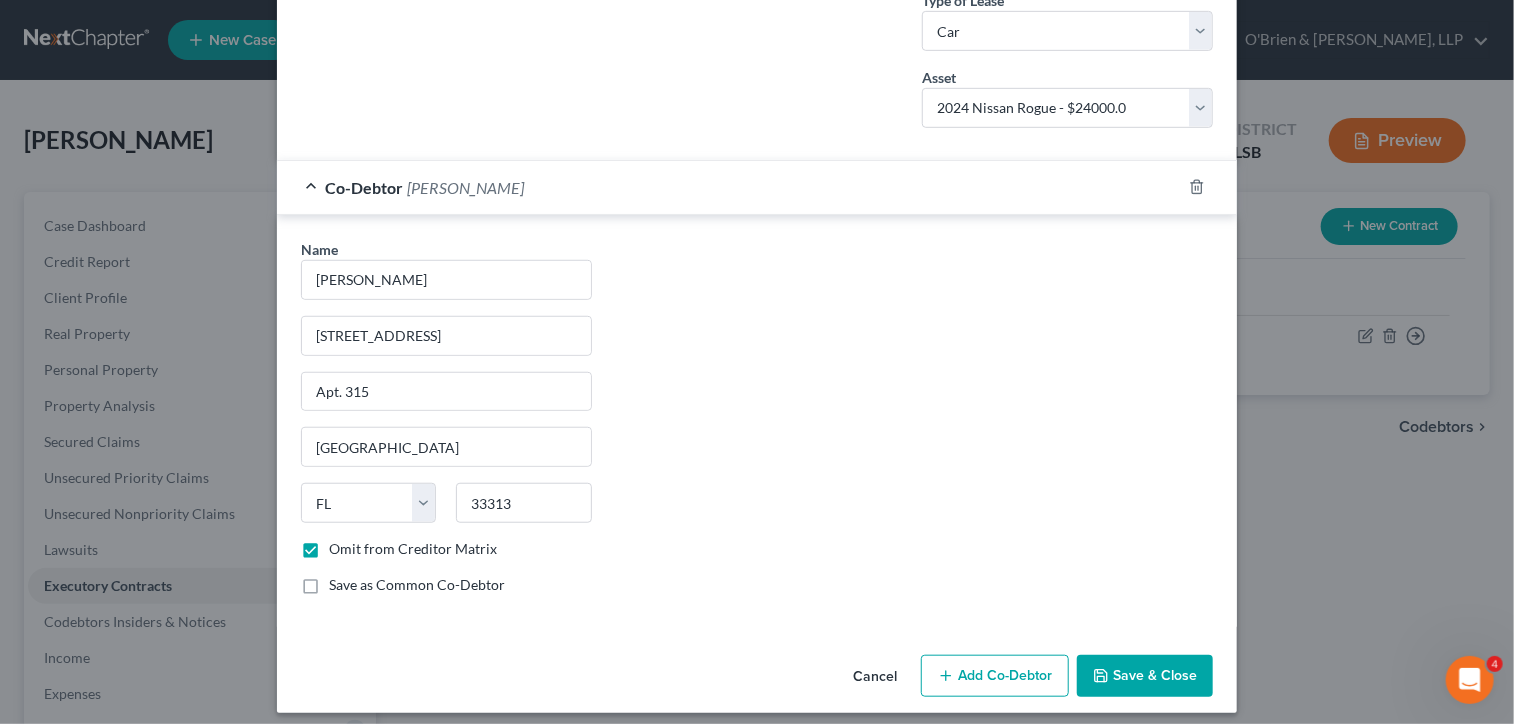 type on "[GEOGRAPHIC_DATA]" 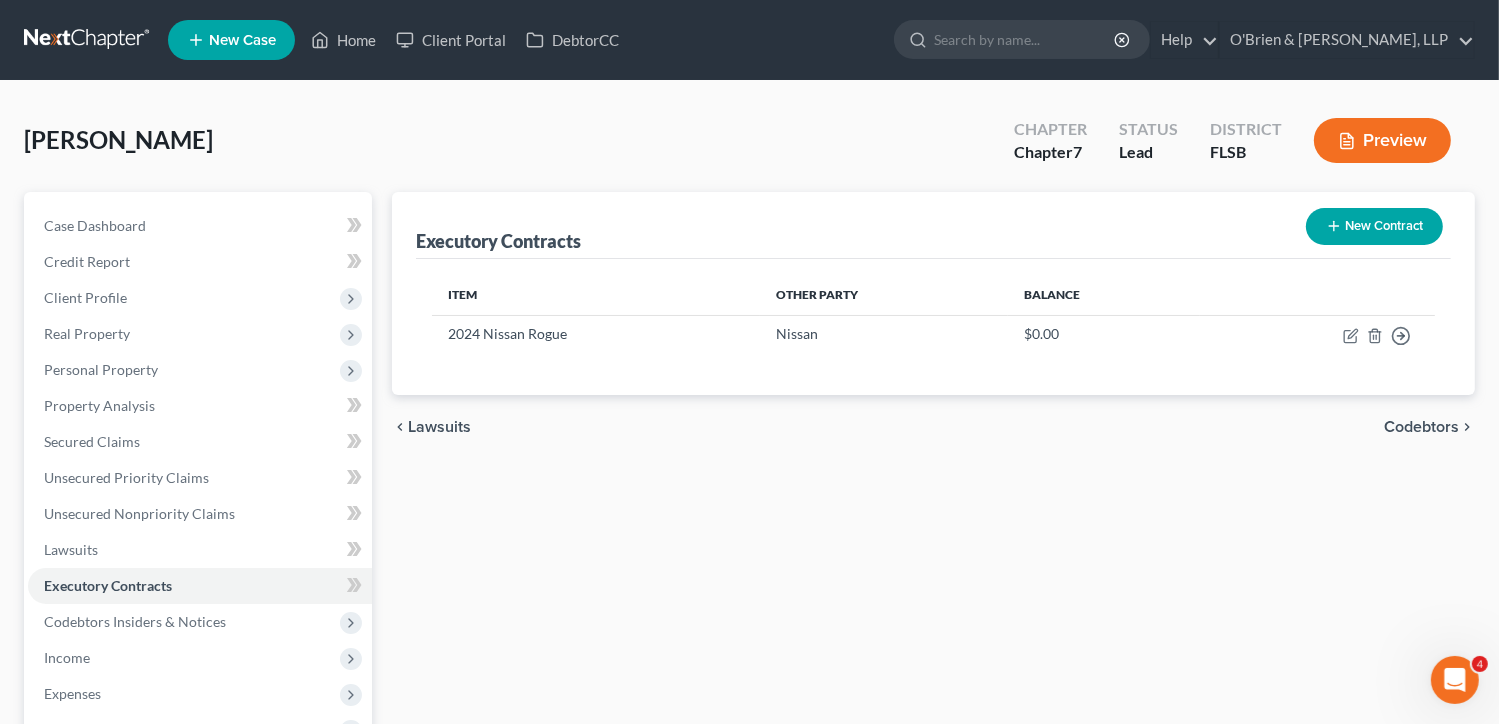 scroll, scrollTop: 337, scrollLeft: 0, axis: vertical 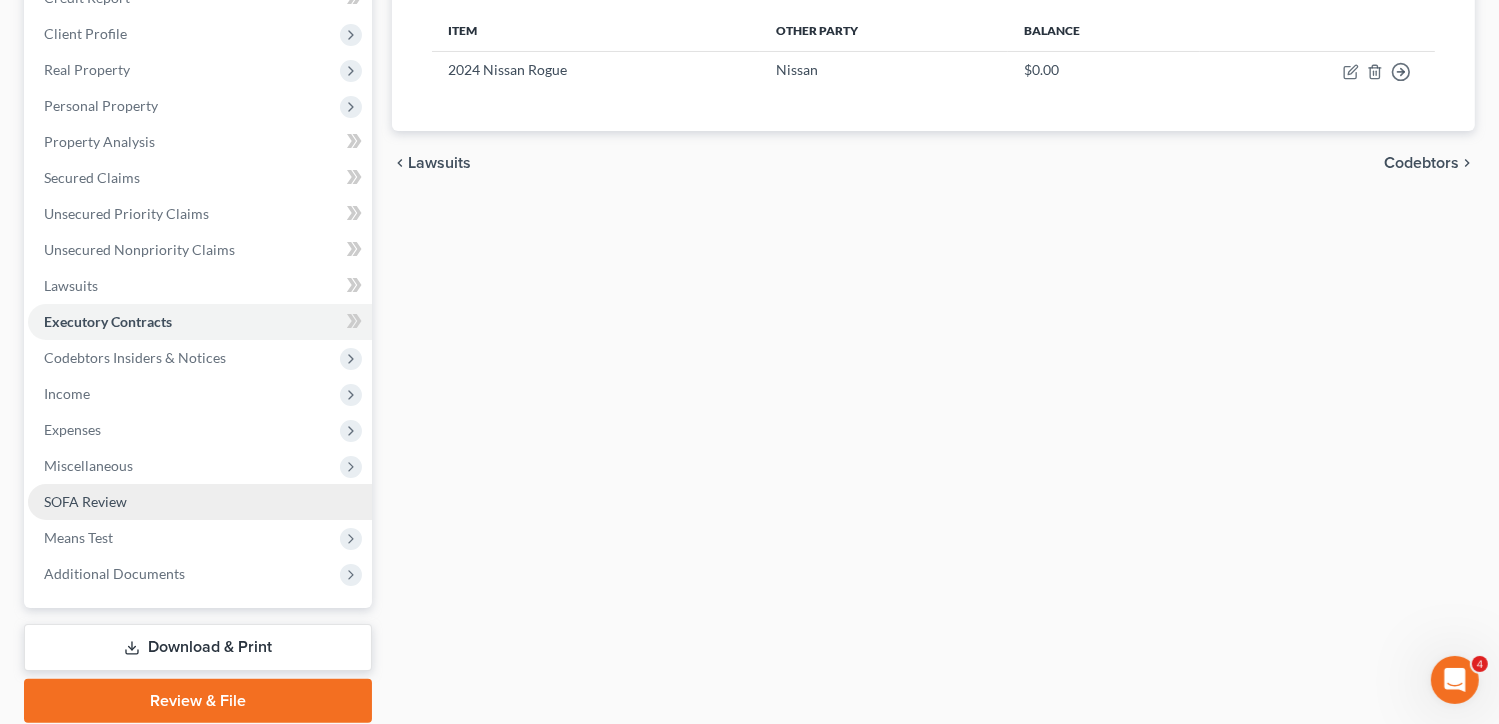 click on "SOFA Review" at bounding box center [200, 502] 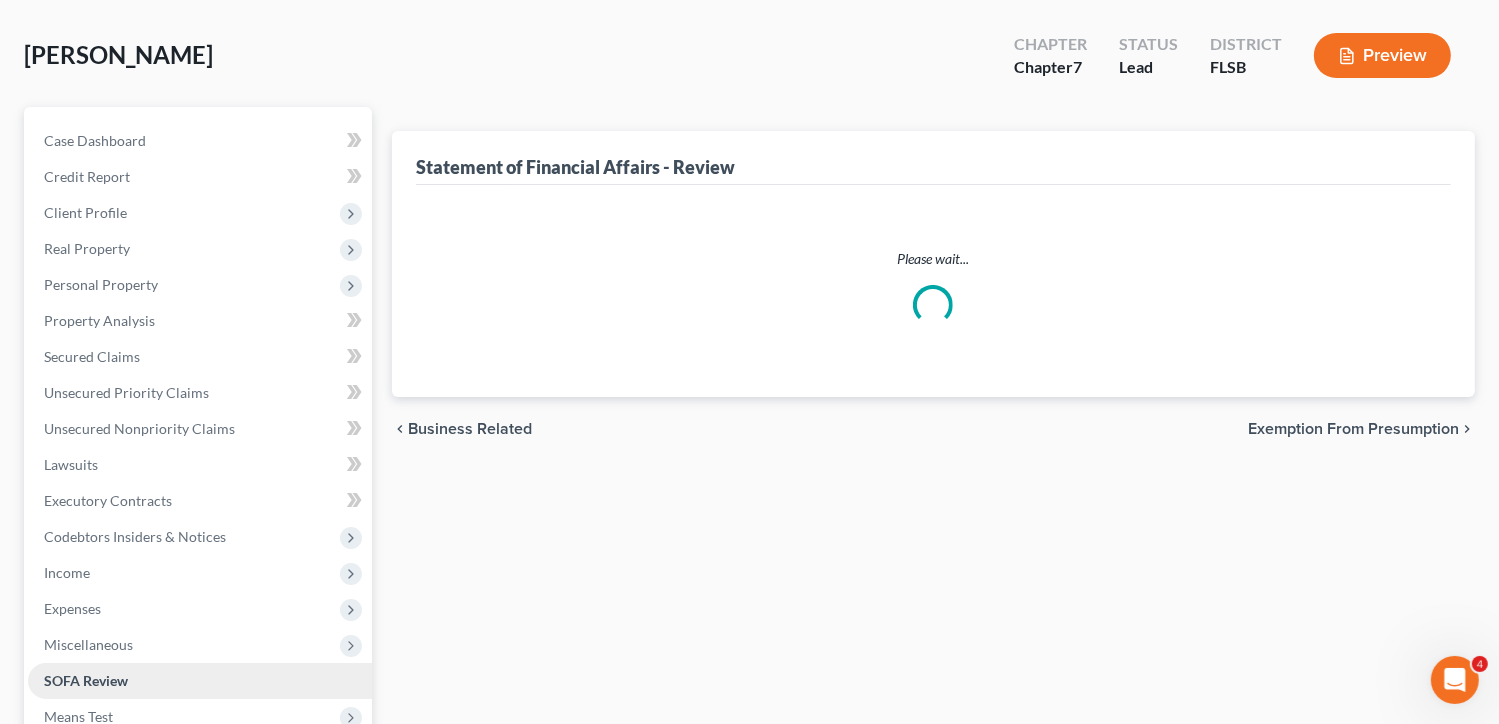 scroll, scrollTop: 0, scrollLeft: 0, axis: both 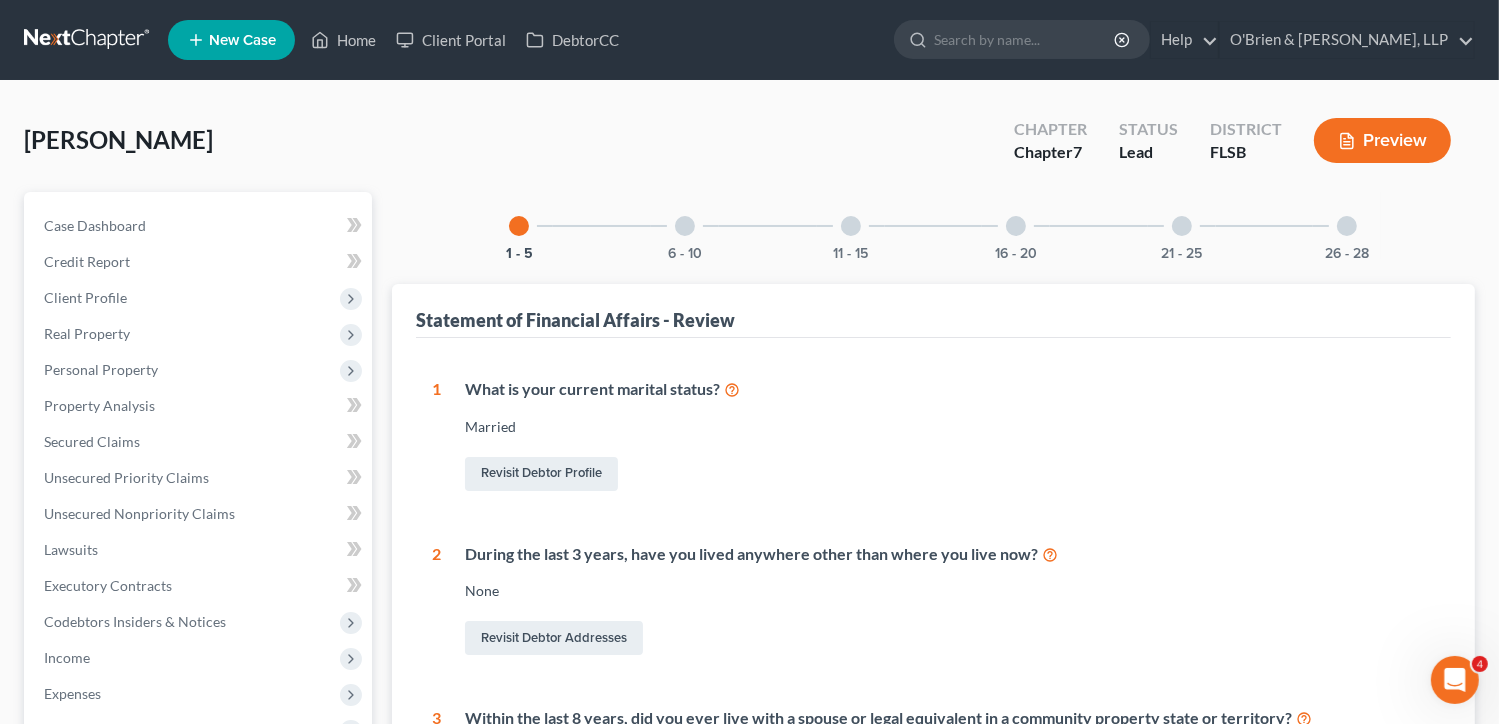 click at bounding box center (1016, 226) 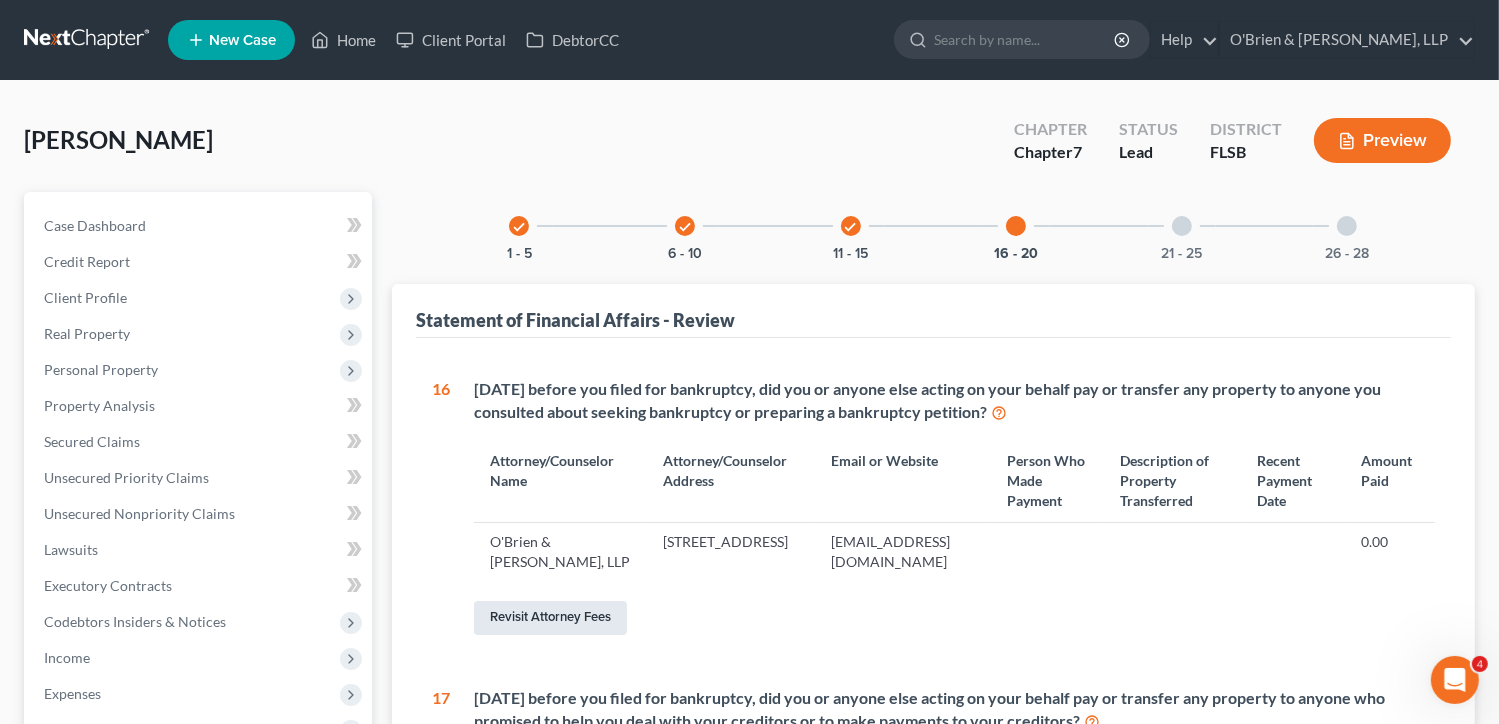 click on "Revisit Attorney Fees" at bounding box center [550, 618] 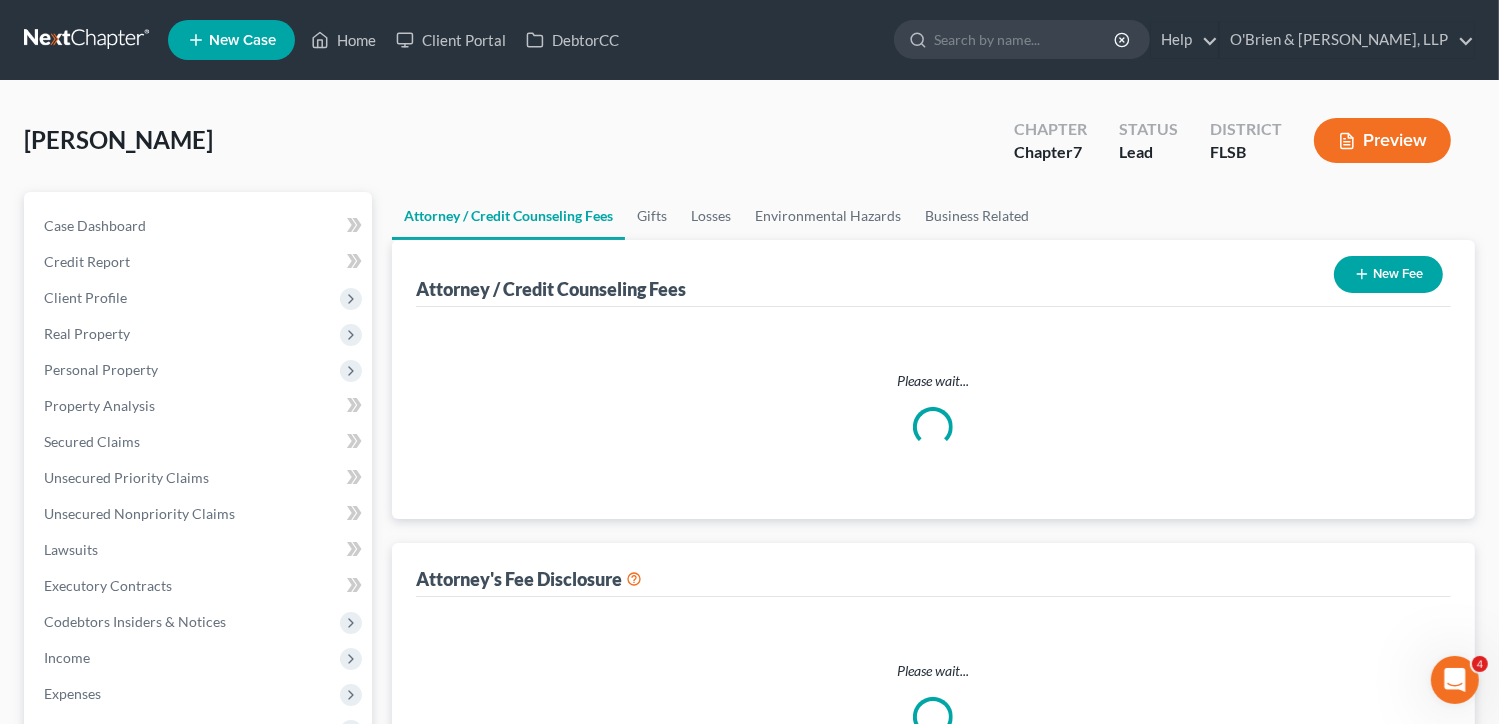 select on "1" 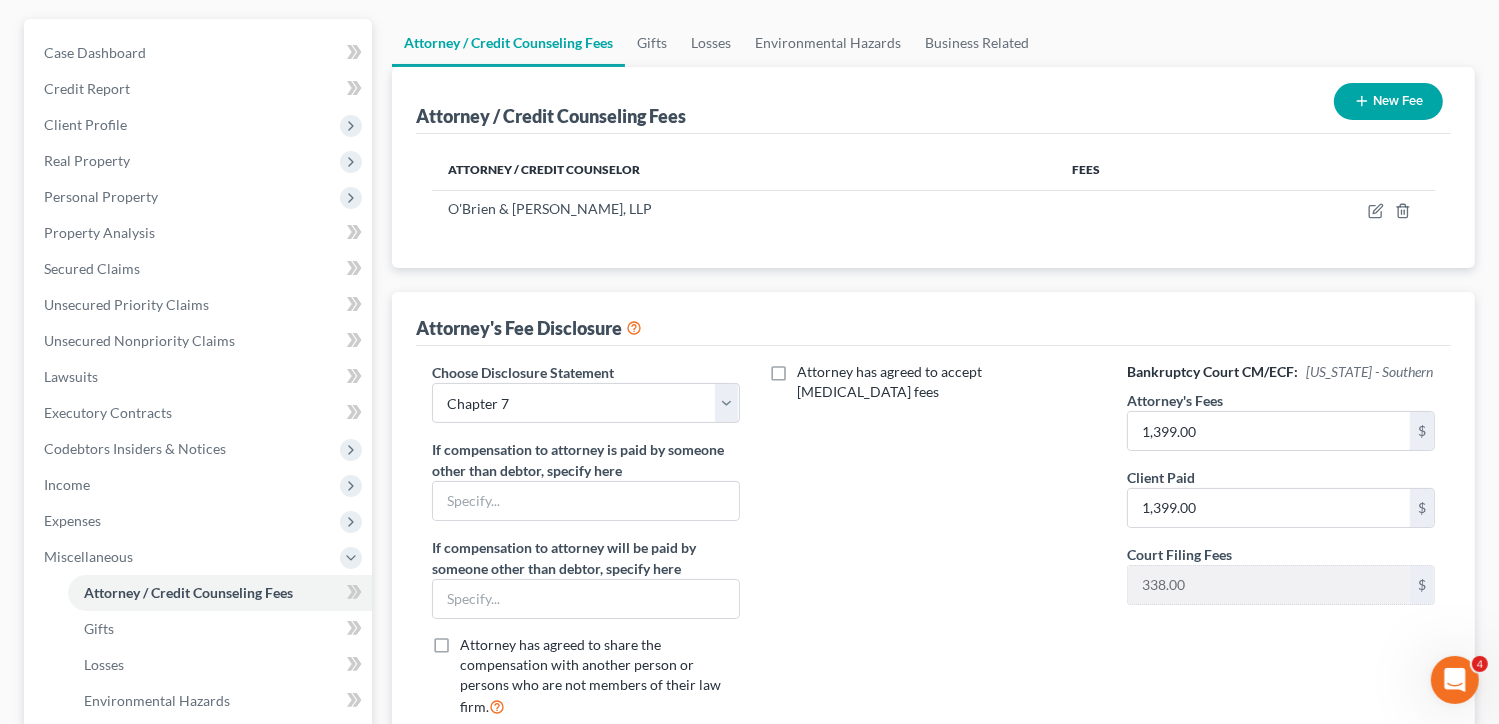scroll, scrollTop: 182, scrollLeft: 0, axis: vertical 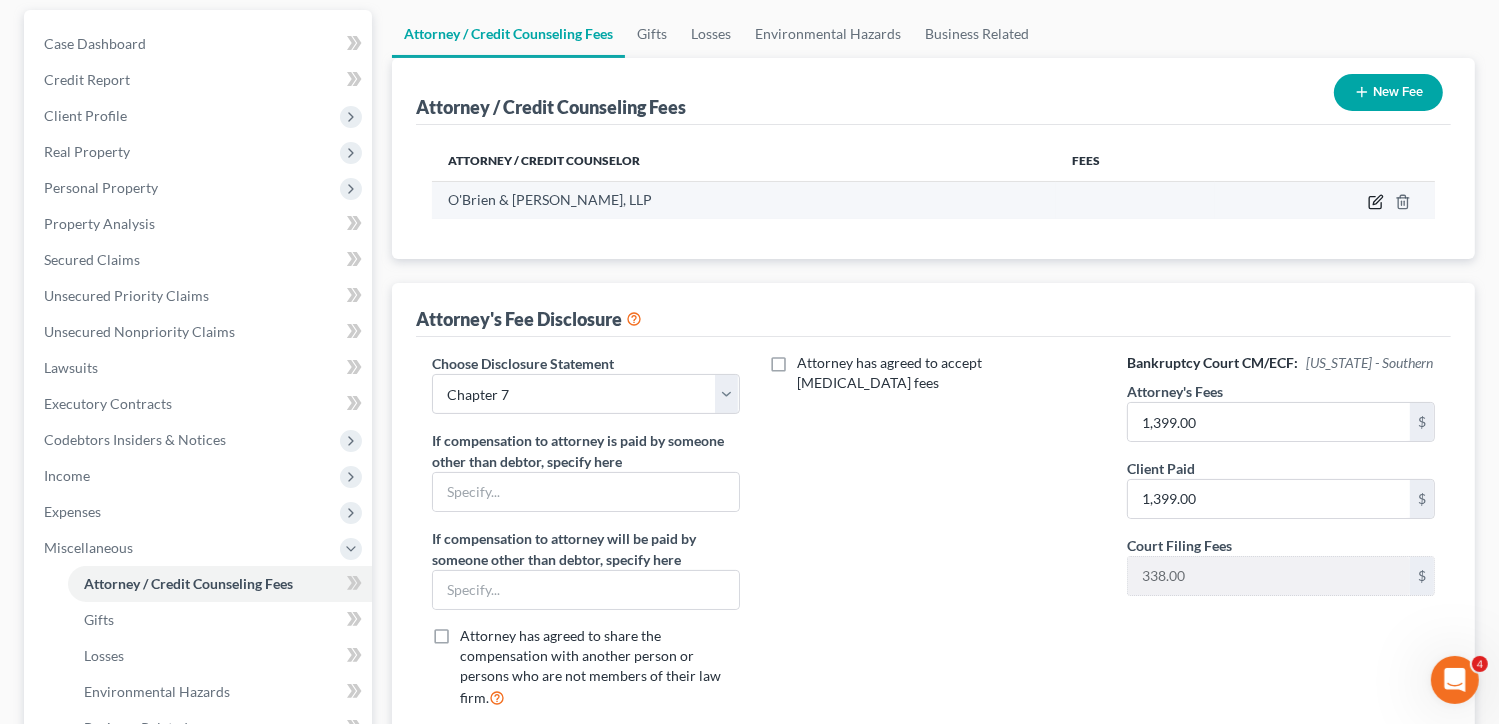click 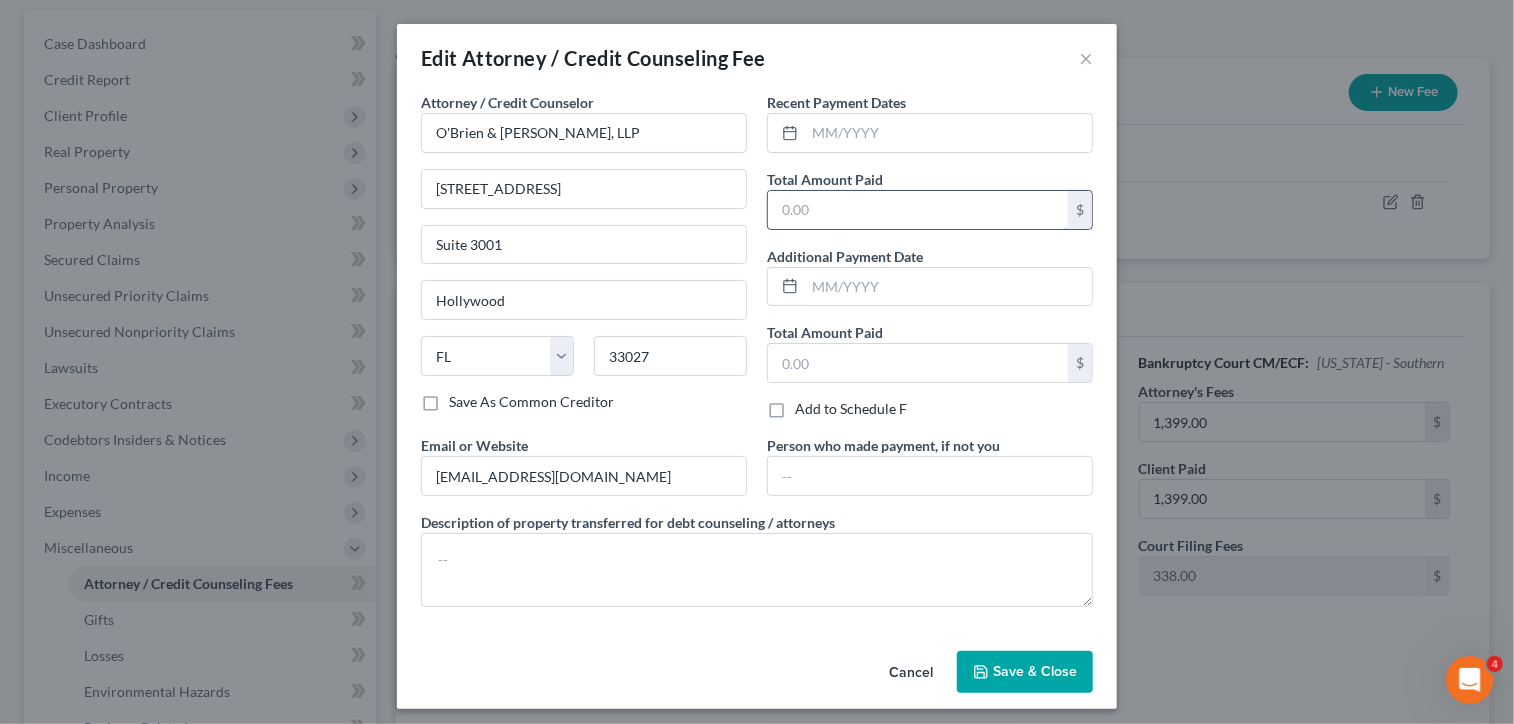 click at bounding box center [918, 210] 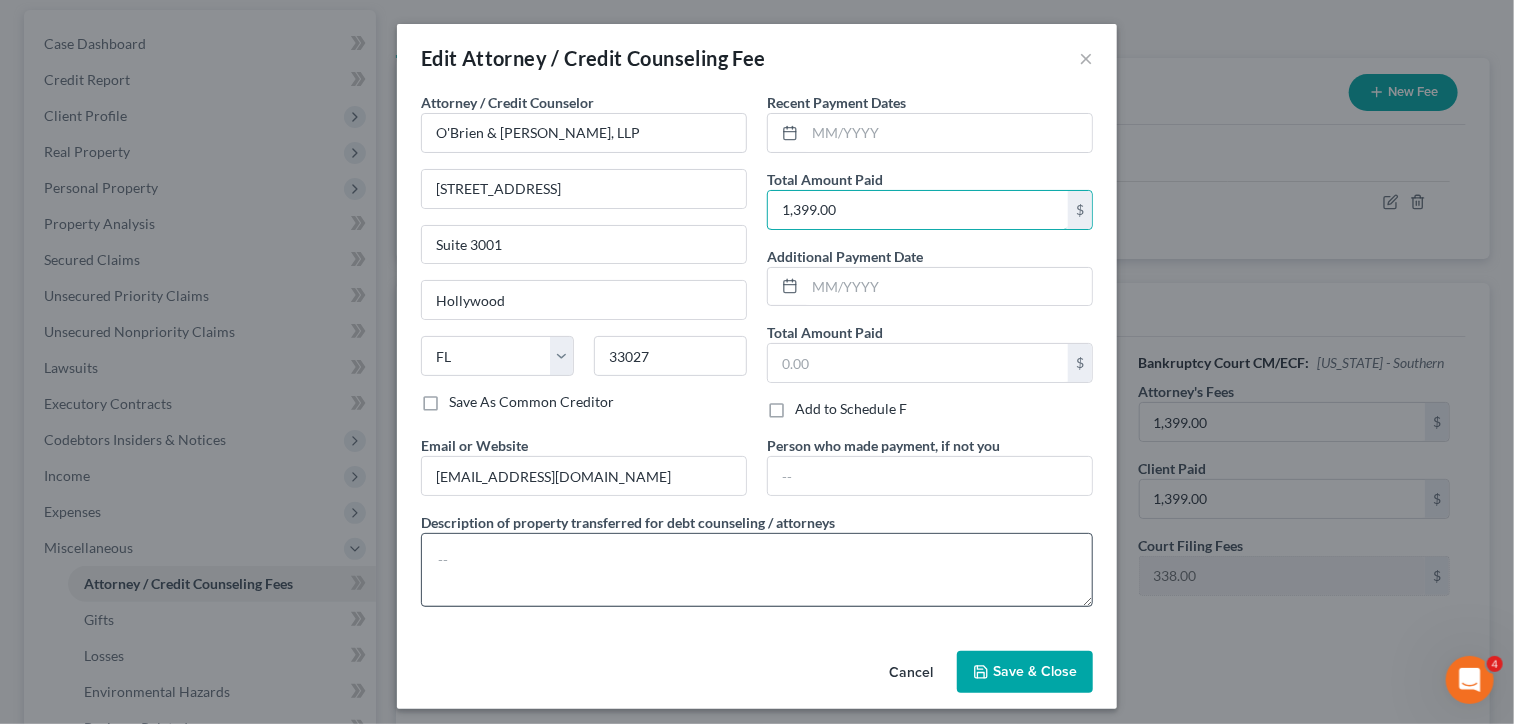 type on "1,399.00" 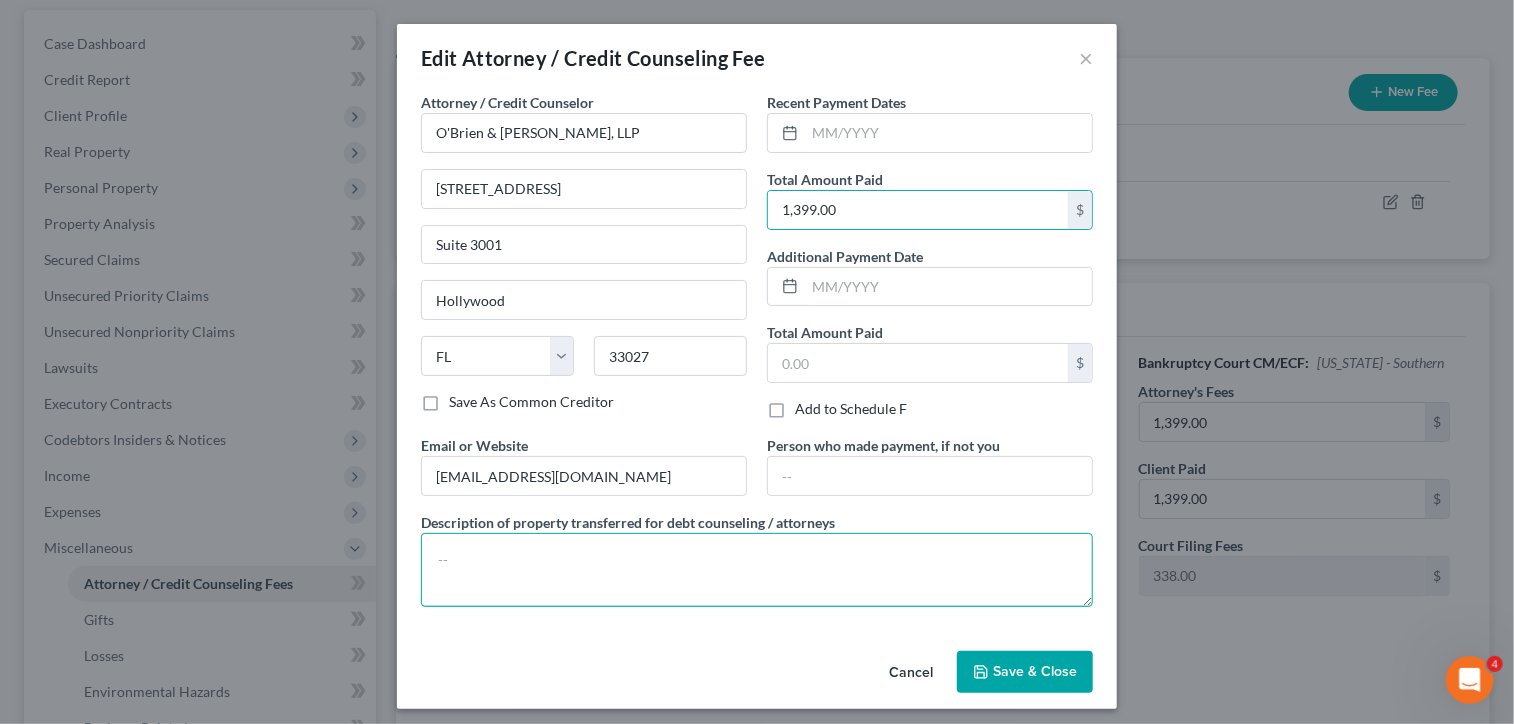 click at bounding box center [757, 570] 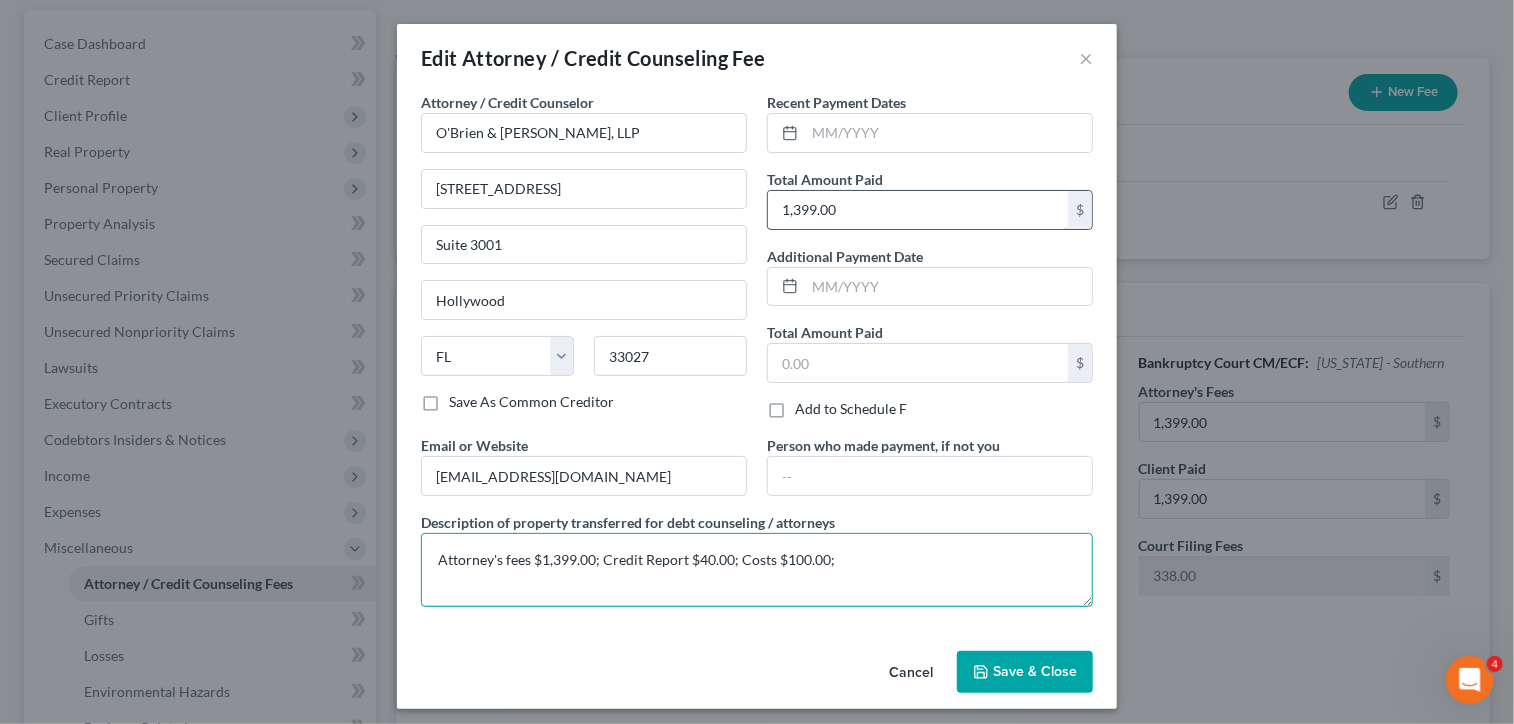 type on "Attorney's fees $1,399.00; Credit Report $40.00; Costs $100.00;" 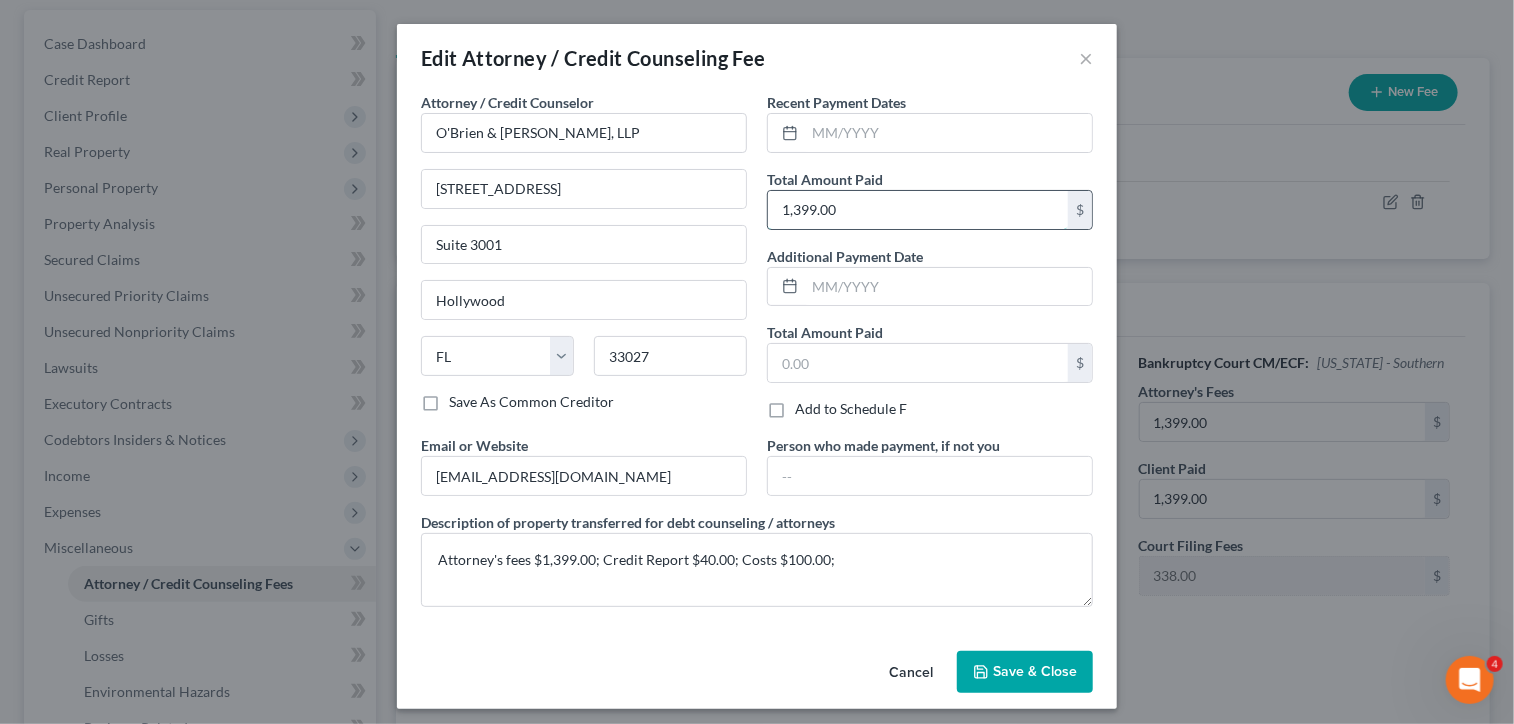 click on "1,399.00" at bounding box center [918, 210] 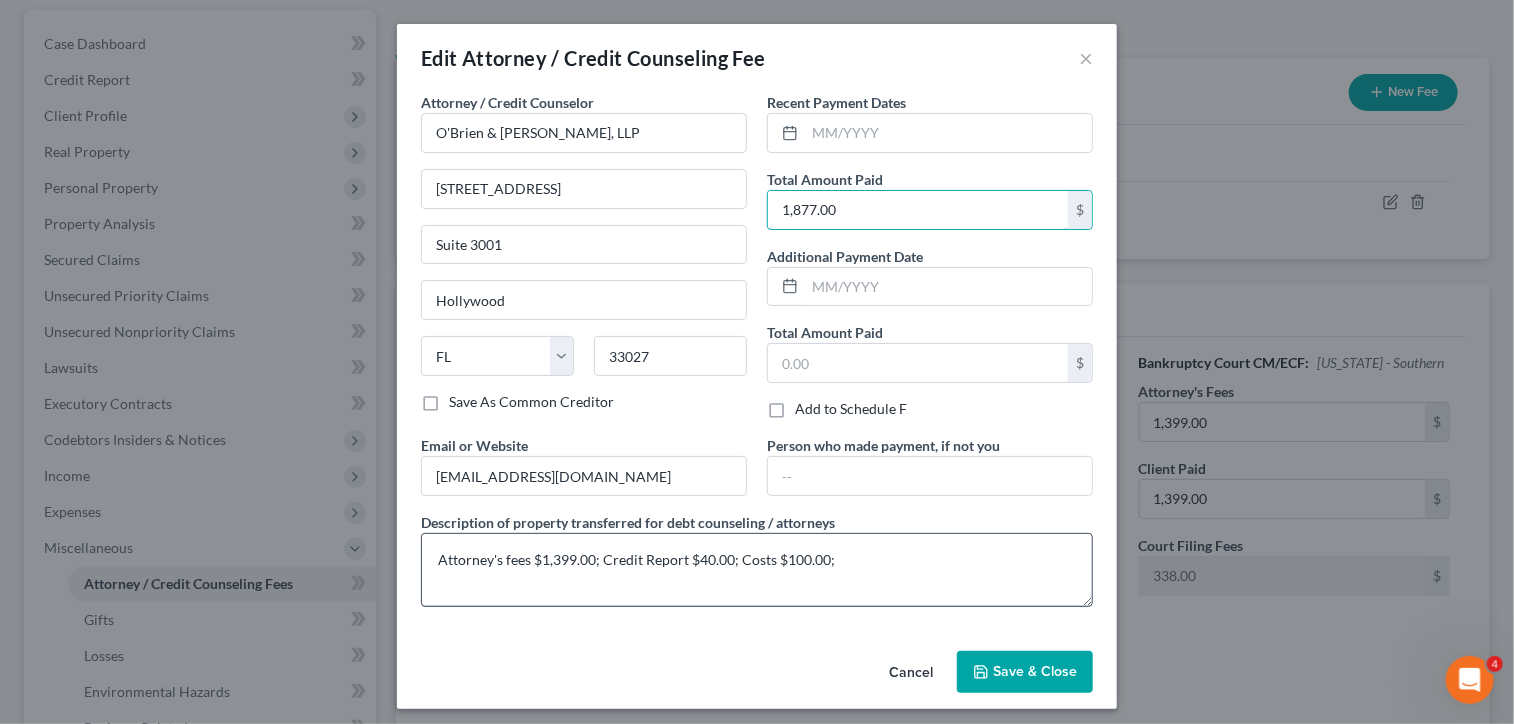 type on "1,877.00" 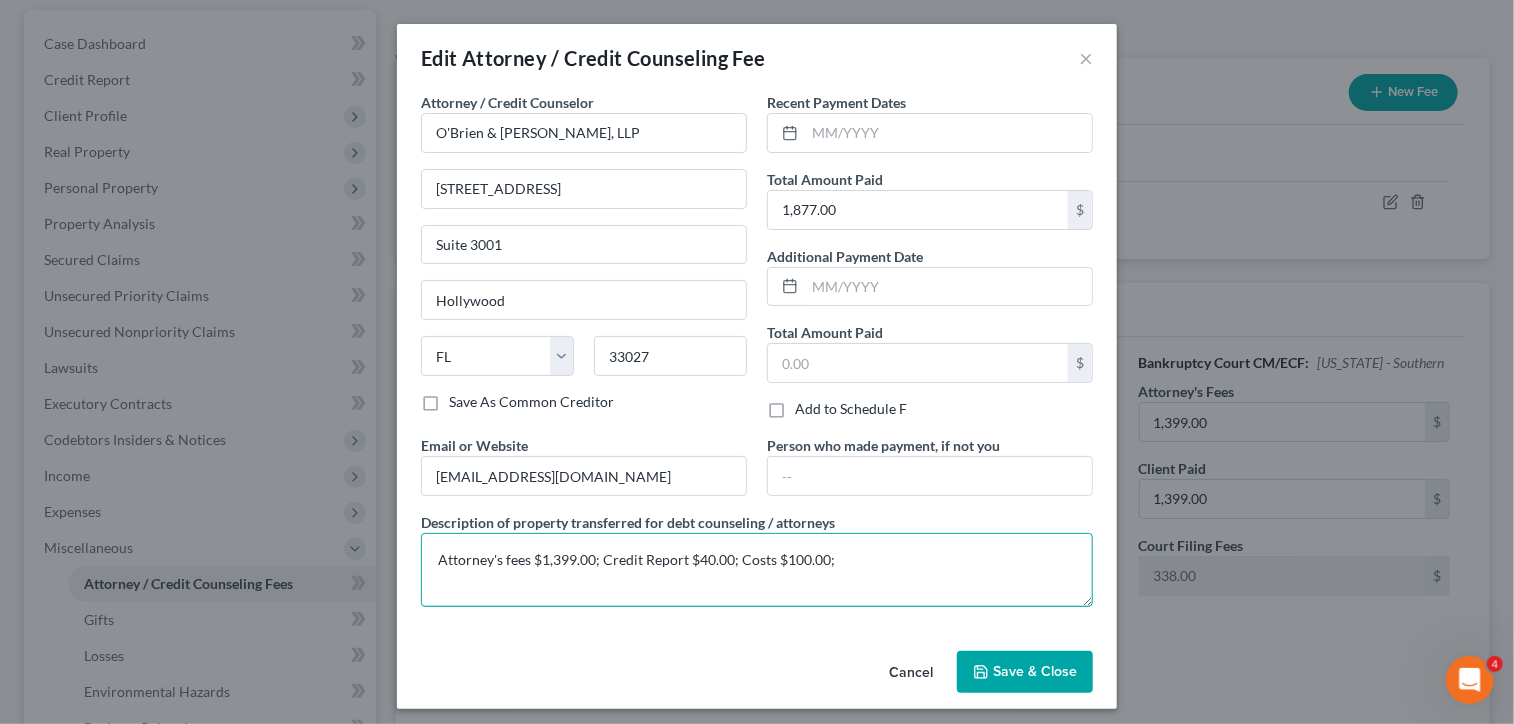 click on "Attorney's fees $1,399.00; Credit Report $40.00; Costs $100.00;" at bounding box center (757, 570) 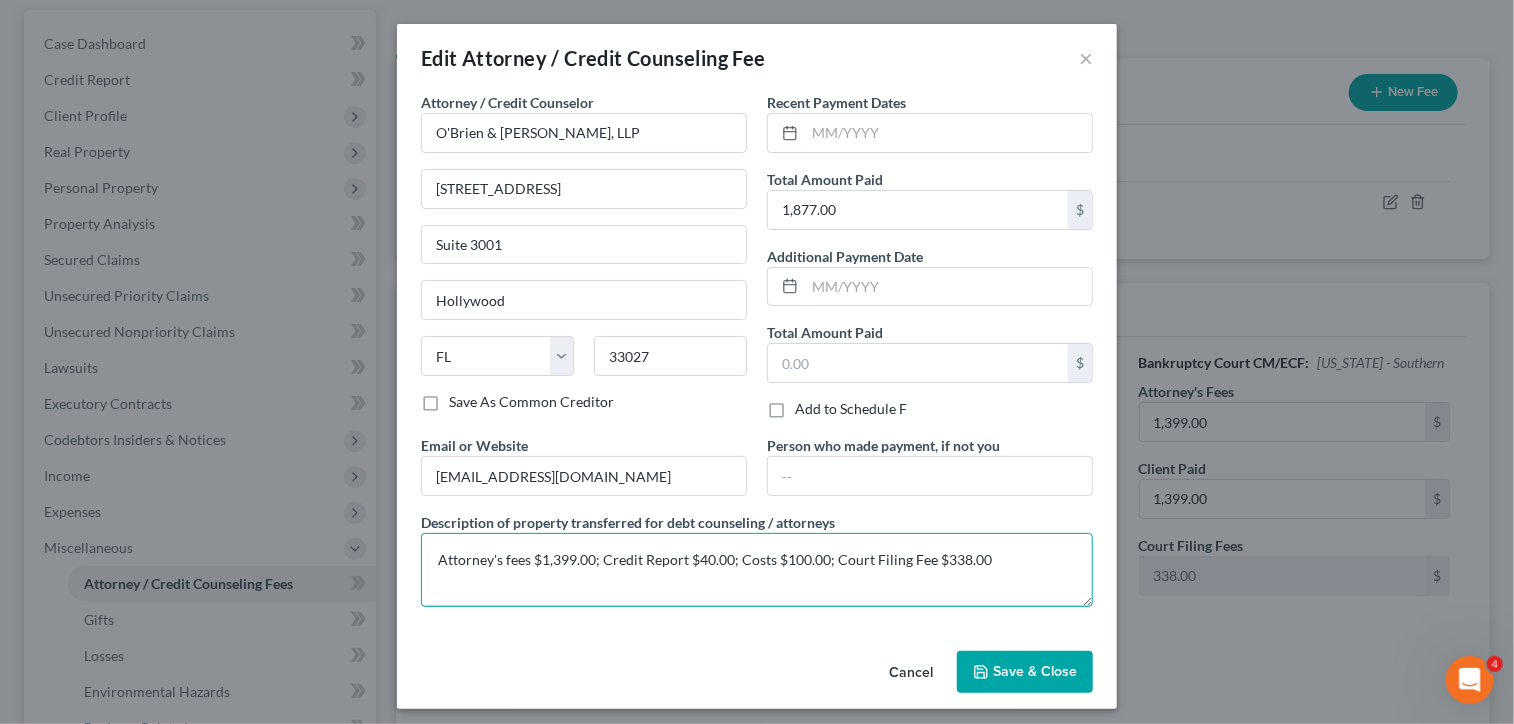 type on "Attorney's fees $1,399.00; Credit Report $40.00; Costs $100.00; Court Filing Fee $338.00" 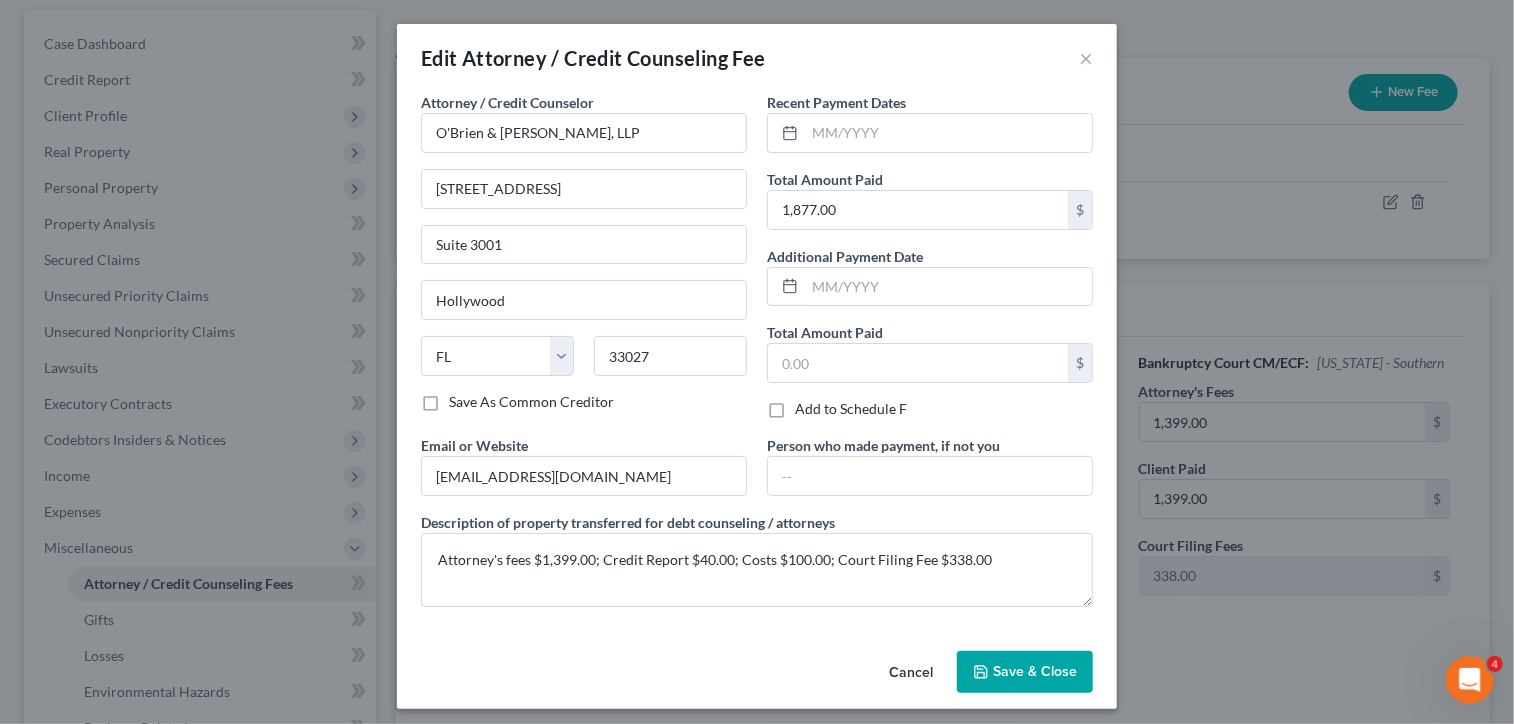 click on "Save & Close" at bounding box center (1035, 671) 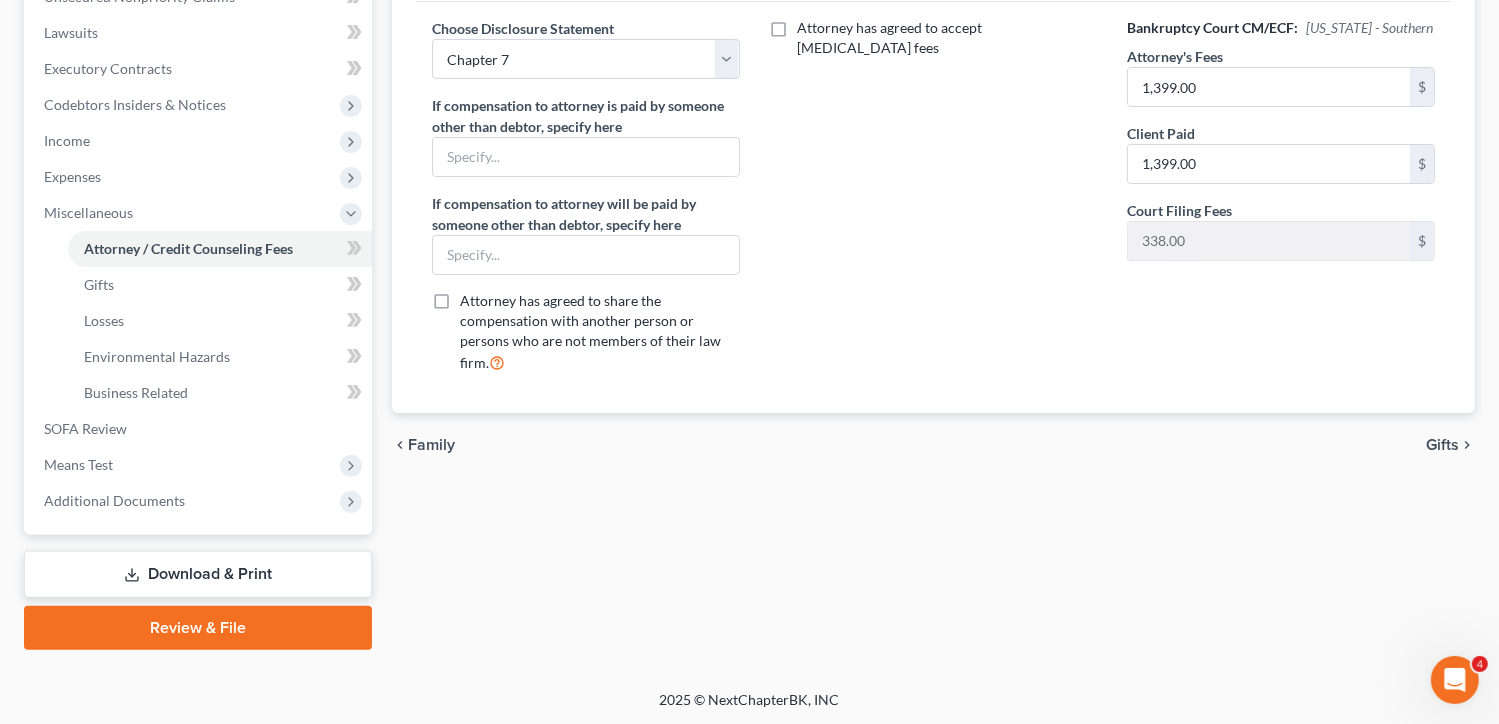 scroll, scrollTop: 383, scrollLeft: 0, axis: vertical 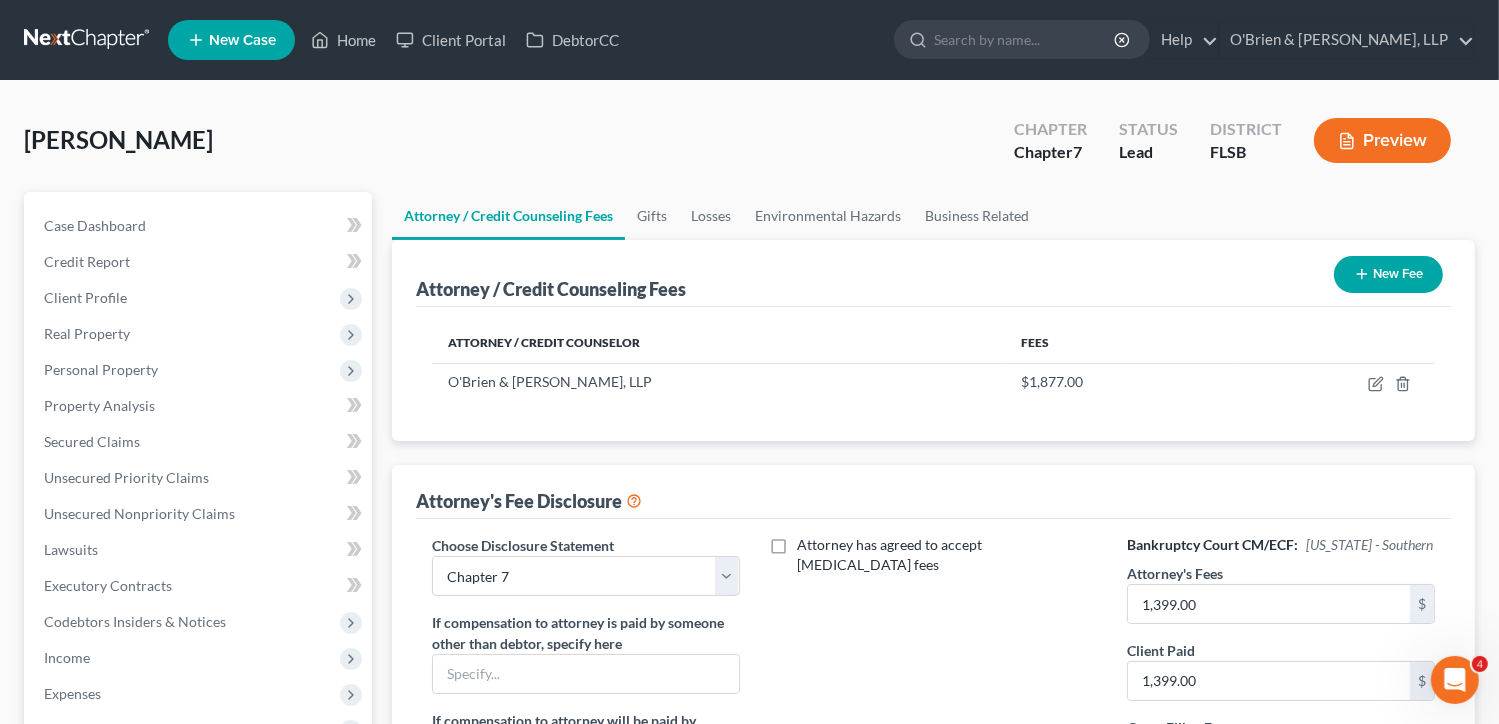 click on "New Fee" at bounding box center [1388, 274] 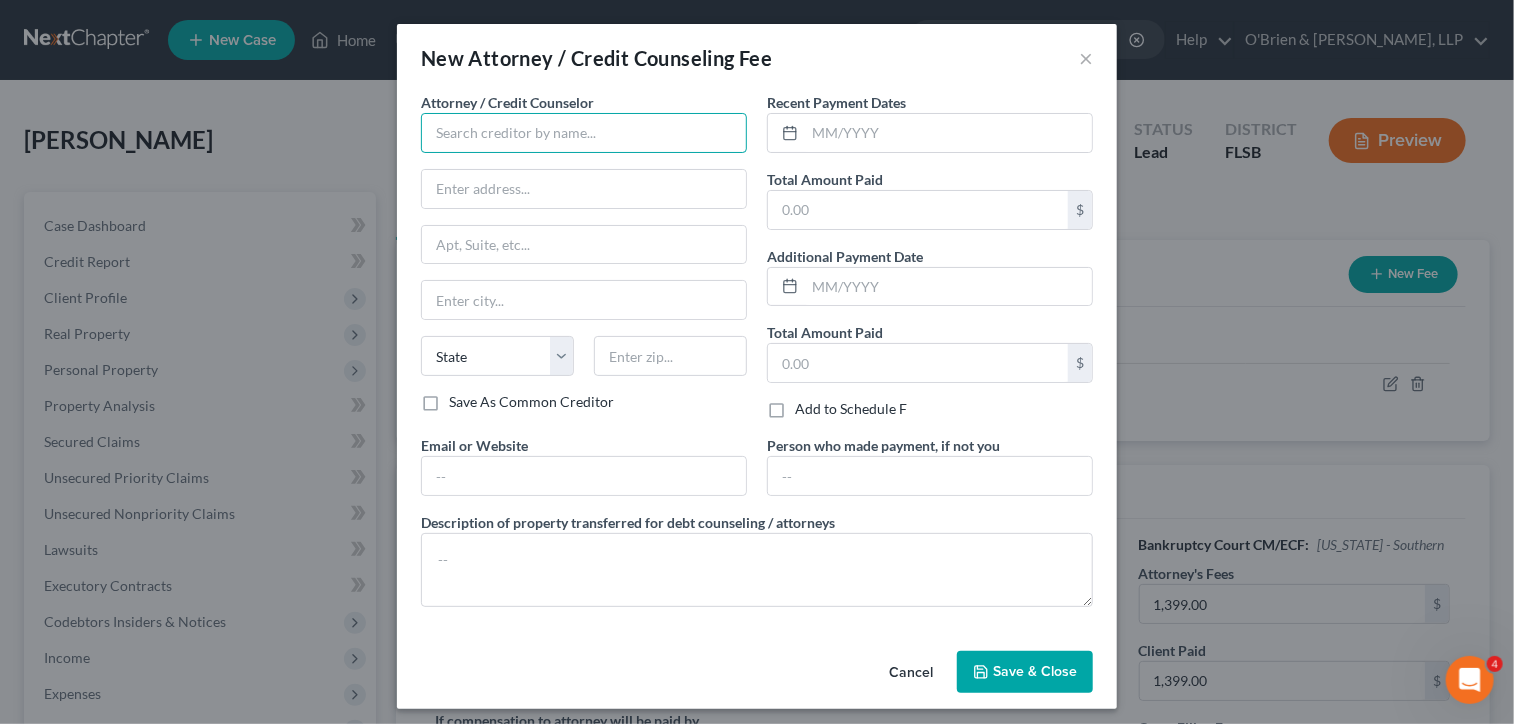 click at bounding box center (584, 133) 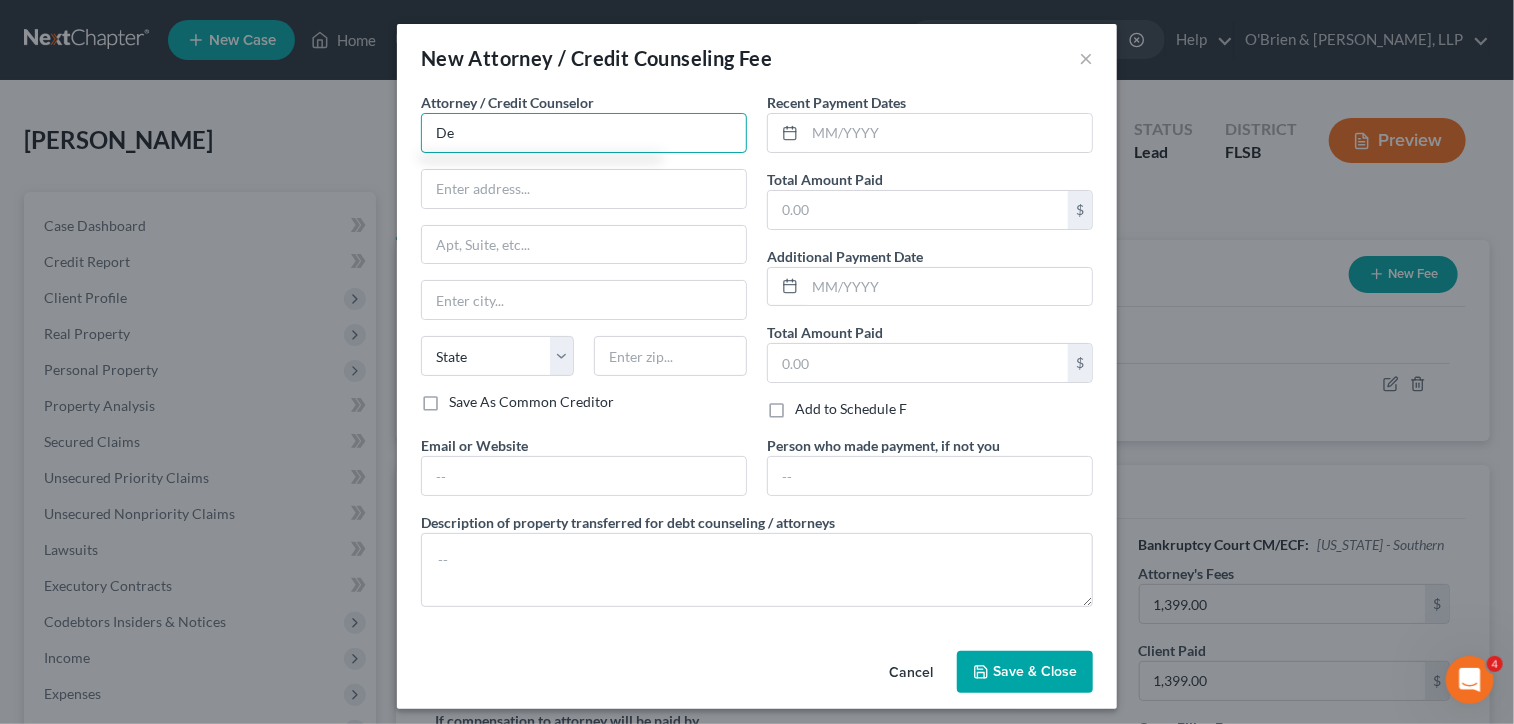 type on "D" 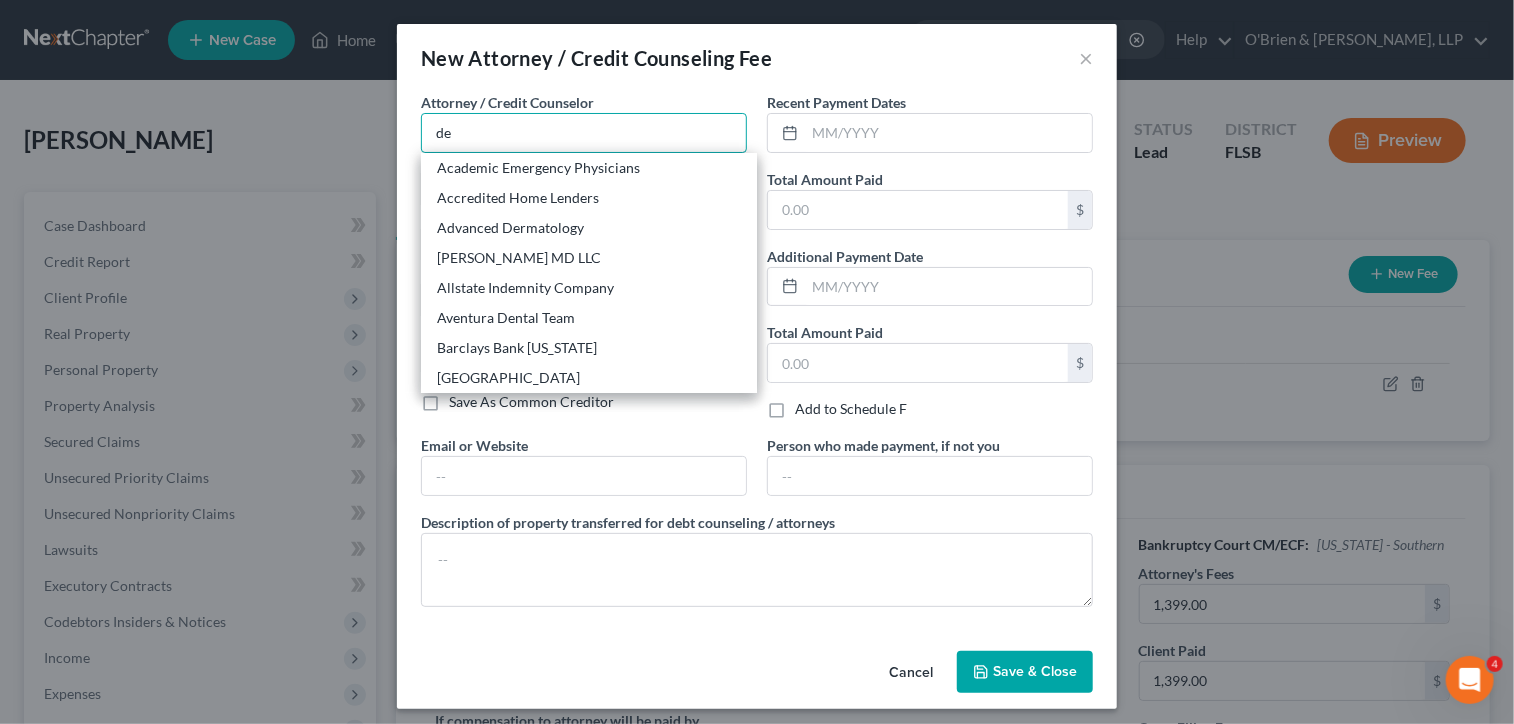 type on "d" 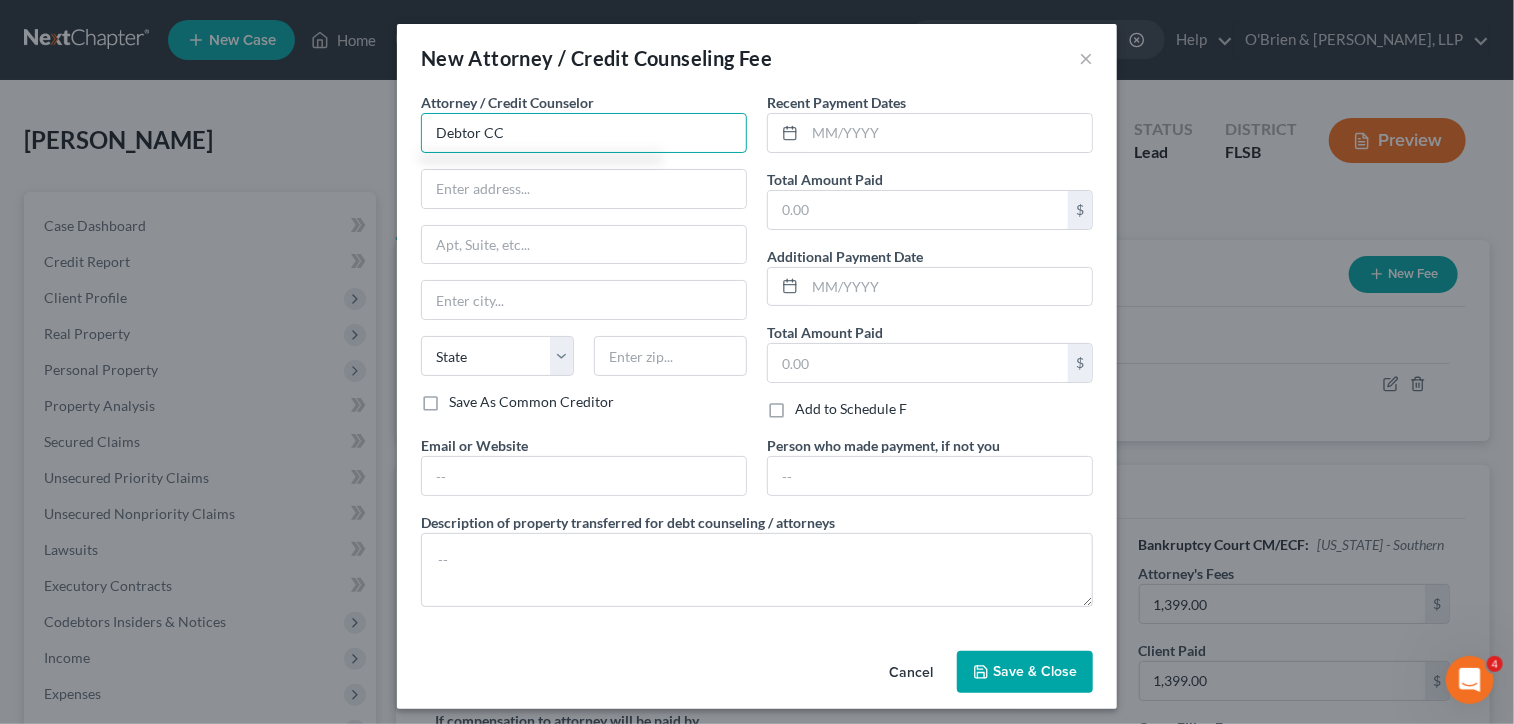 type on "Debtor CC" 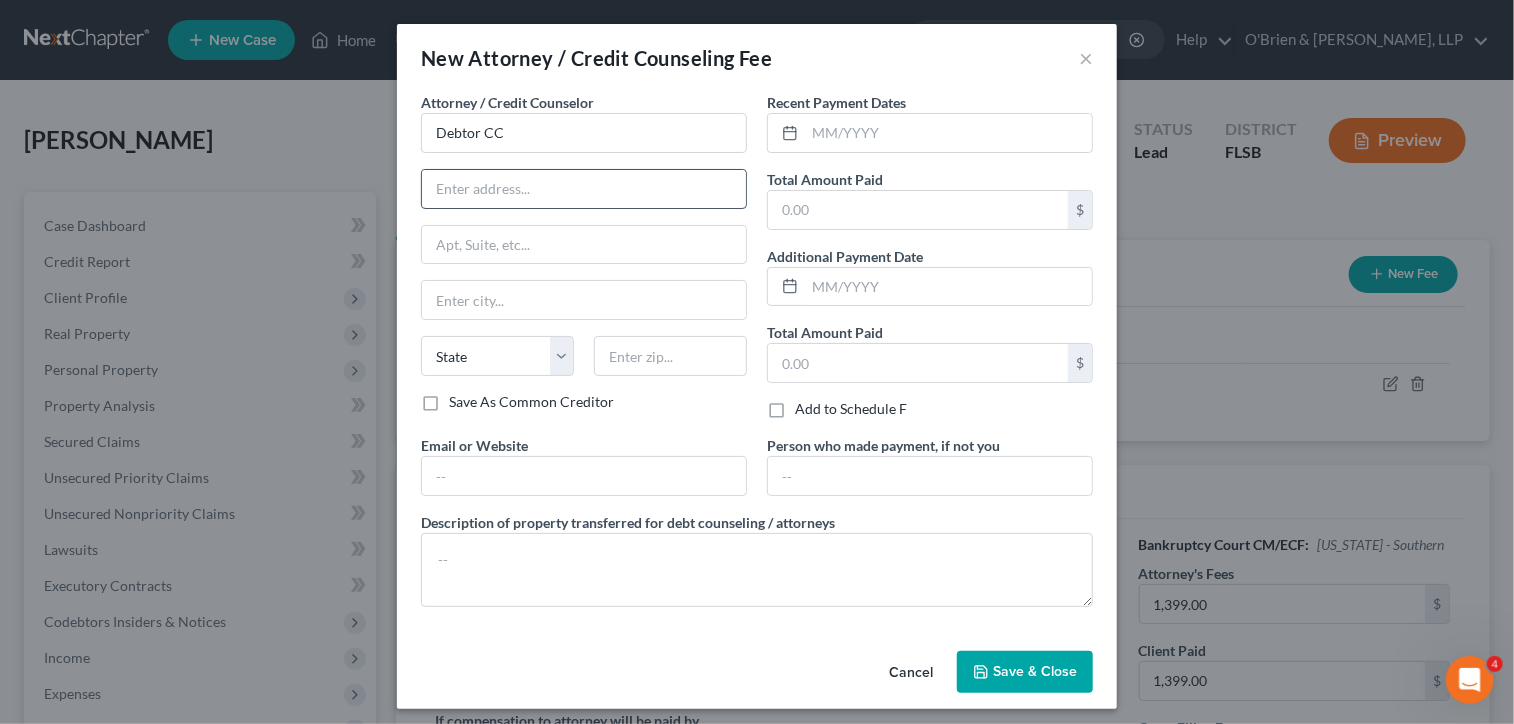 click at bounding box center (584, 189) 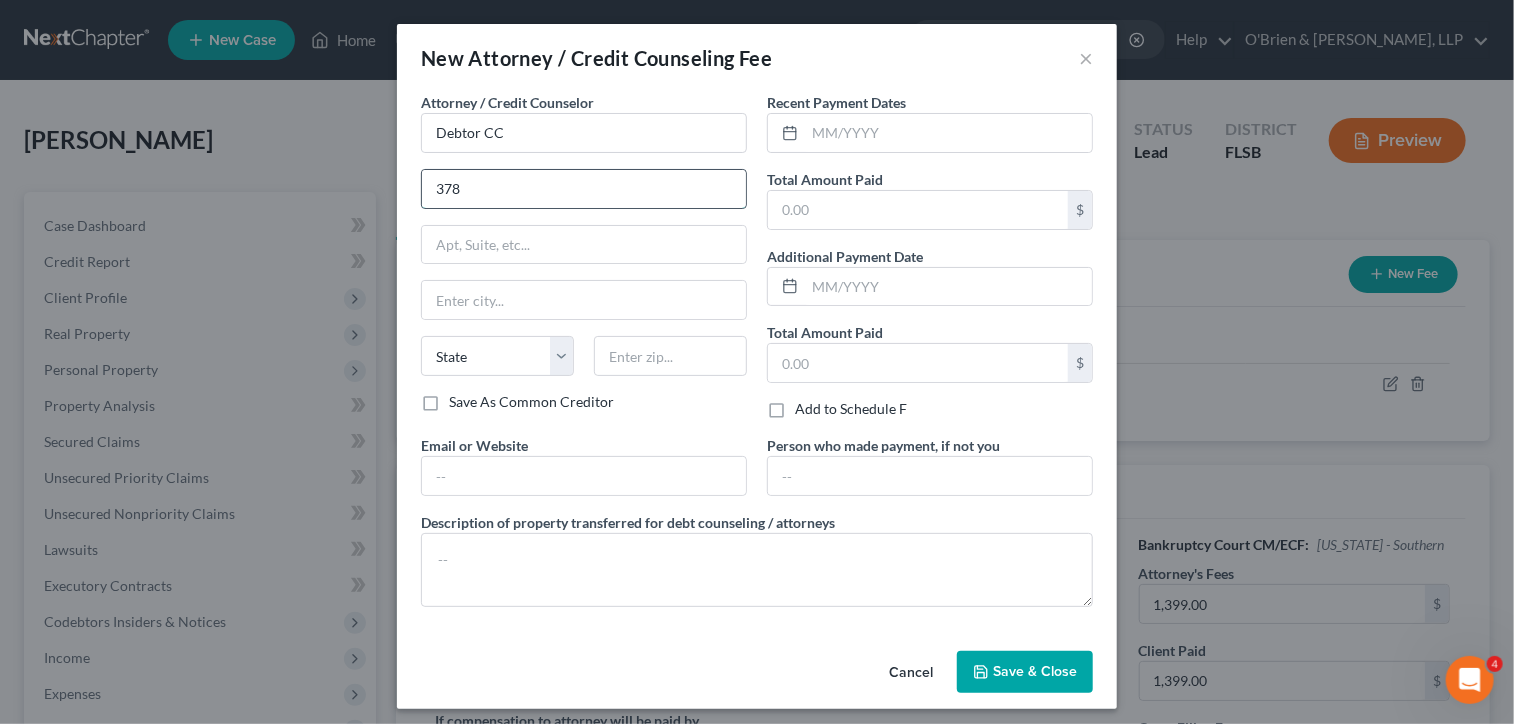 type on "[STREET_ADDRESS]" 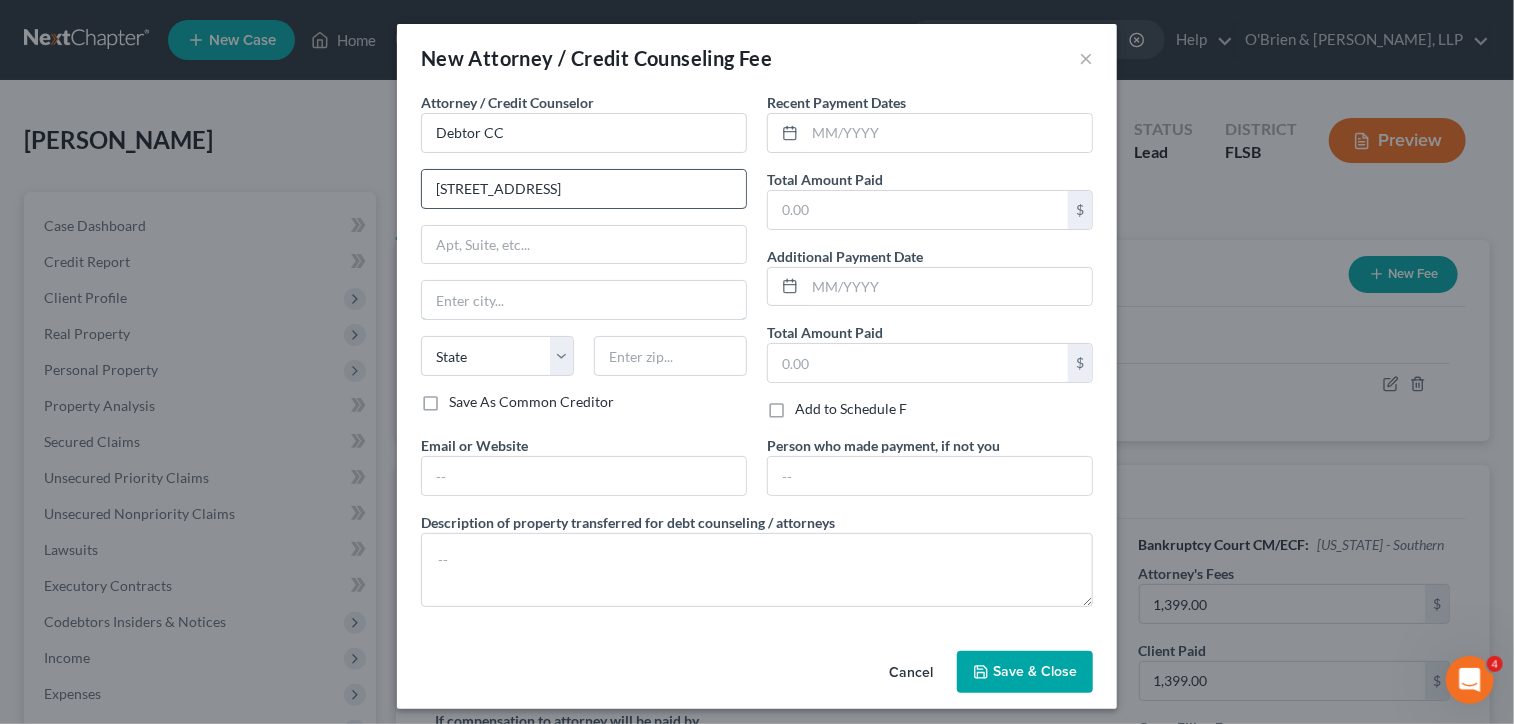 type on "[GEOGRAPHIC_DATA]" 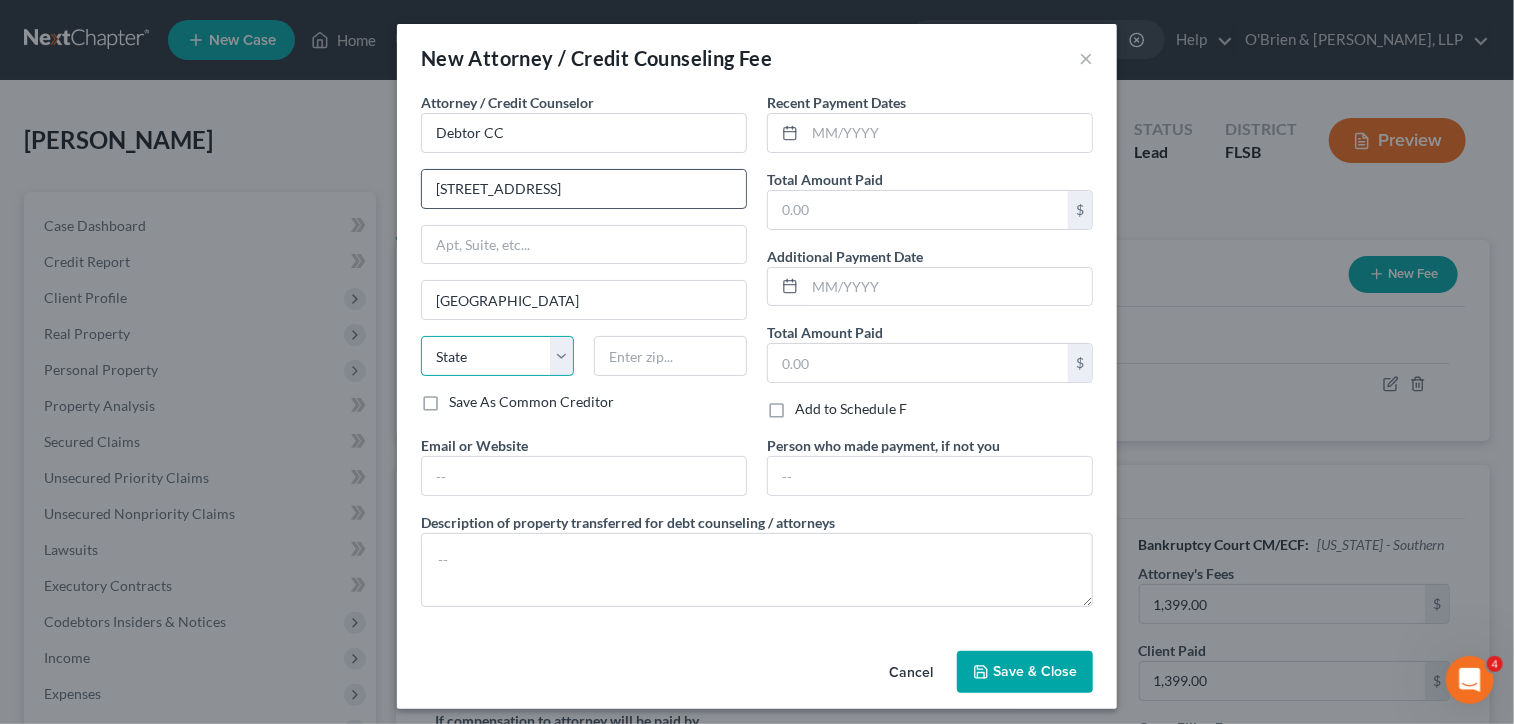 select on "33" 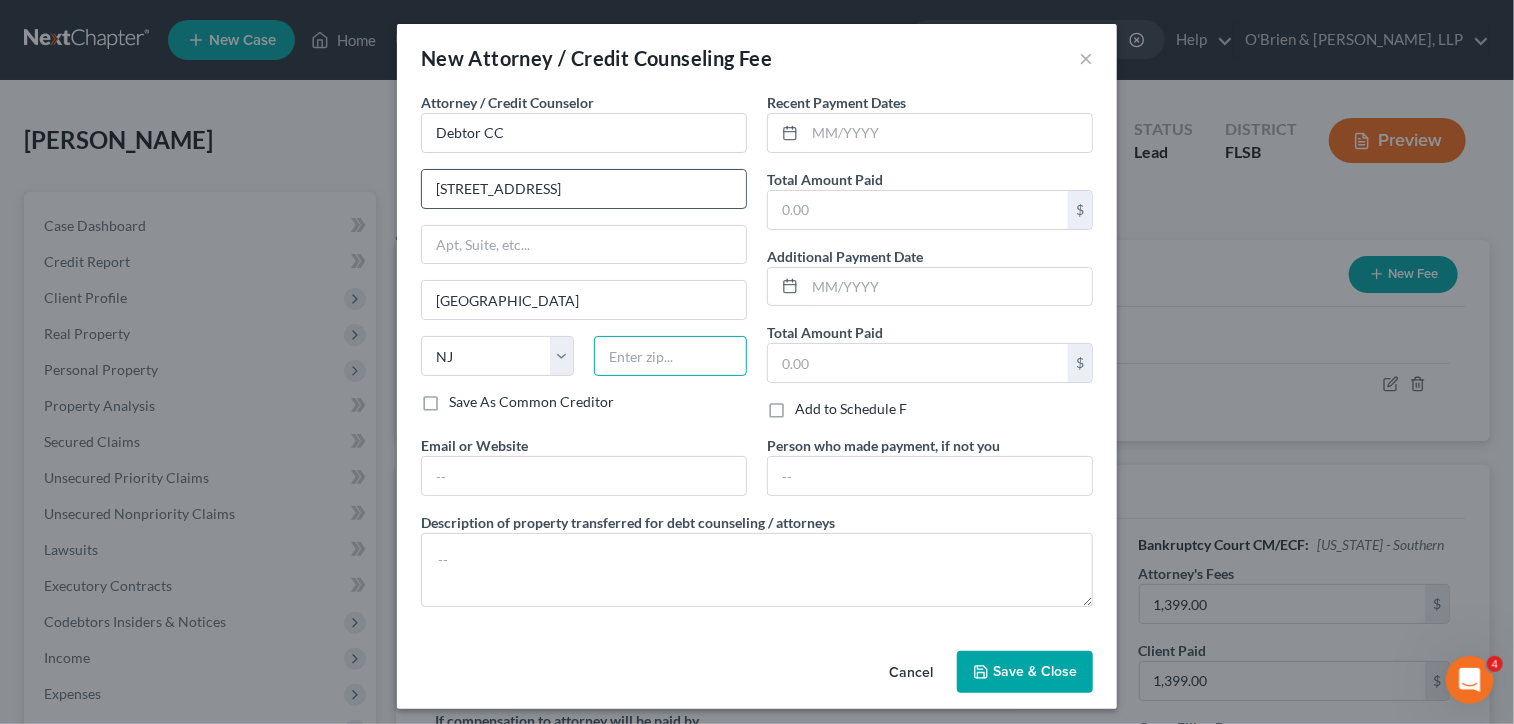 type on "07306" 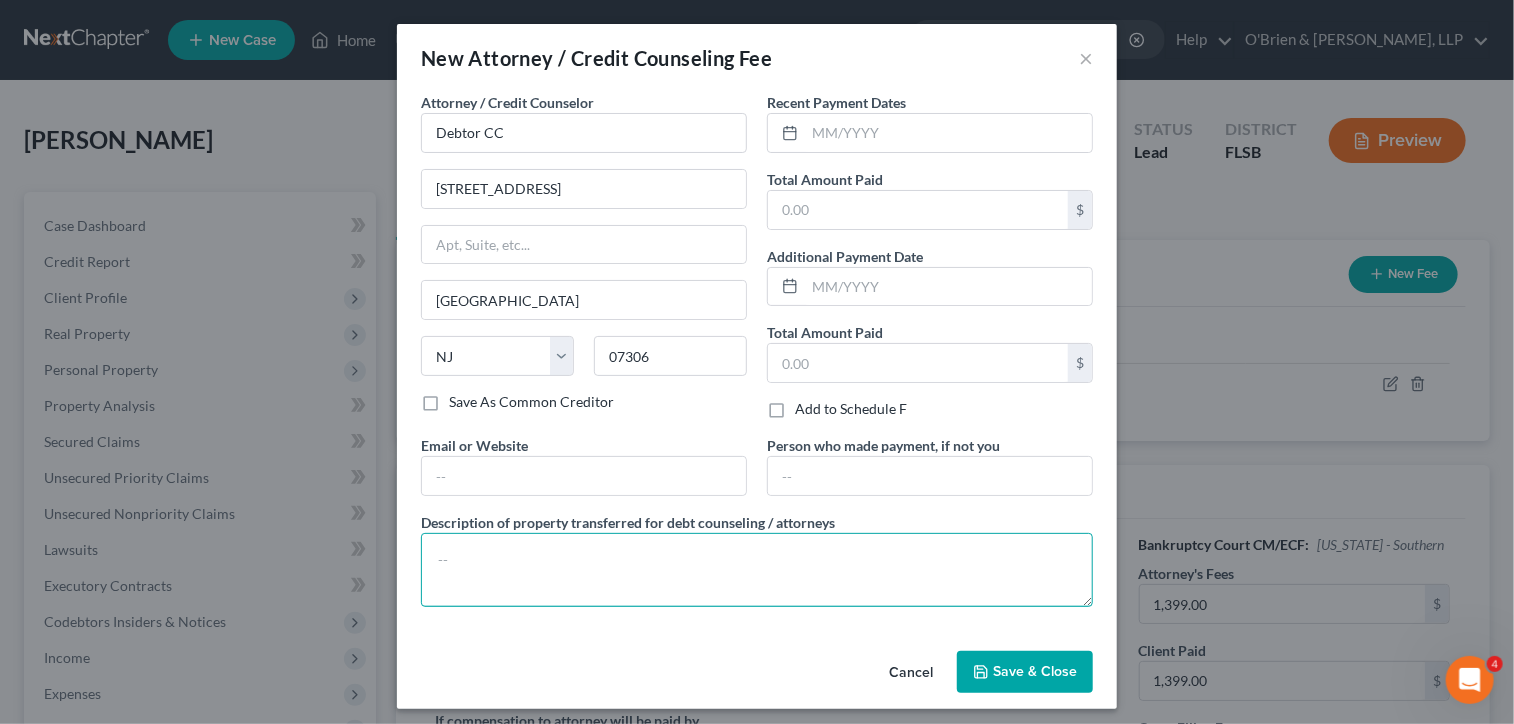 click at bounding box center [757, 570] 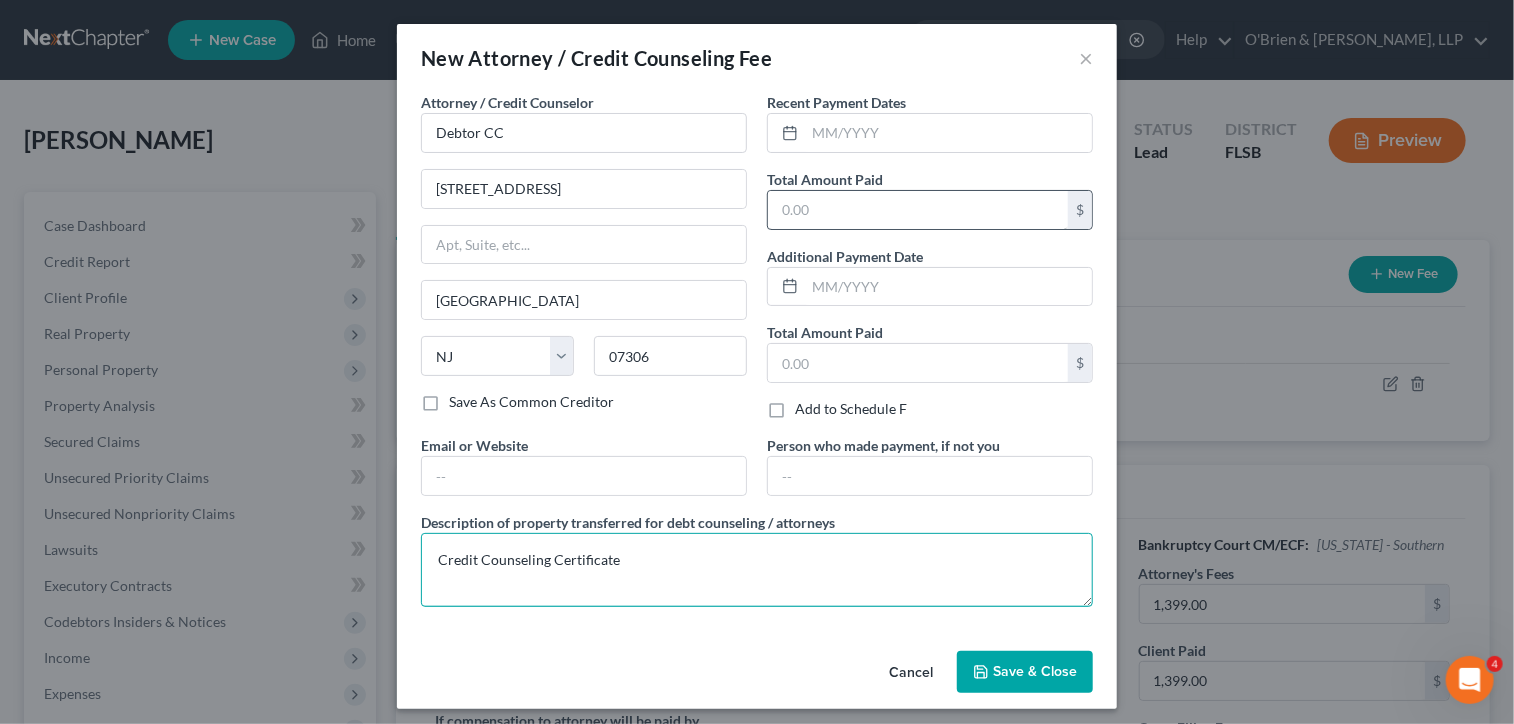 type on "Credit Counseling Certificate" 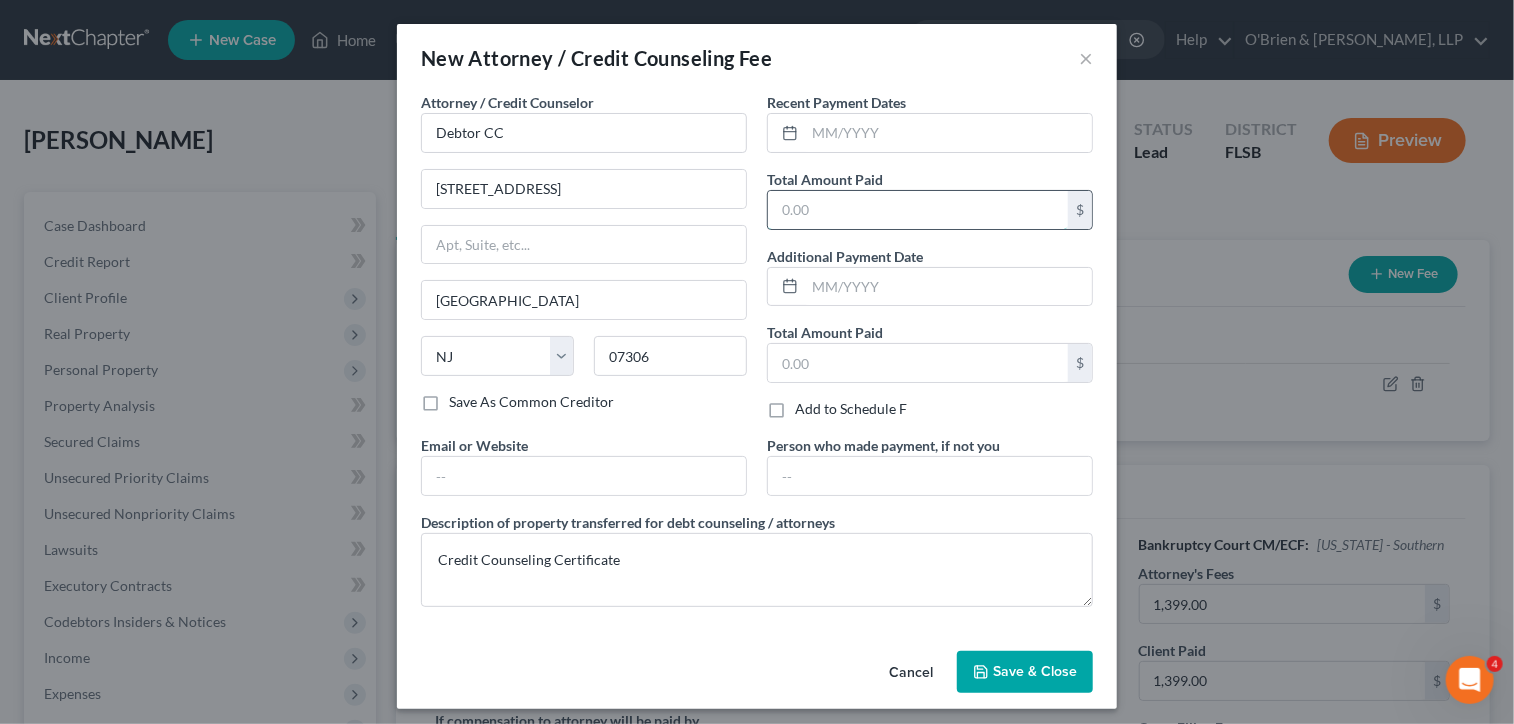 click at bounding box center [918, 210] 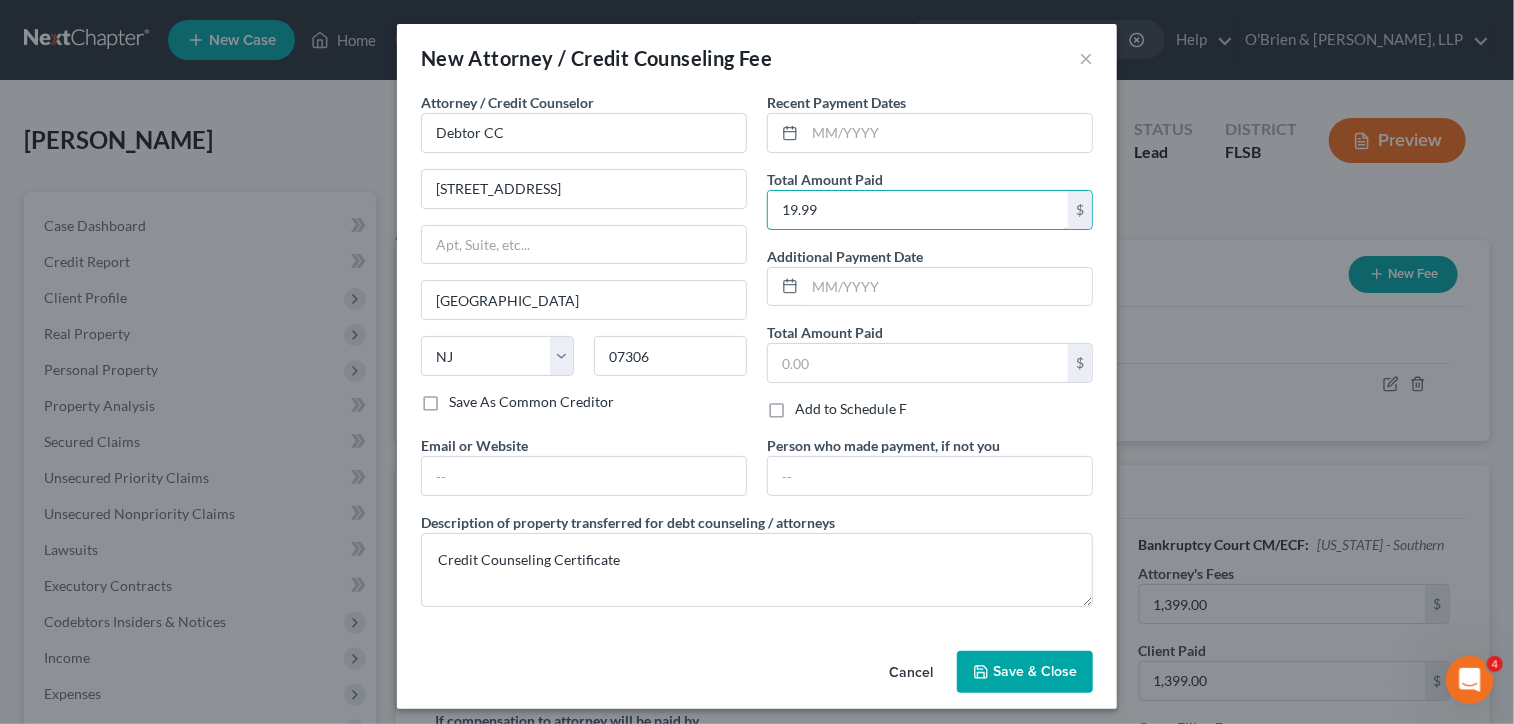 type on "19.99" 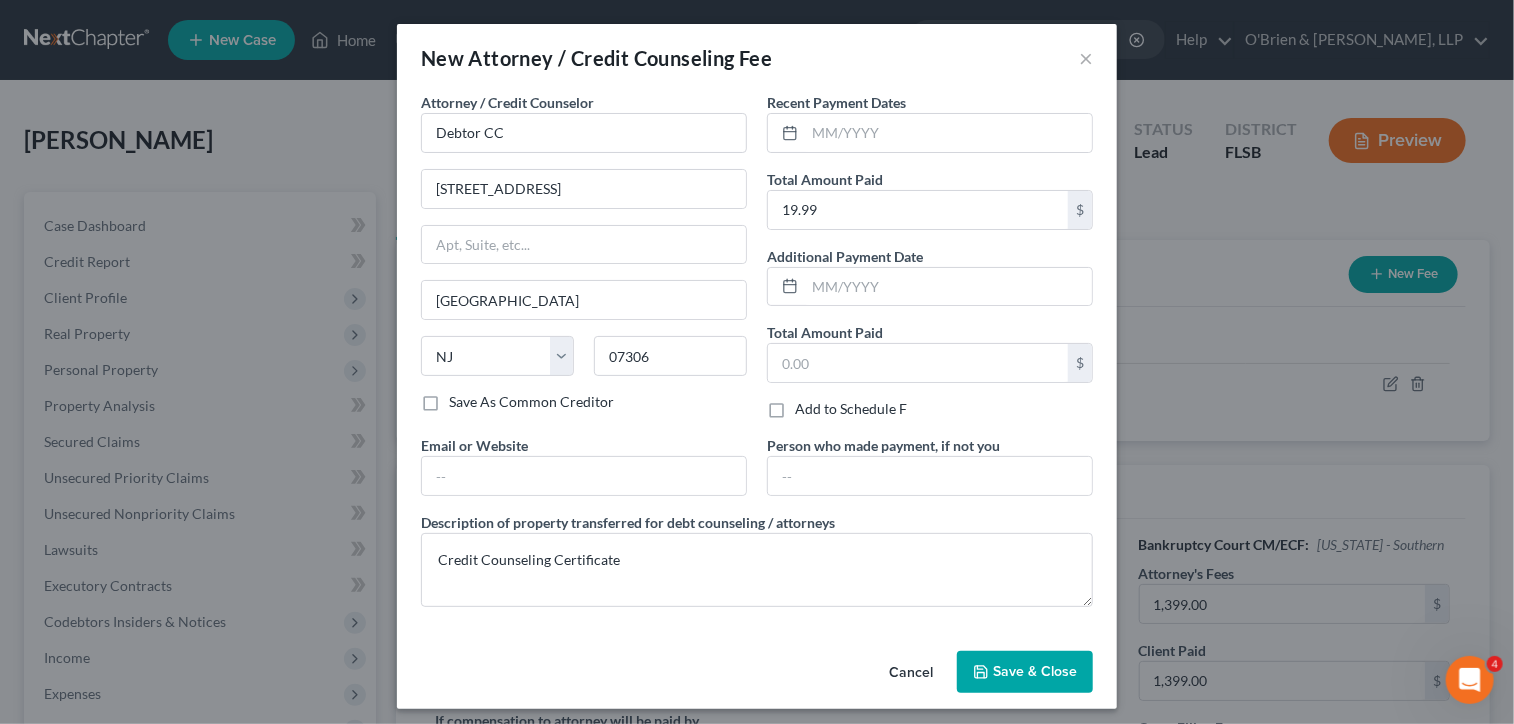 click 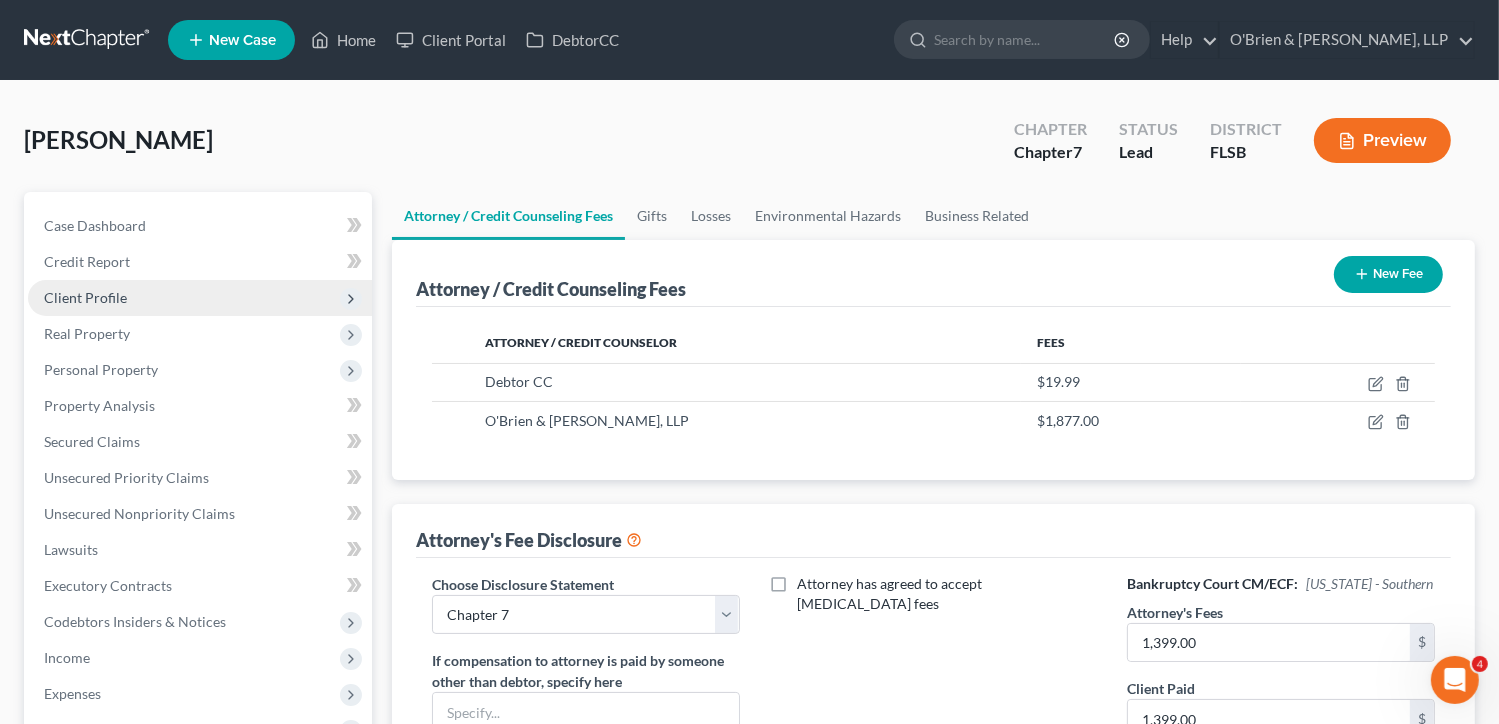 click on "Client Profile" at bounding box center (200, 298) 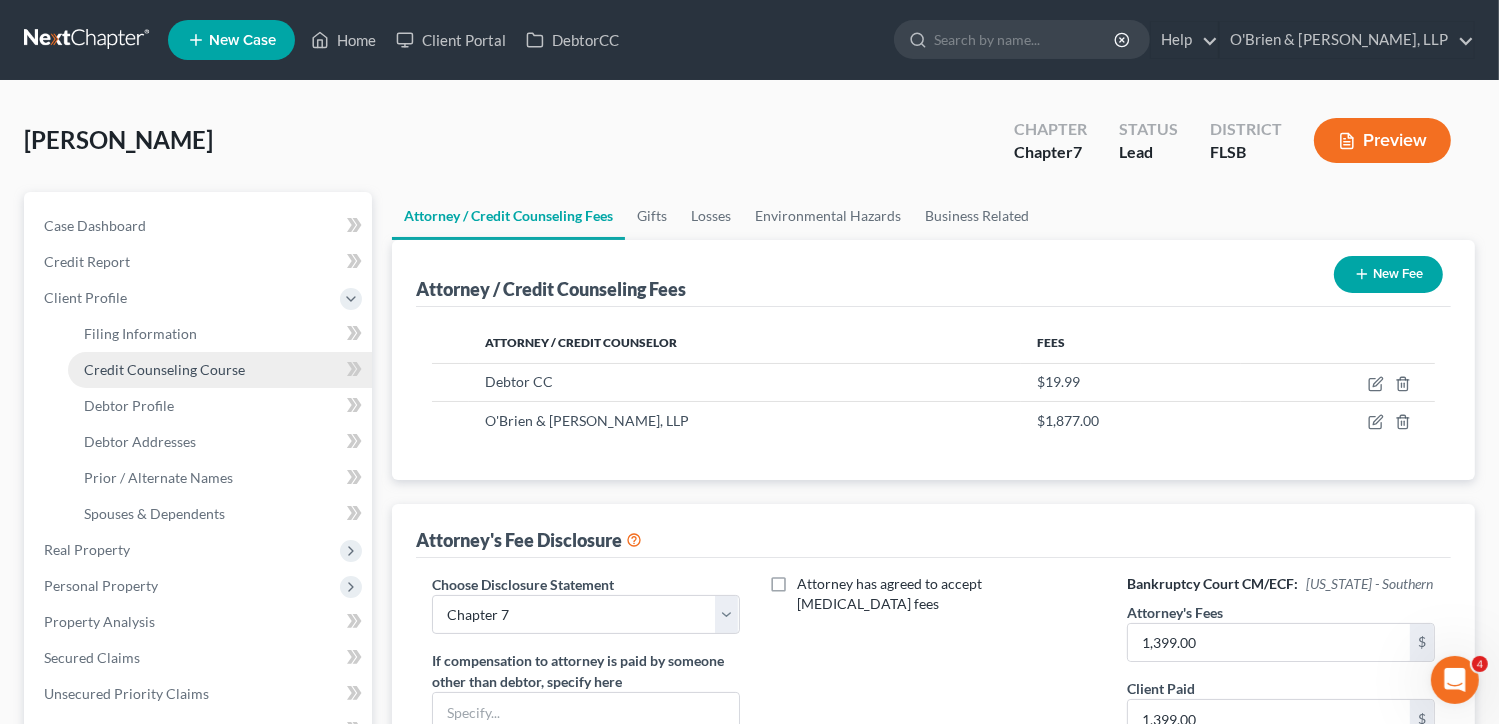 click on "Credit Counseling Course" at bounding box center (220, 370) 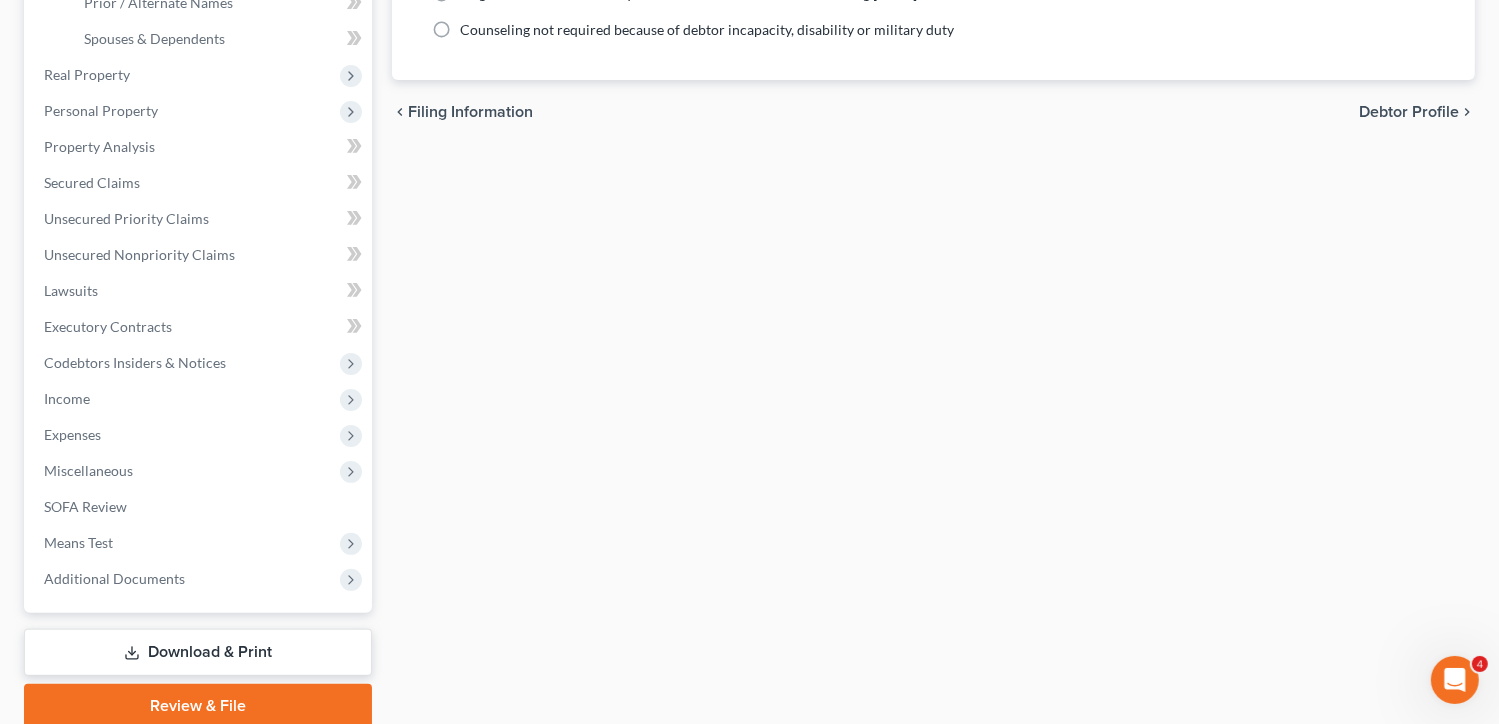 scroll, scrollTop: 483, scrollLeft: 0, axis: vertical 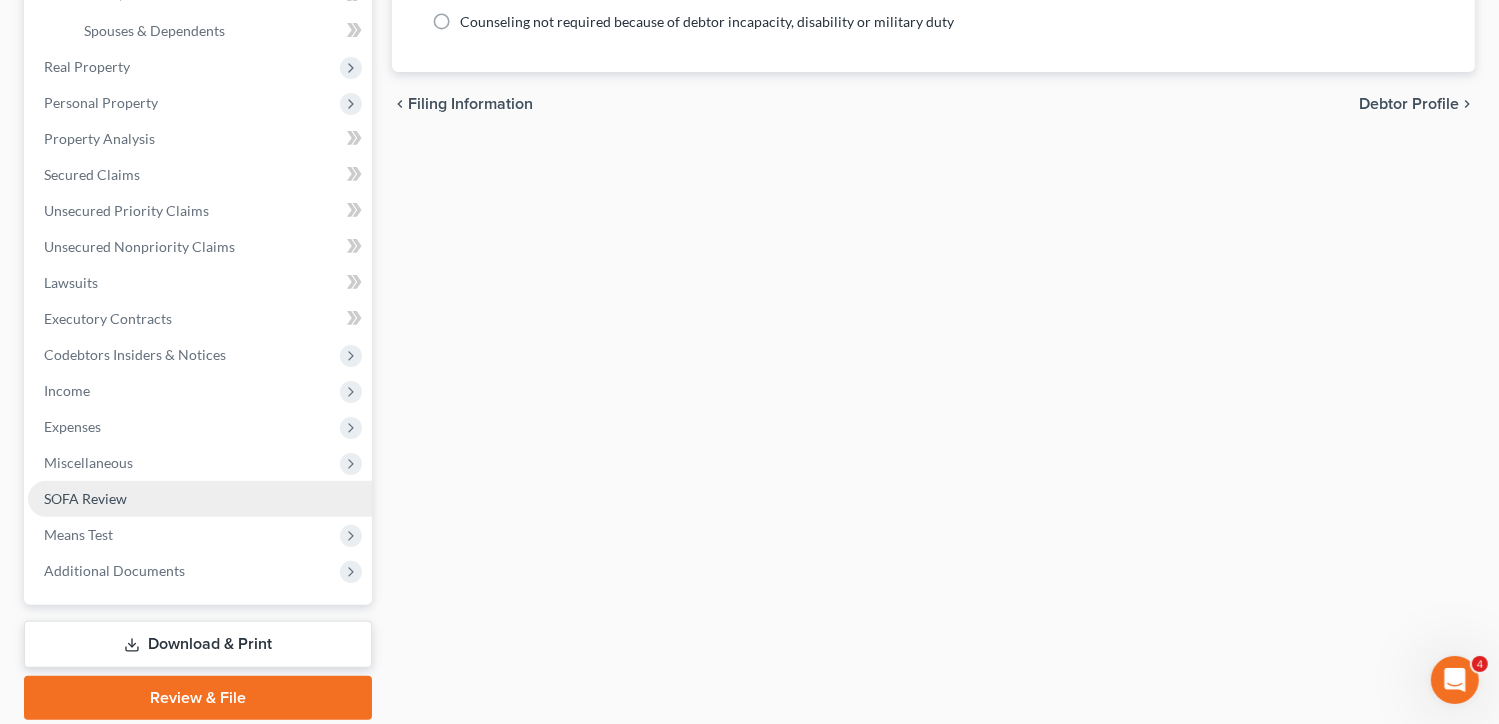 click on "SOFA Review" at bounding box center (200, 499) 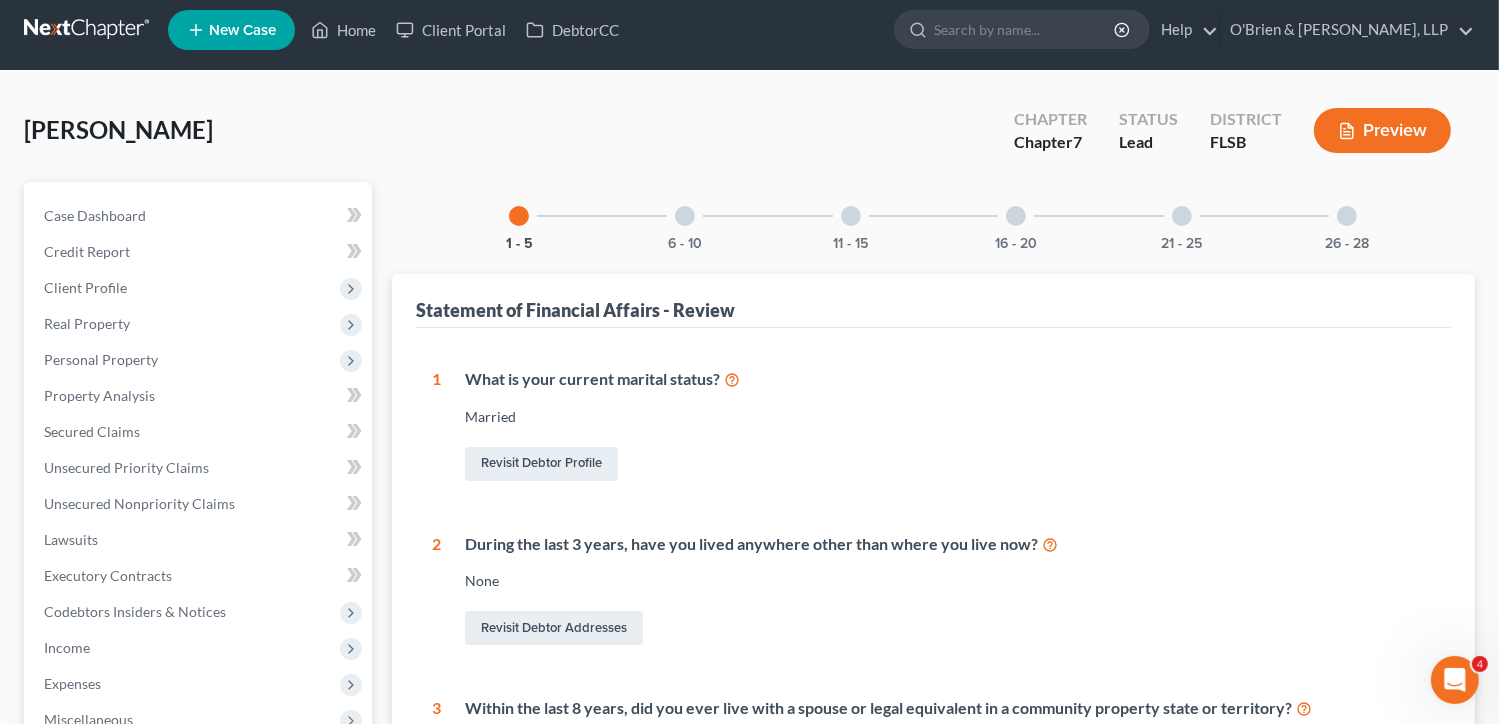 scroll, scrollTop: 0, scrollLeft: 0, axis: both 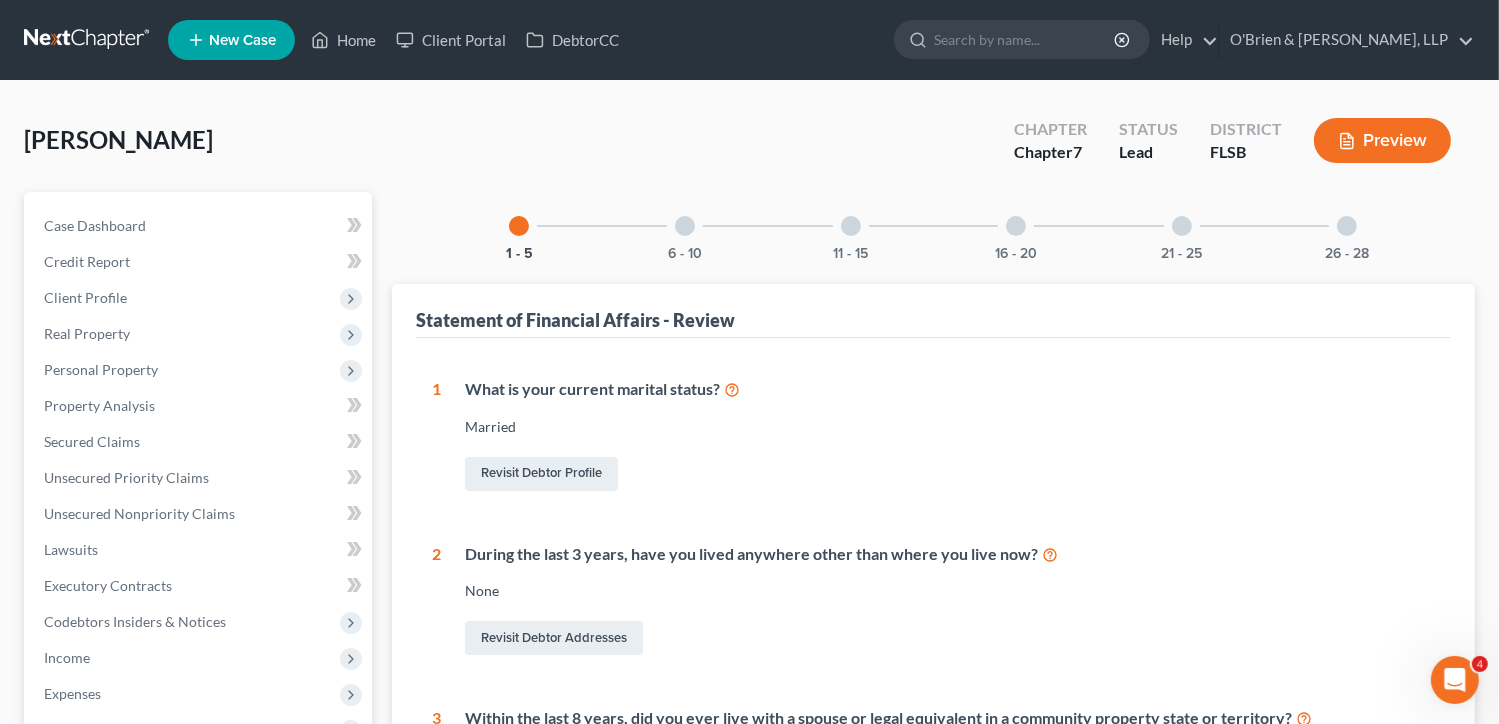 click at bounding box center [1016, 226] 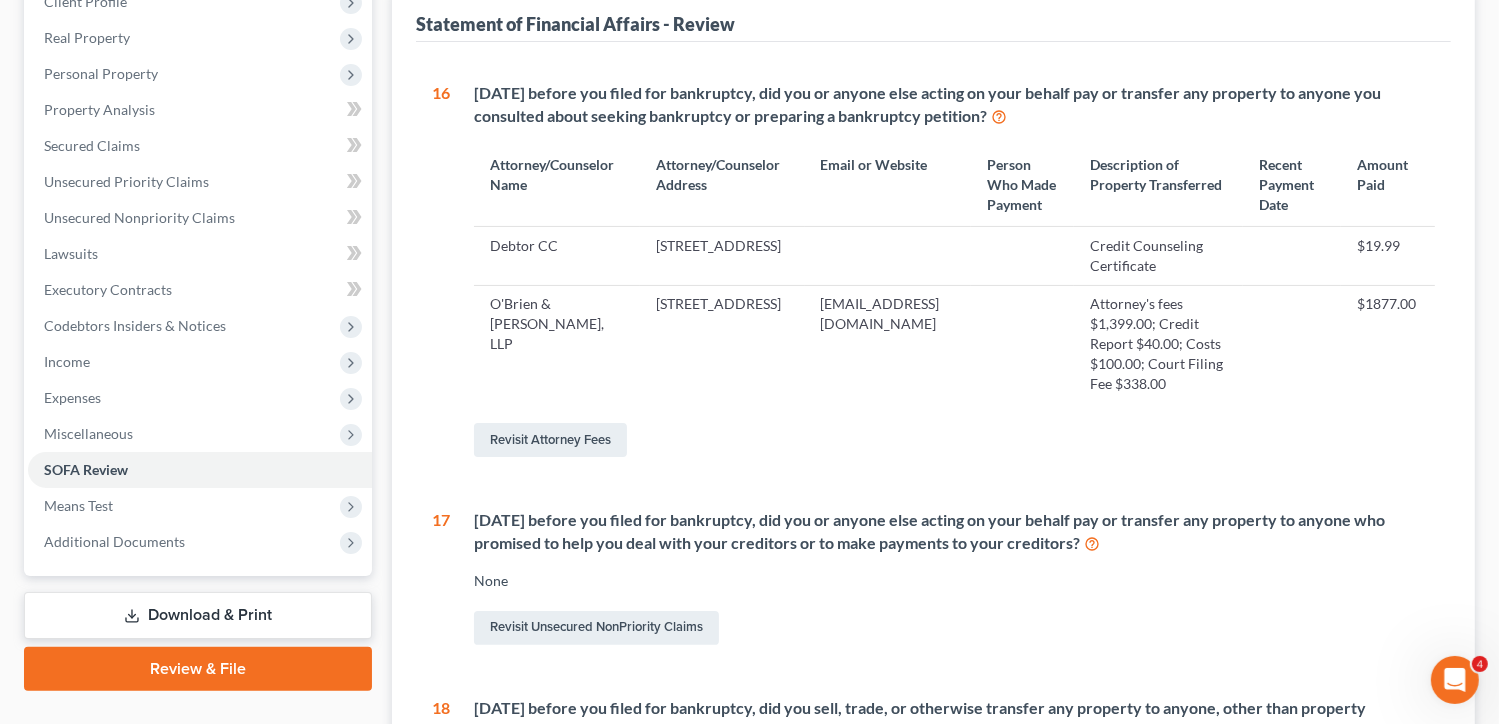 scroll, scrollTop: 308, scrollLeft: 0, axis: vertical 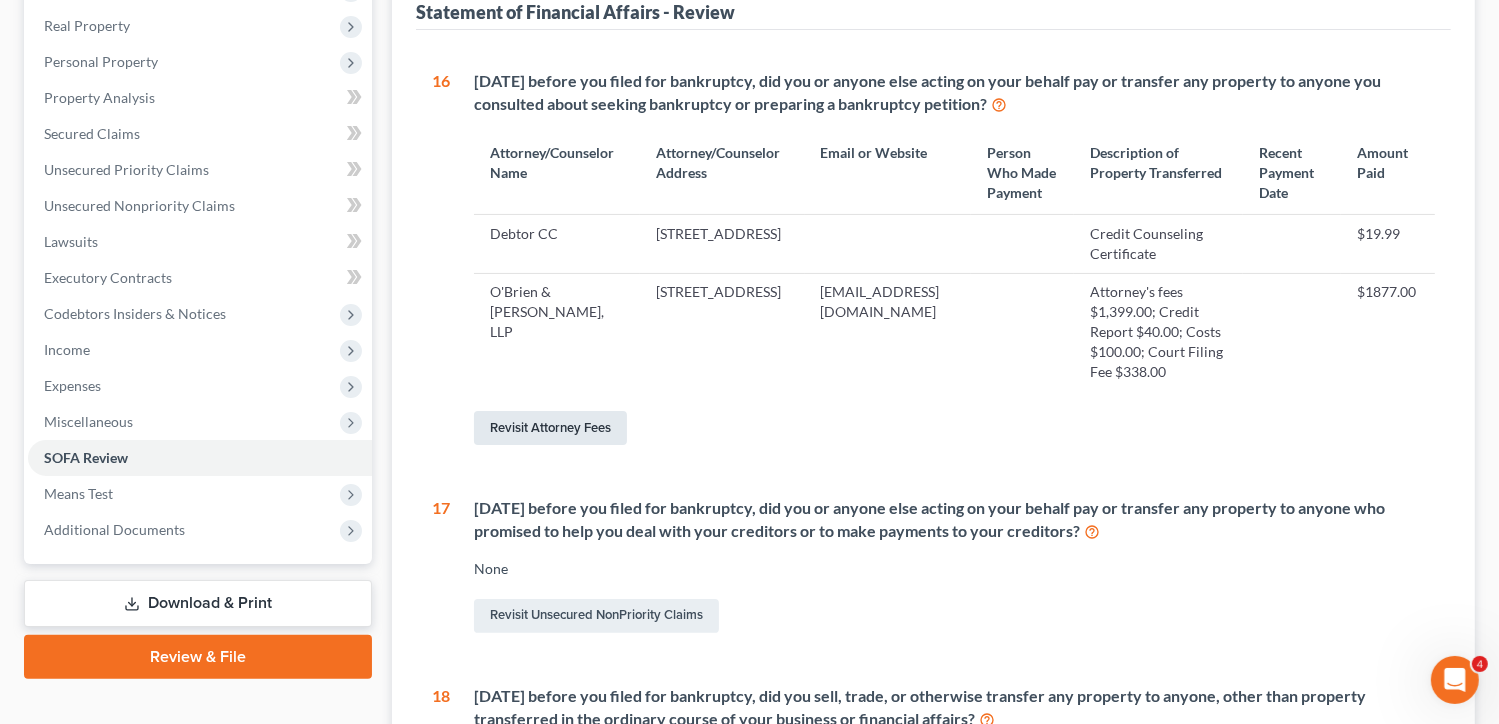 click on "Revisit Attorney Fees" at bounding box center [550, 428] 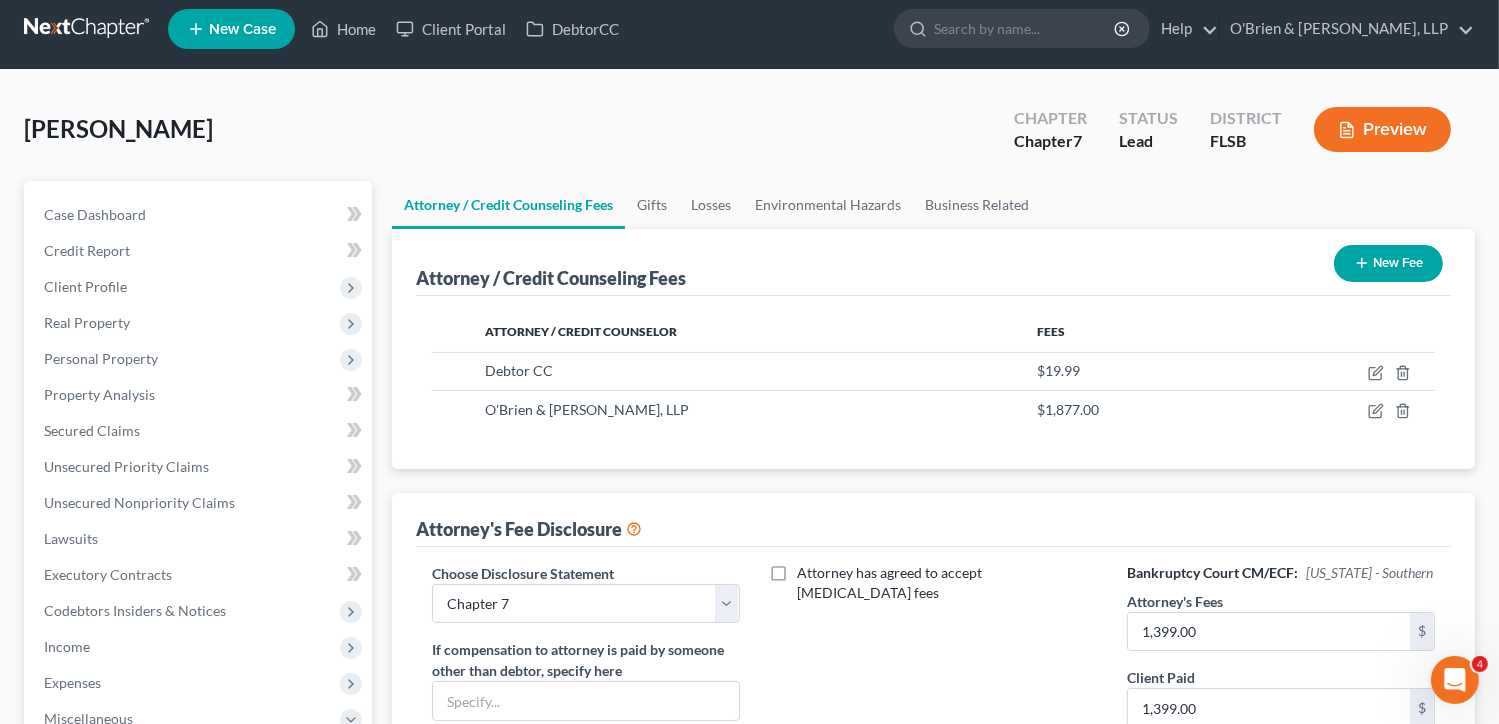 scroll, scrollTop: 0, scrollLeft: 0, axis: both 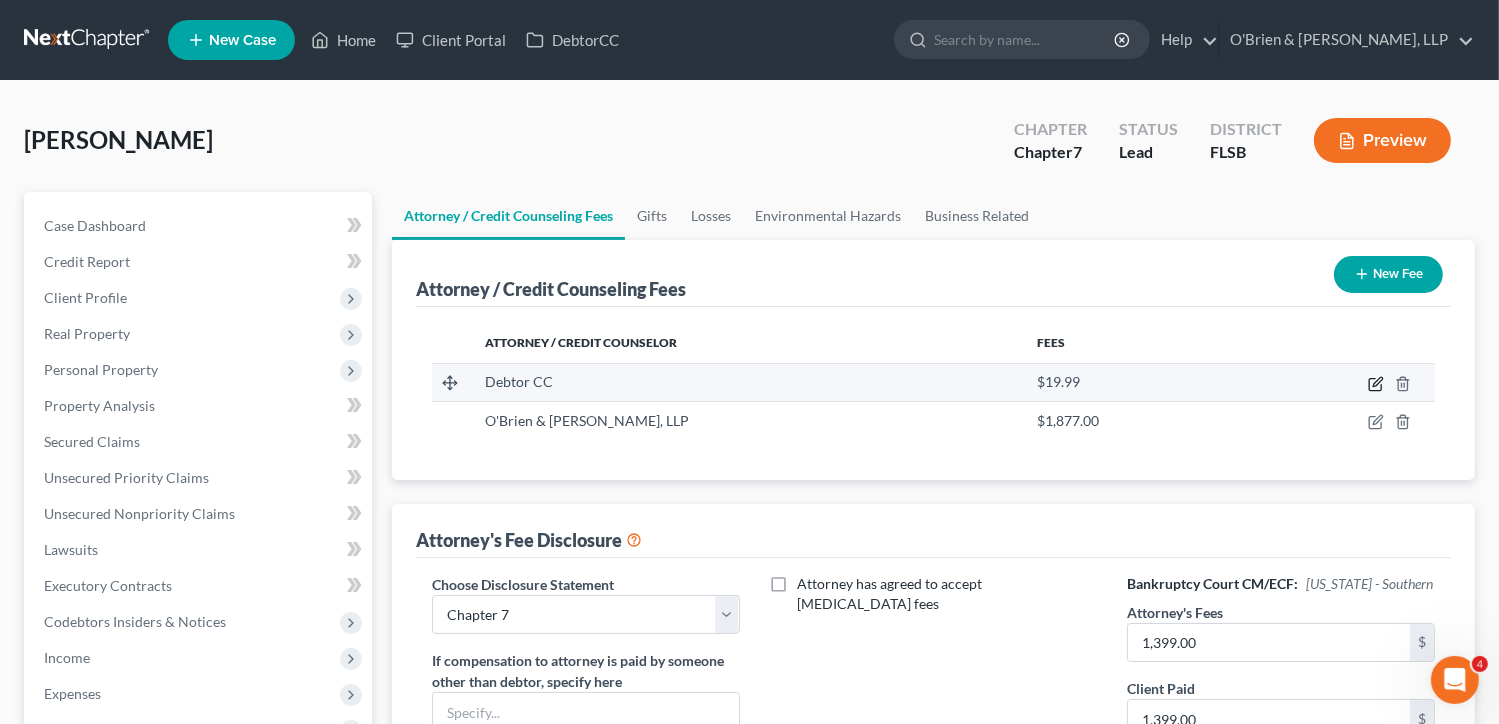 click 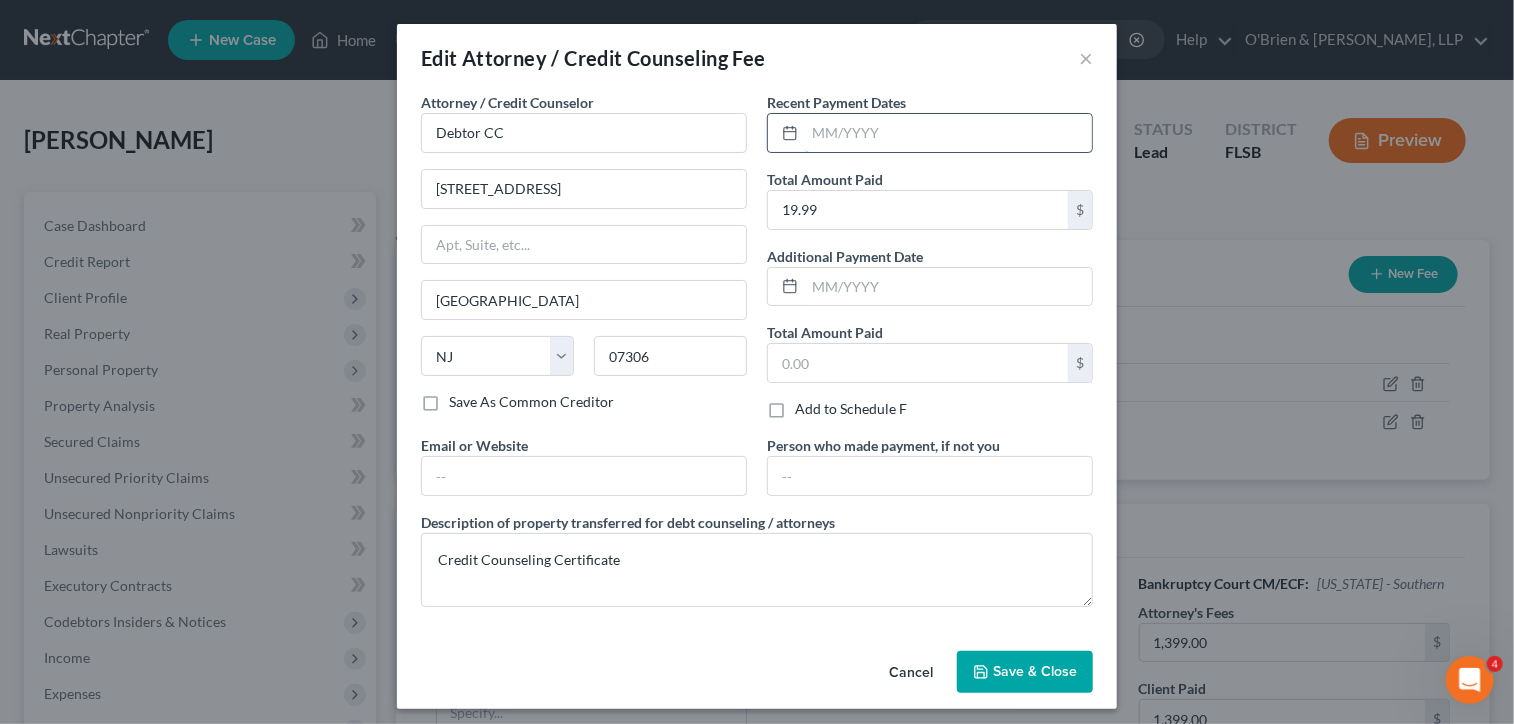 click at bounding box center [948, 133] 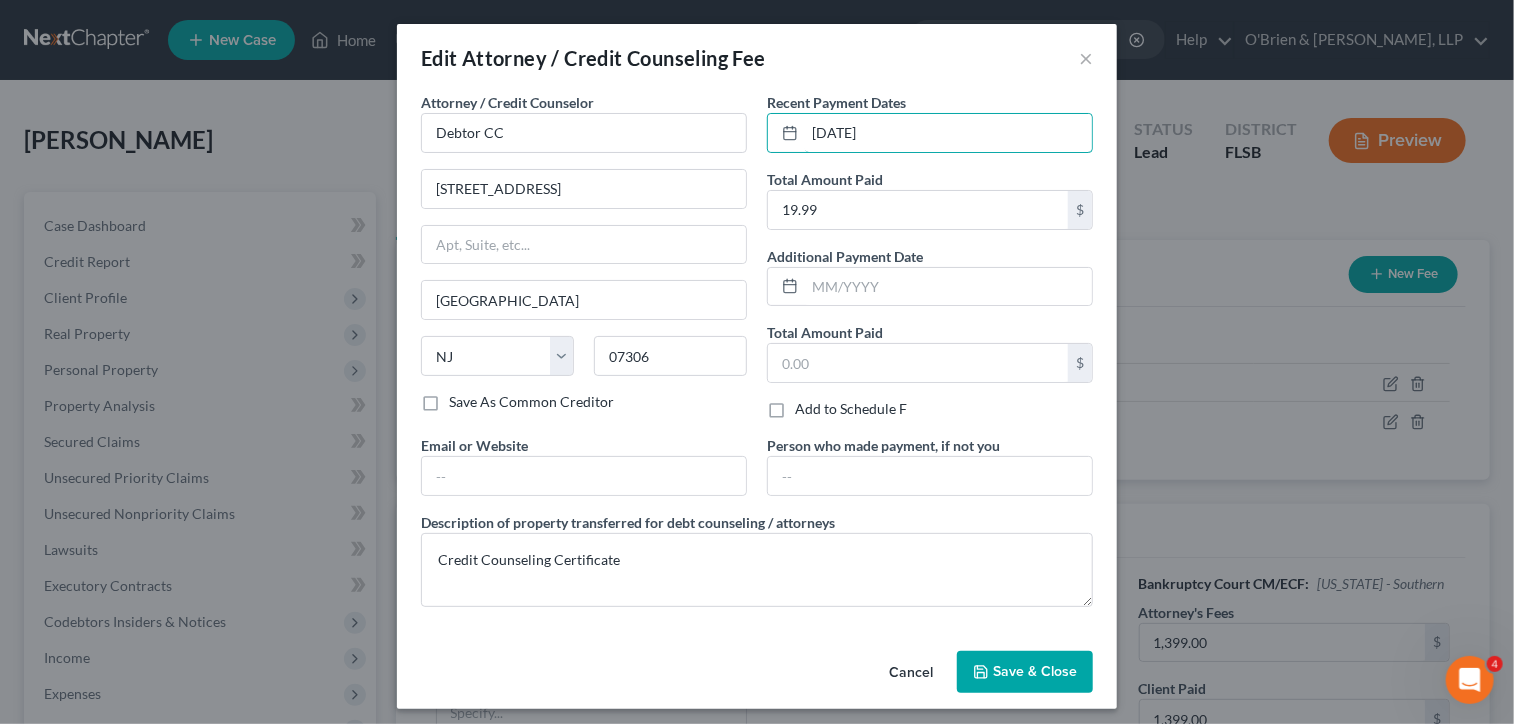 type on "[DATE]" 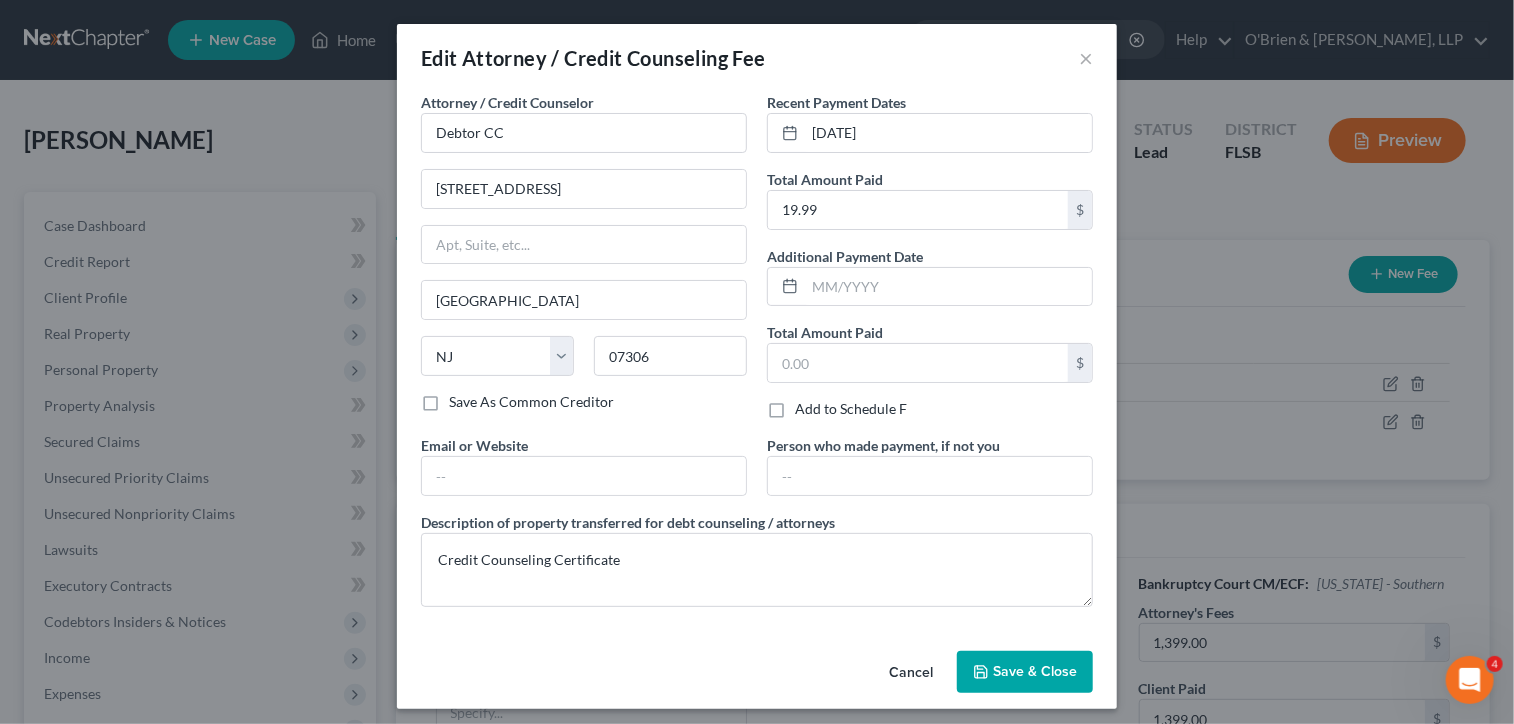 click on "Save & Close" at bounding box center (1035, 671) 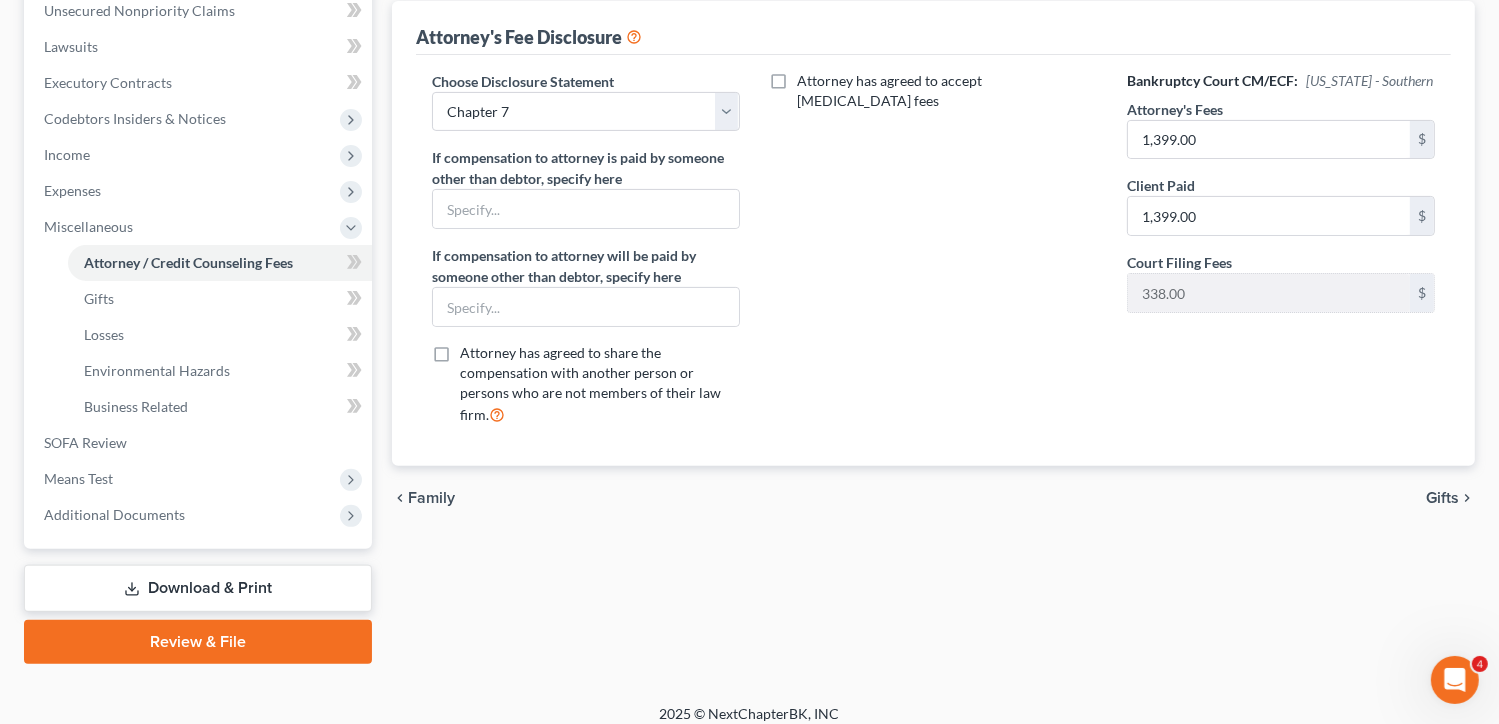 scroll, scrollTop: 517, scrollLeft: 0, axis: vertical 